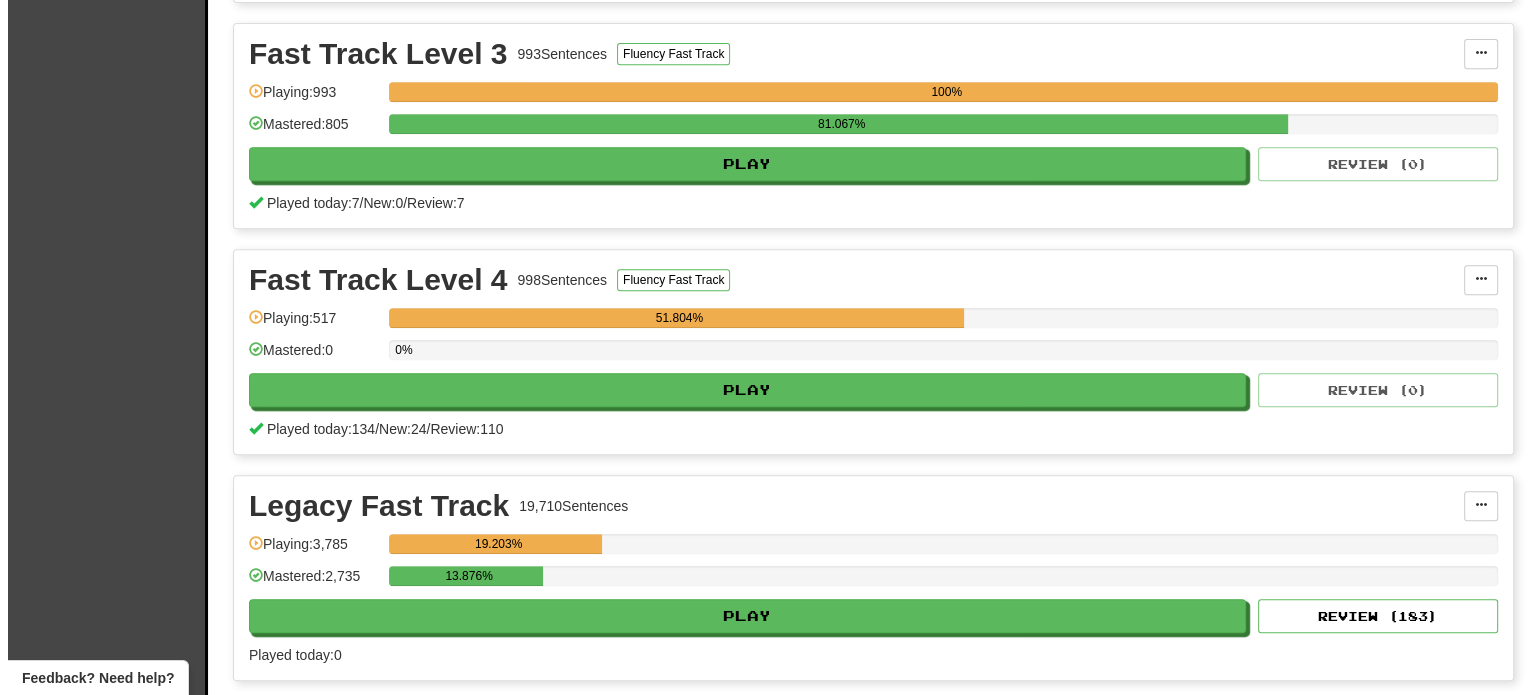 scroll, scrollTop: 900, scrollLeft: 0, axis: vertical 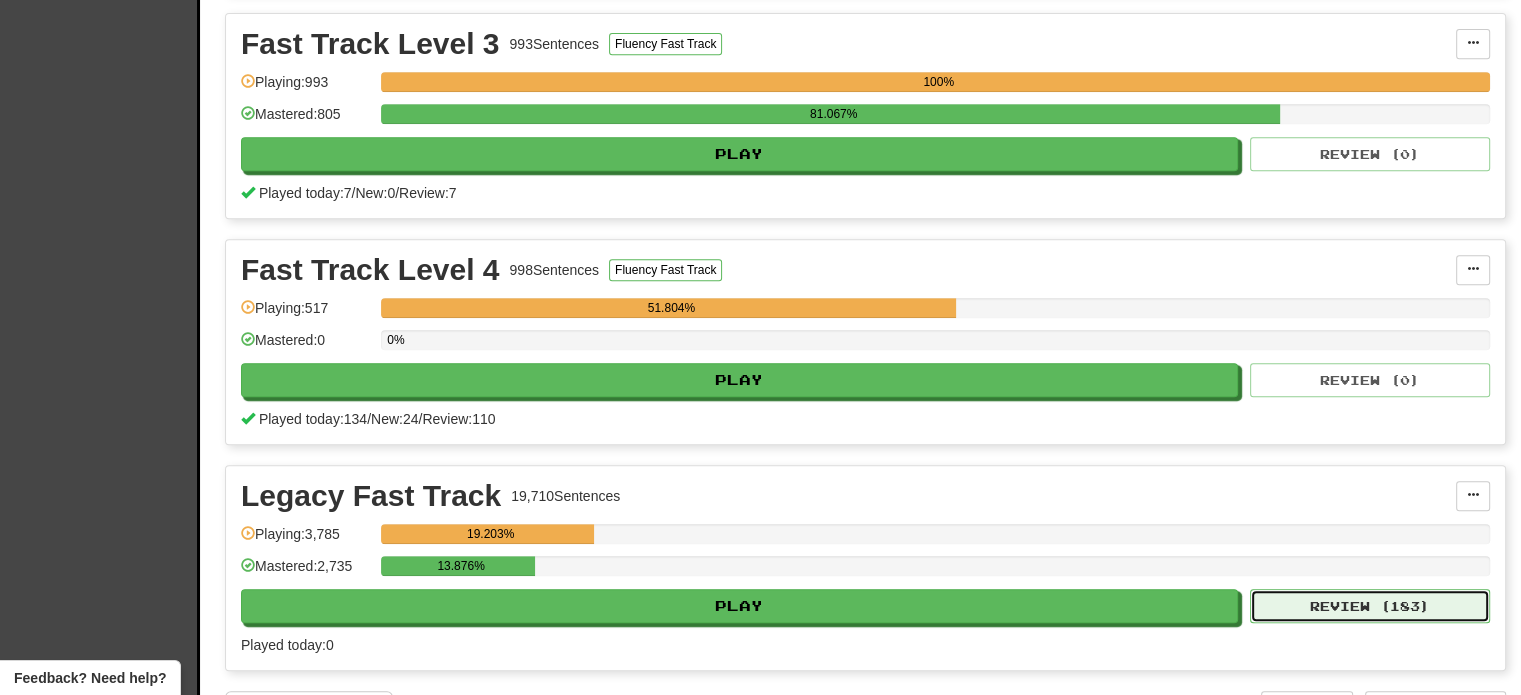 click on "Review ( 183 )" at bounding box center (1370, 606) 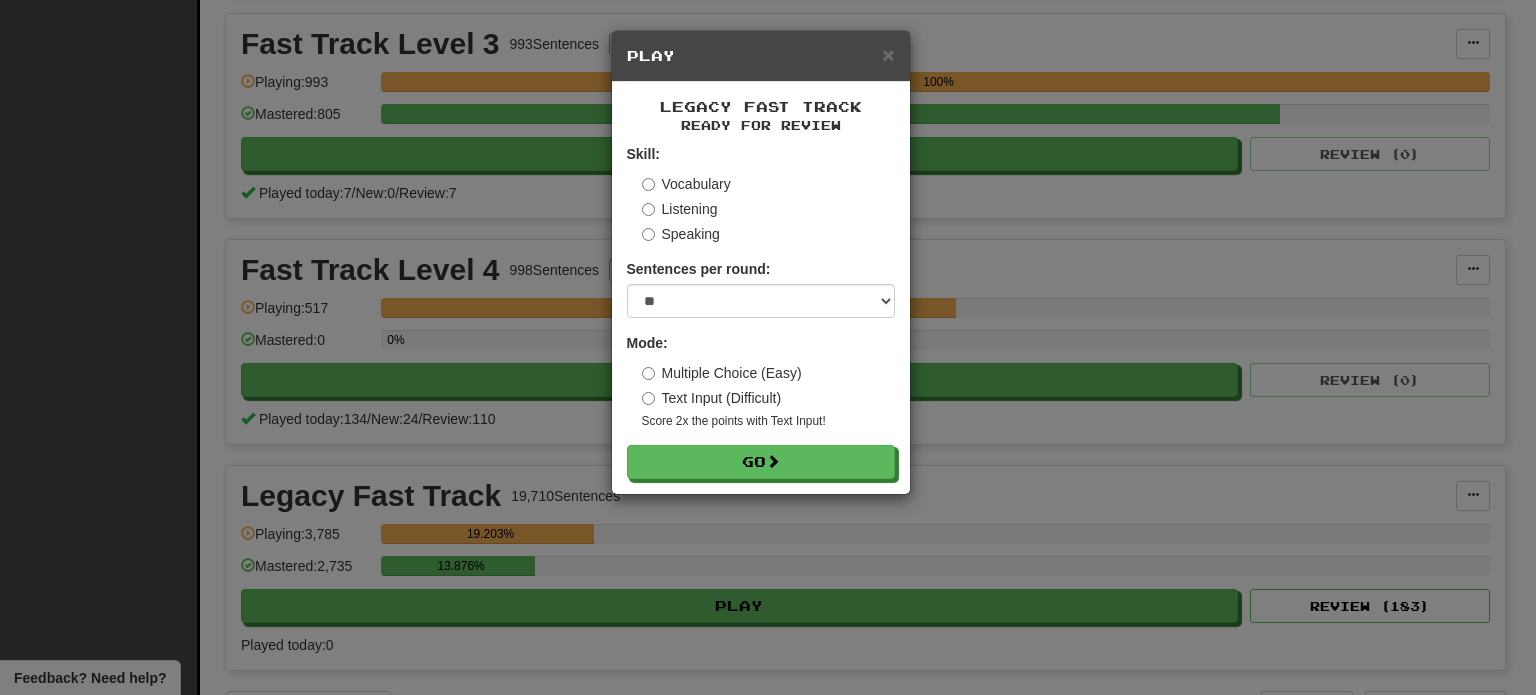 click on "Legacy Fast Track Ready for Review Skill: Vocabulary Listening Speaking Sentences per round: * ** ** ** ** ** *** ******** Mode: Multiple Choice (Easy) Text Input (Difficult) Score 2x the points with Text Input ! Go" at bounding box center (761, 288) 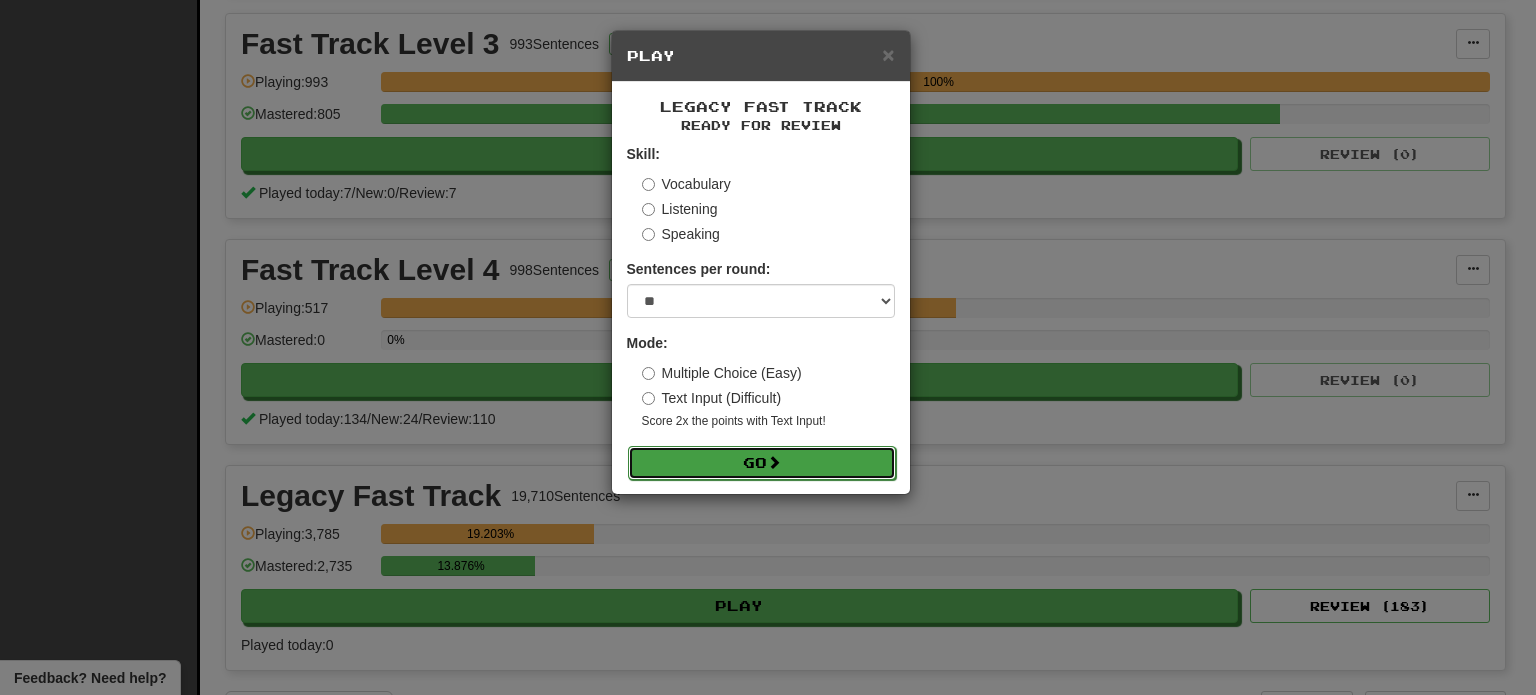 click on "Go" at bounding box center (762, 463) 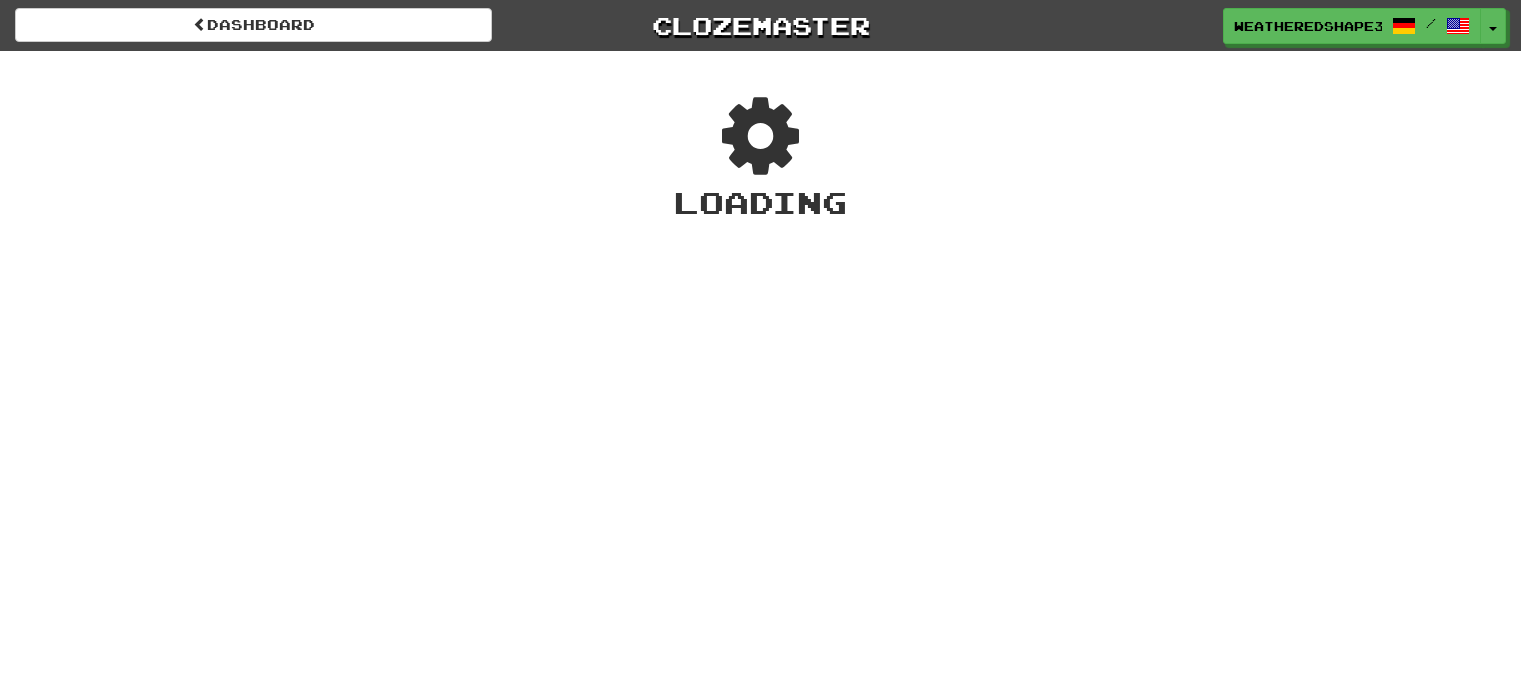 scroll, scrollTop: 0, scrollLeft: 0, axis: both 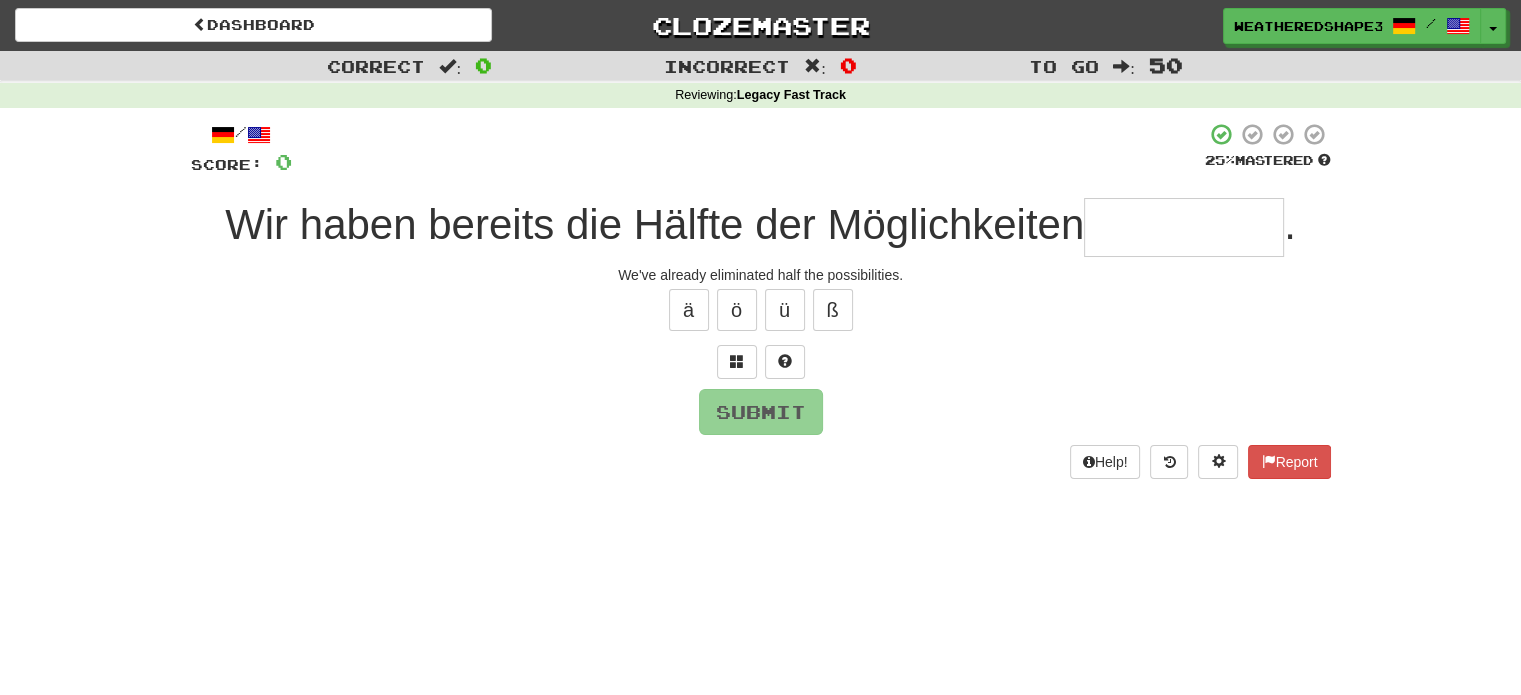 type on "*" 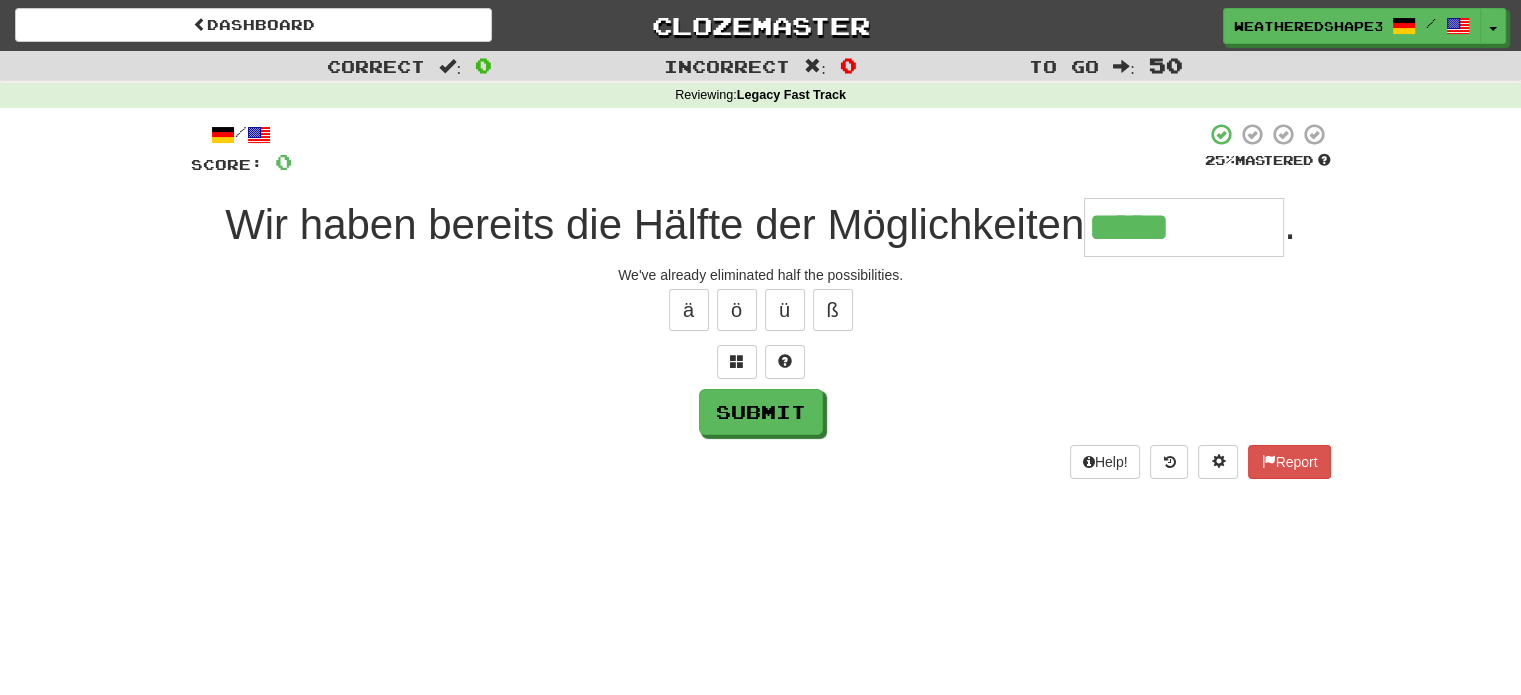 type on "**********" 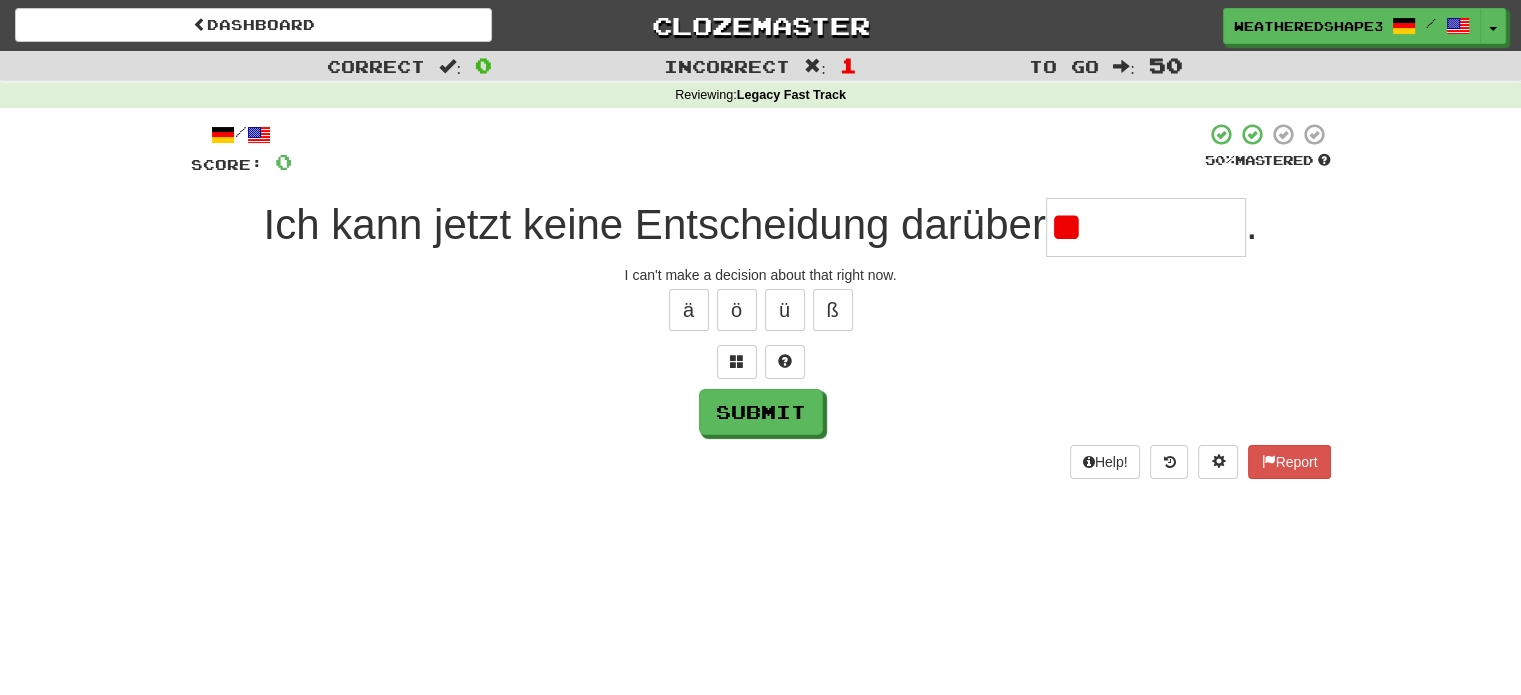 type on "*" 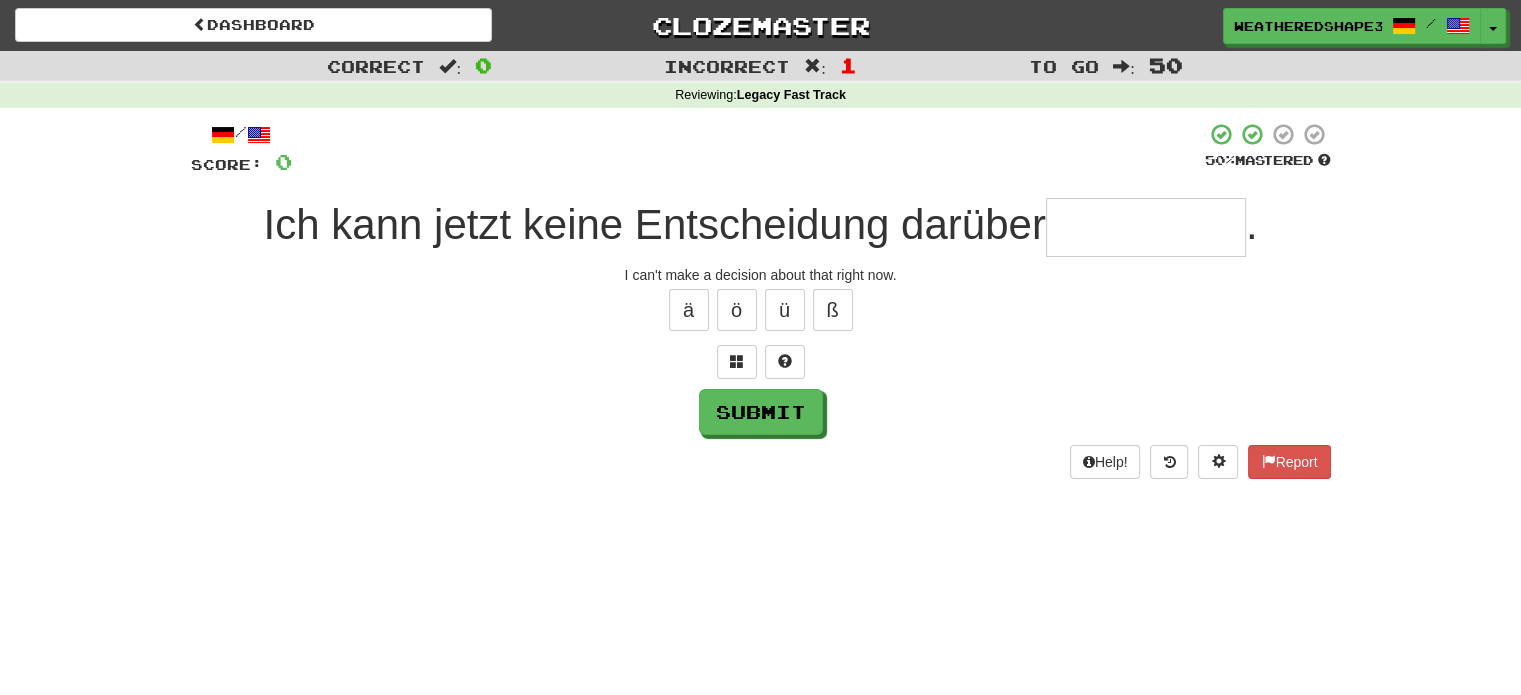 type on "*" 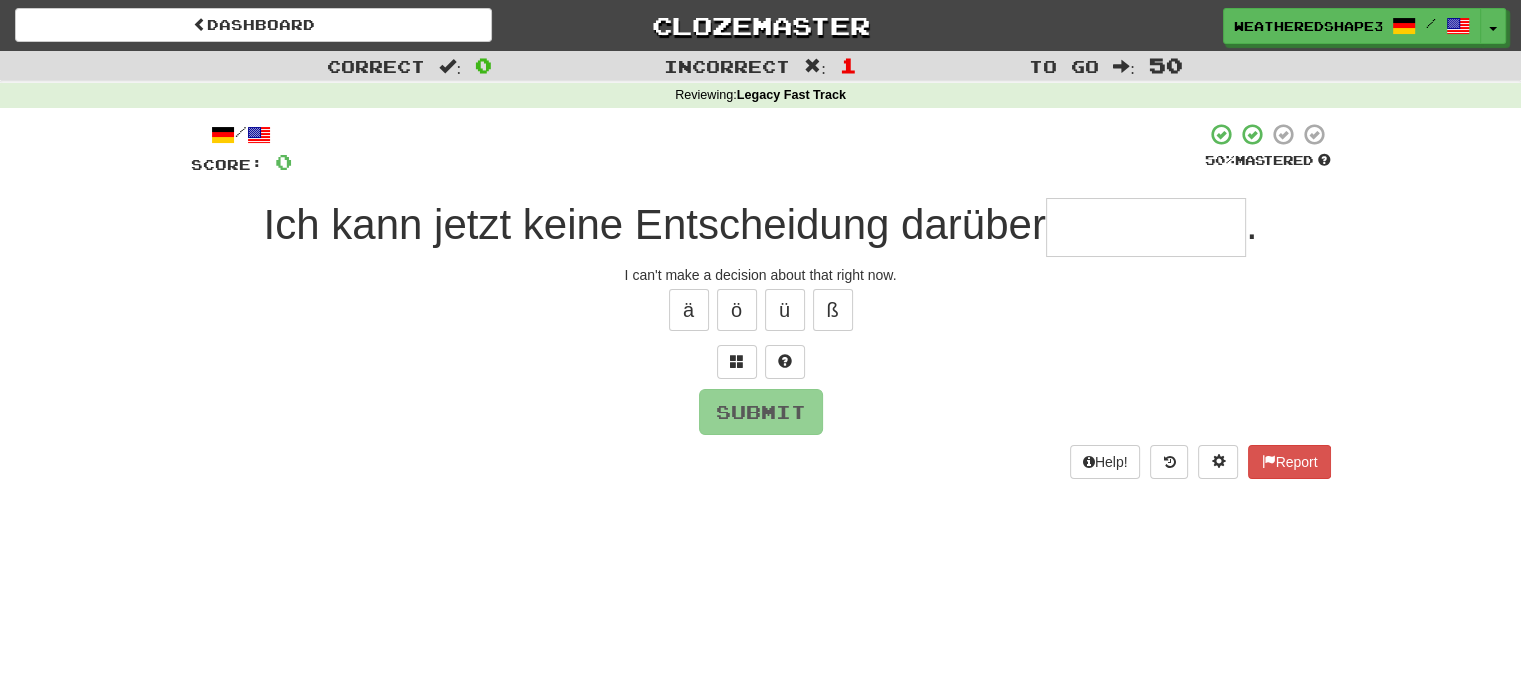 type on "*" 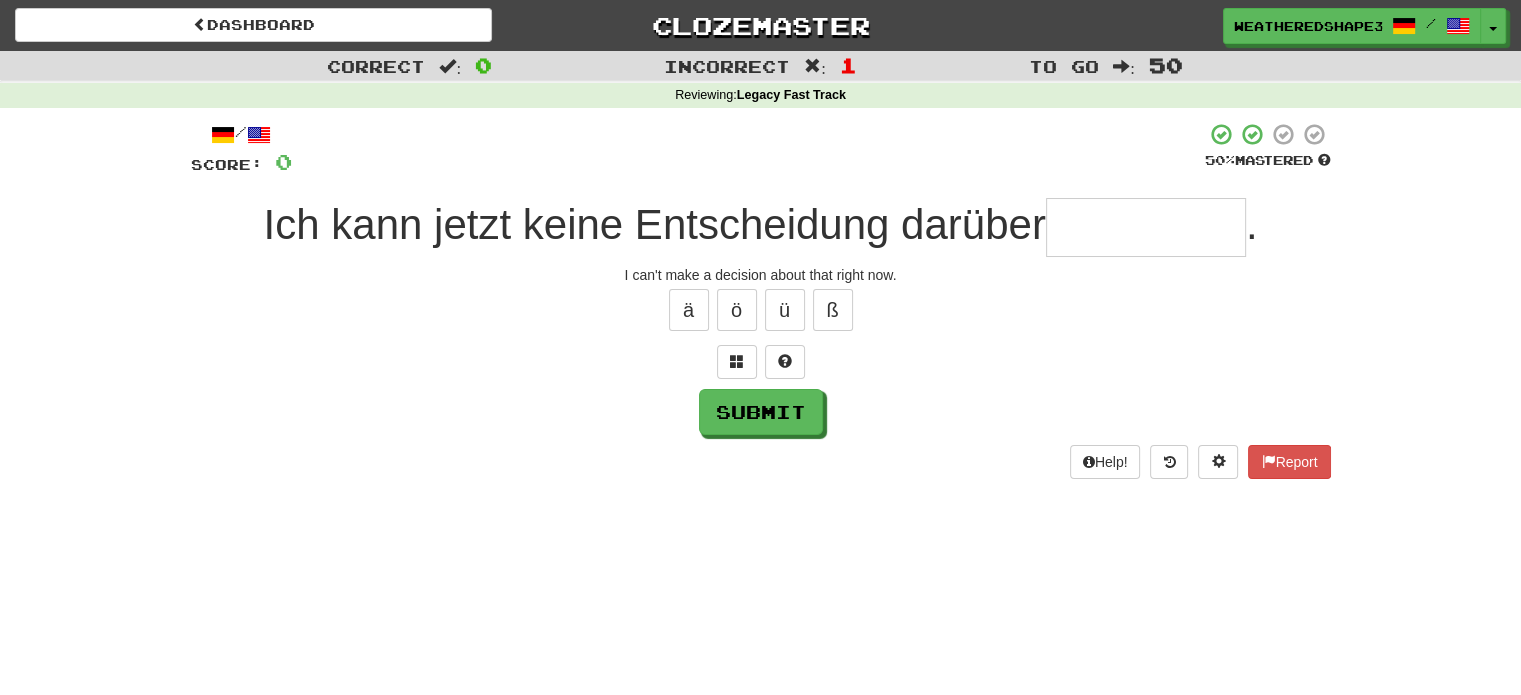 type on "*" 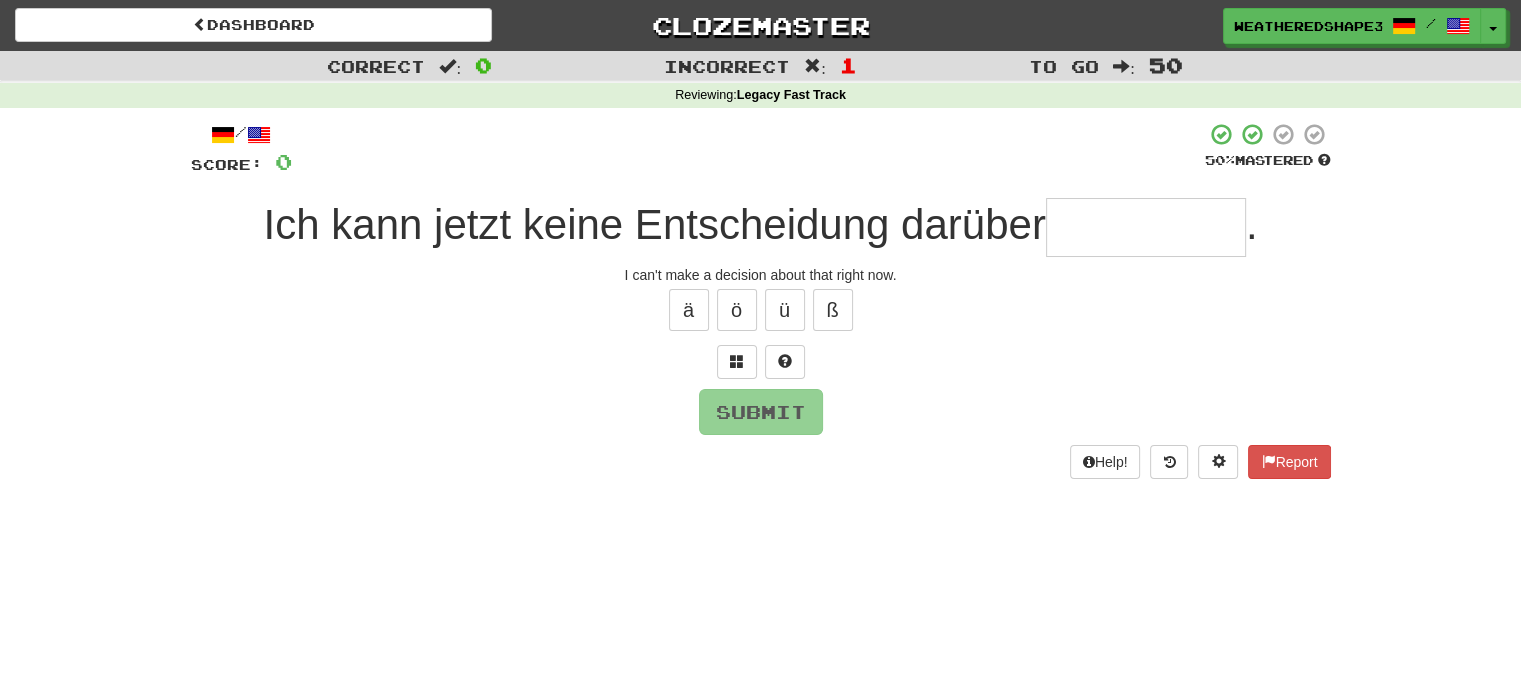 type on "******" 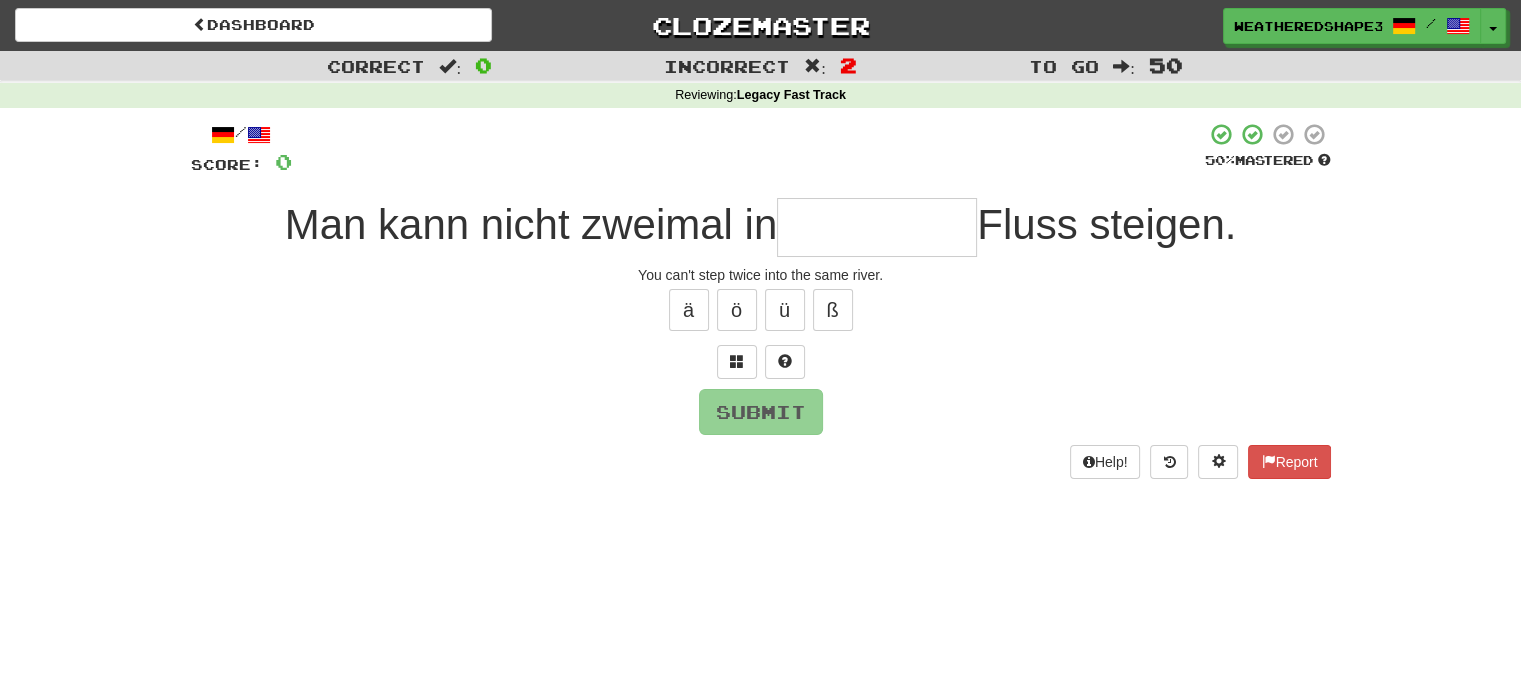type on "*" 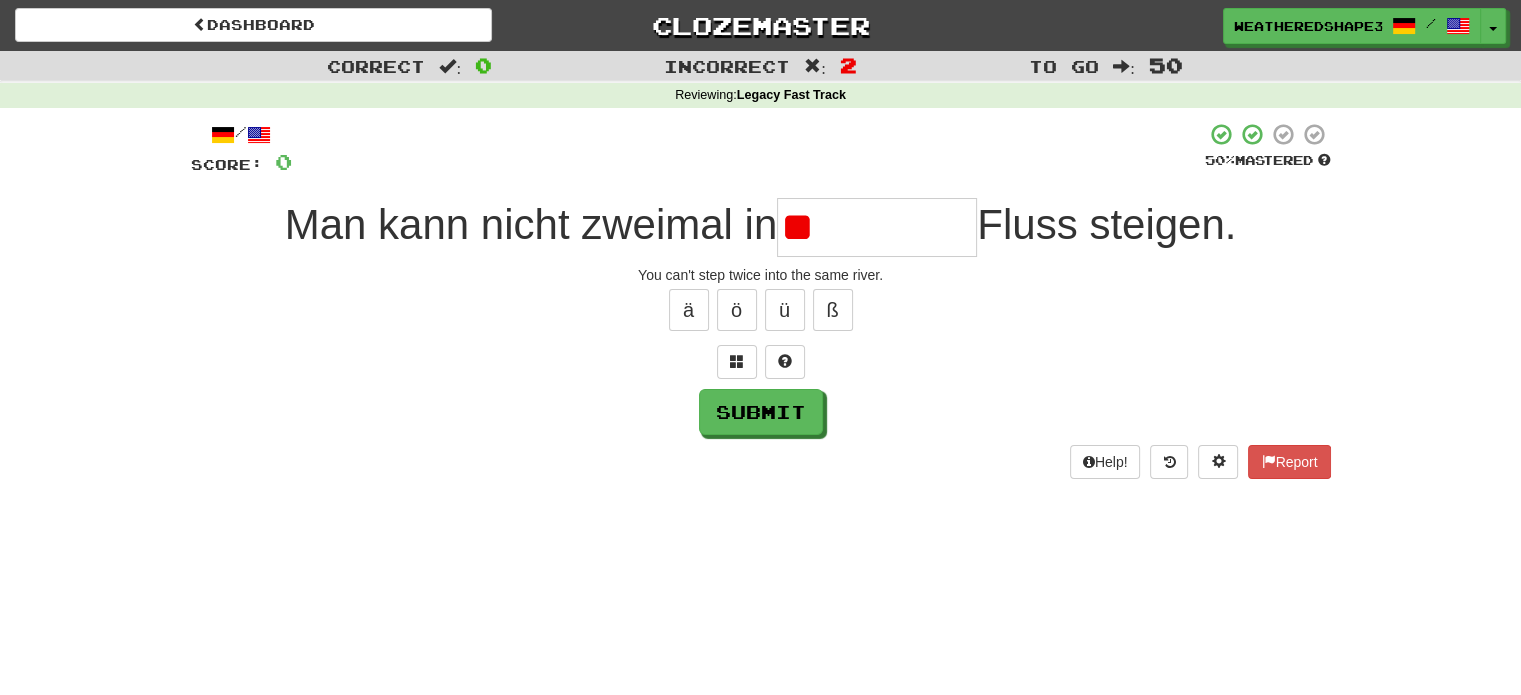 type on "*" 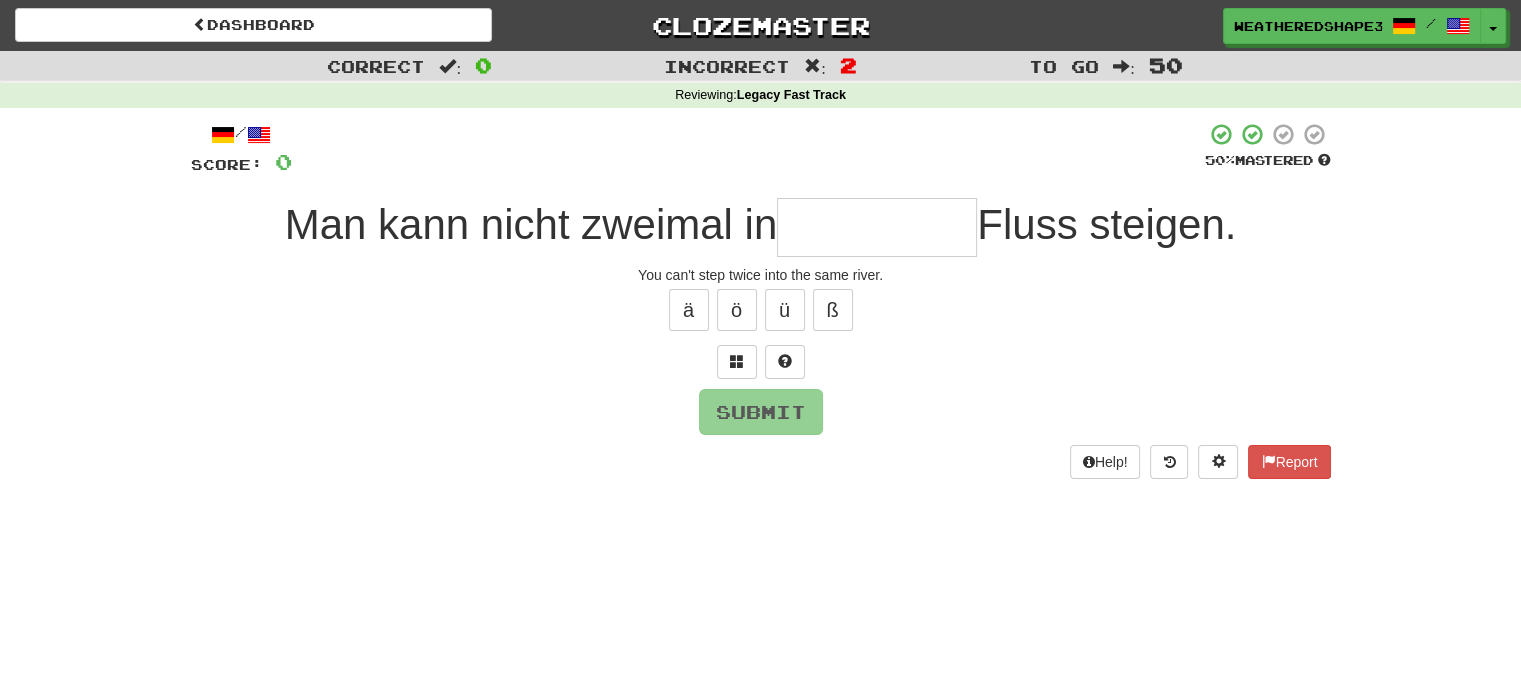 type on "*" 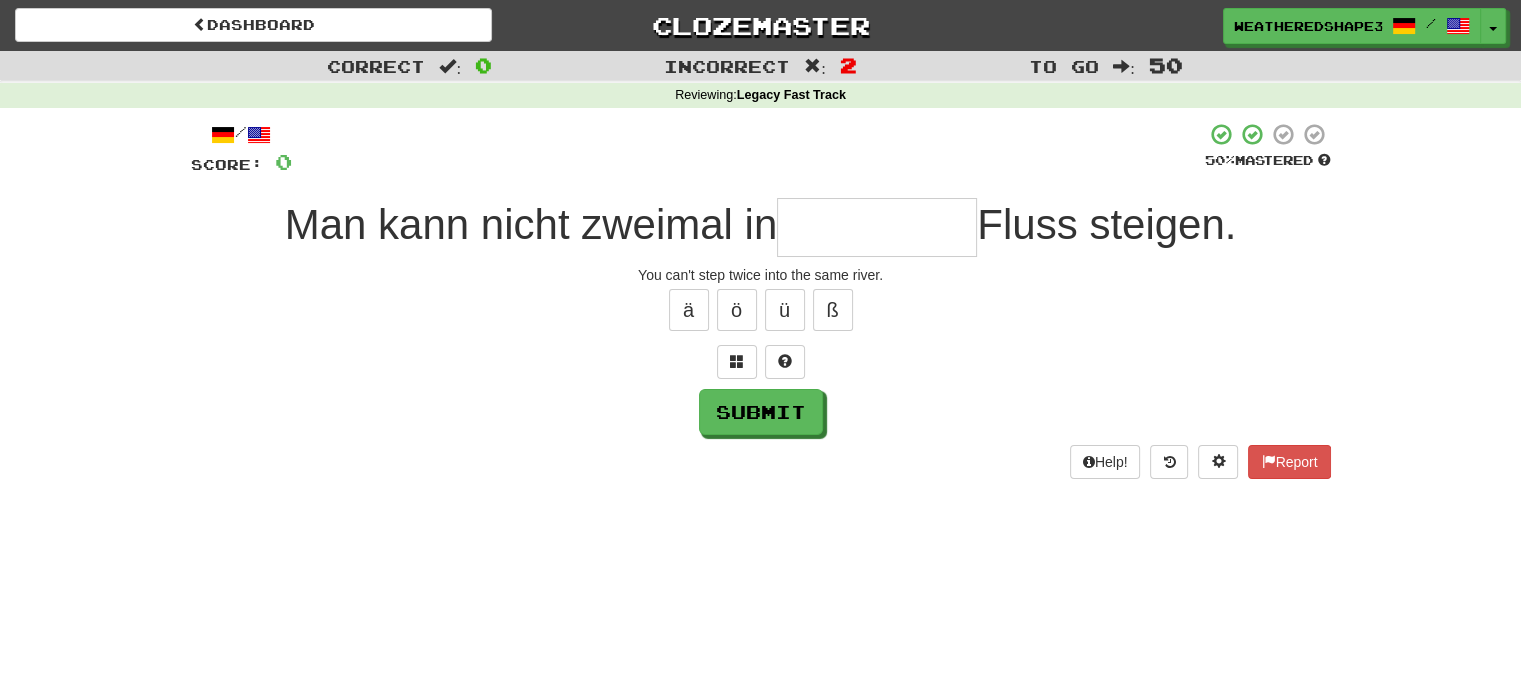 type on "*" 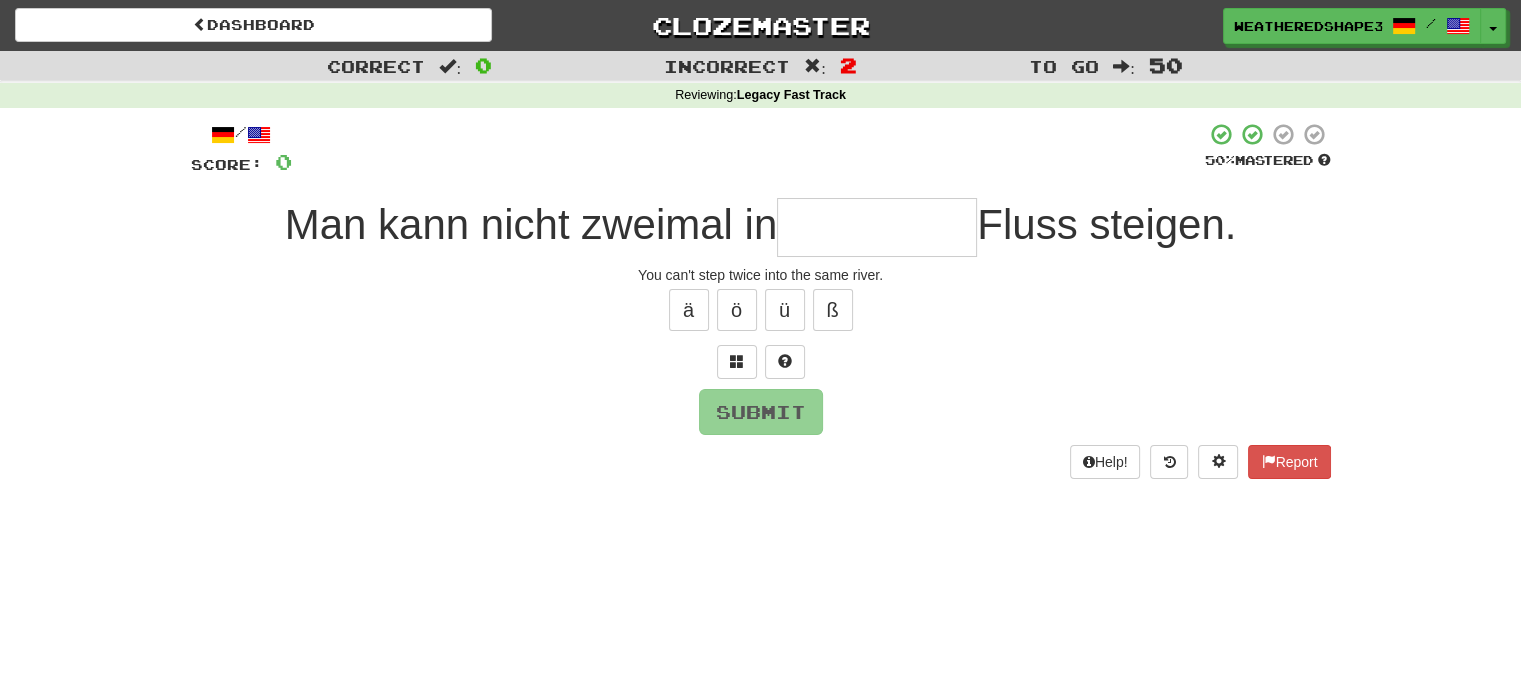 type on "*********" 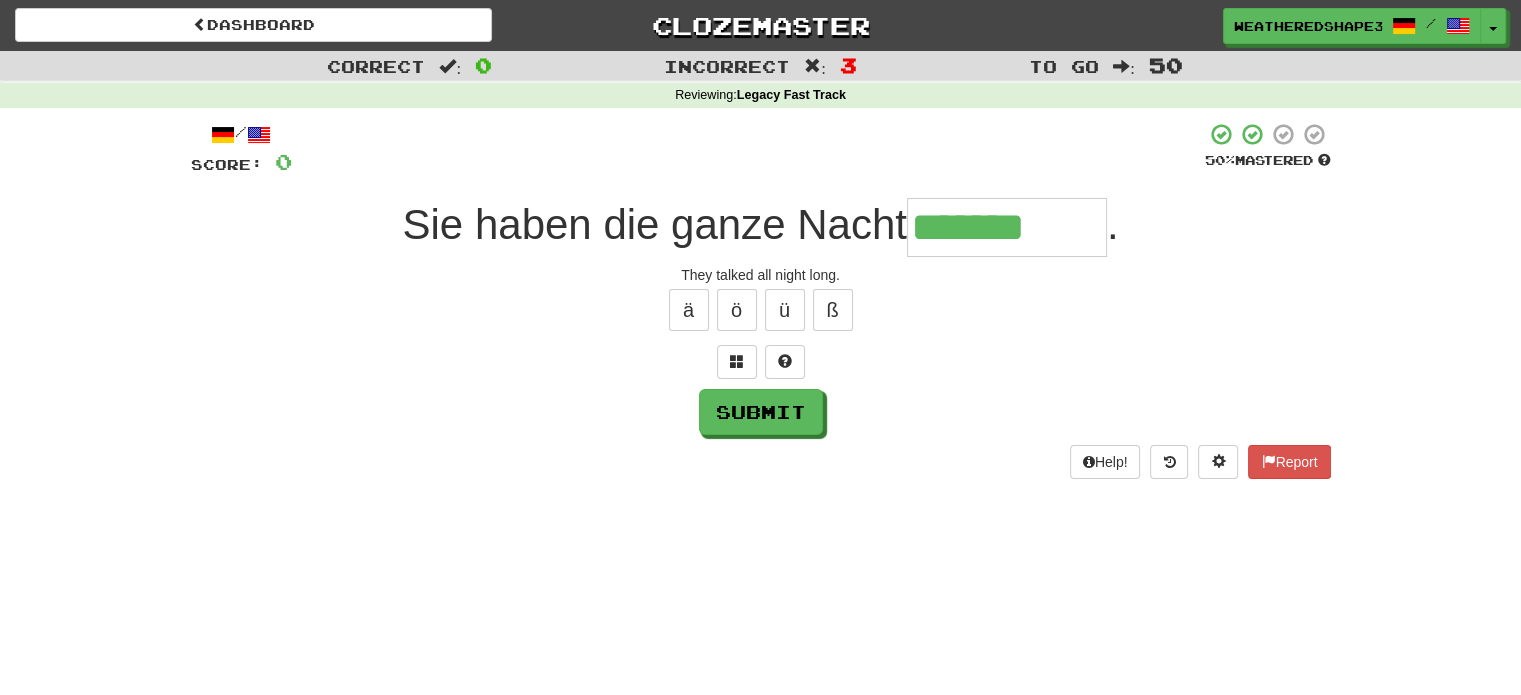 type on "*******" 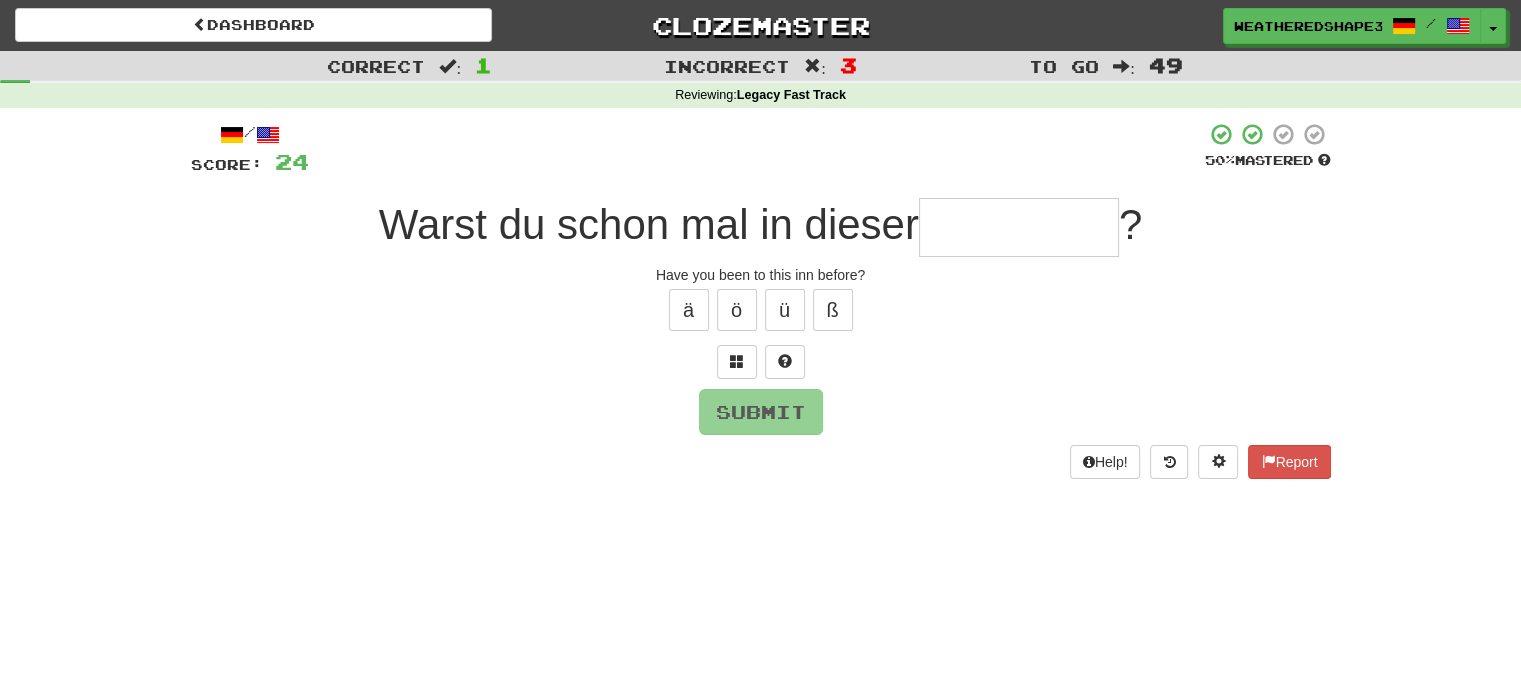 type on "*" 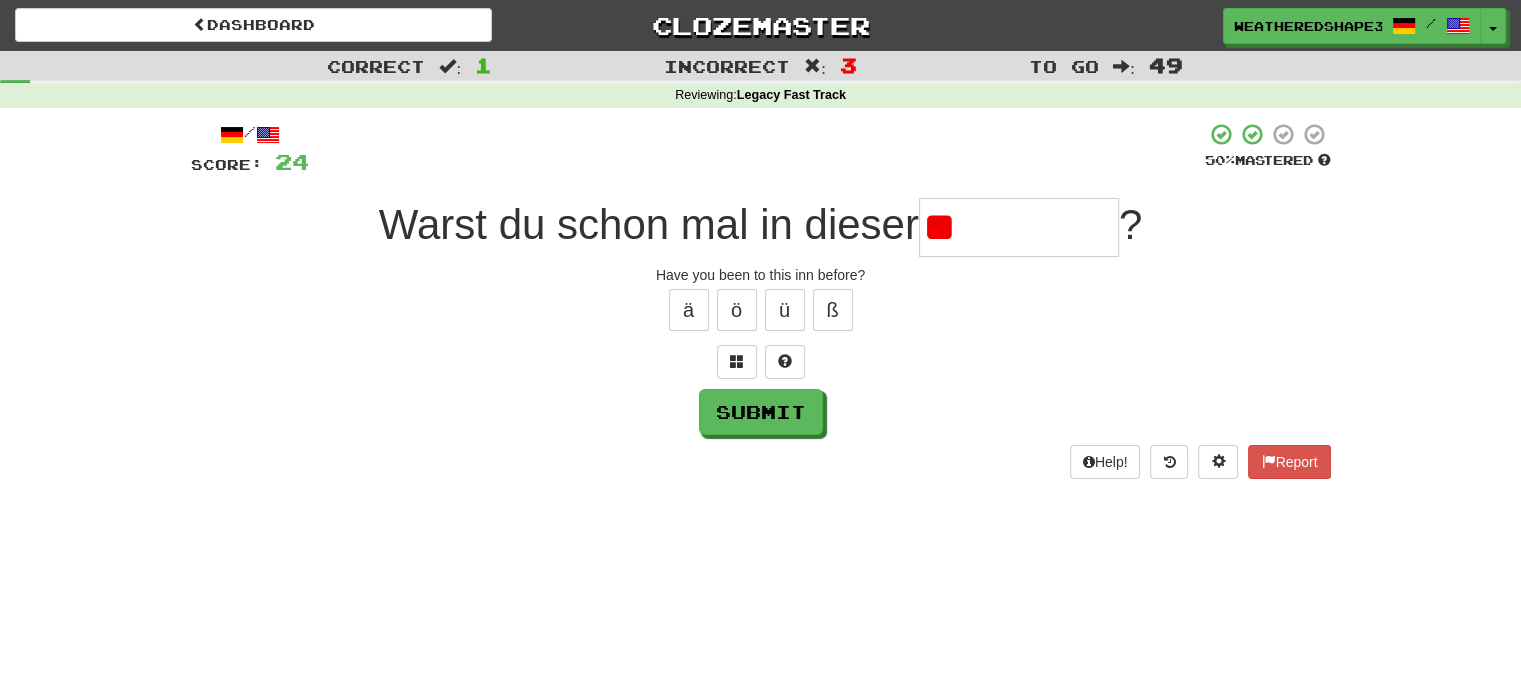 type on "*" 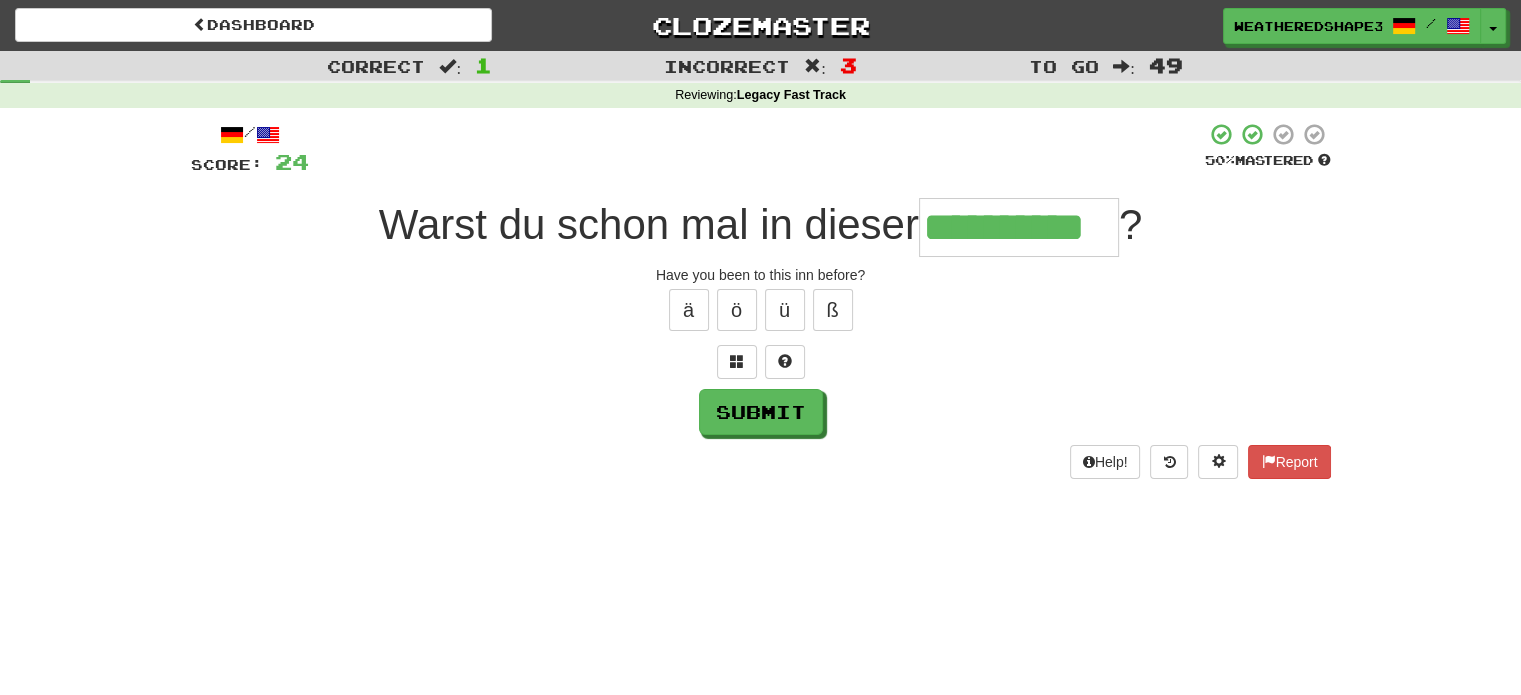 type on "**********" 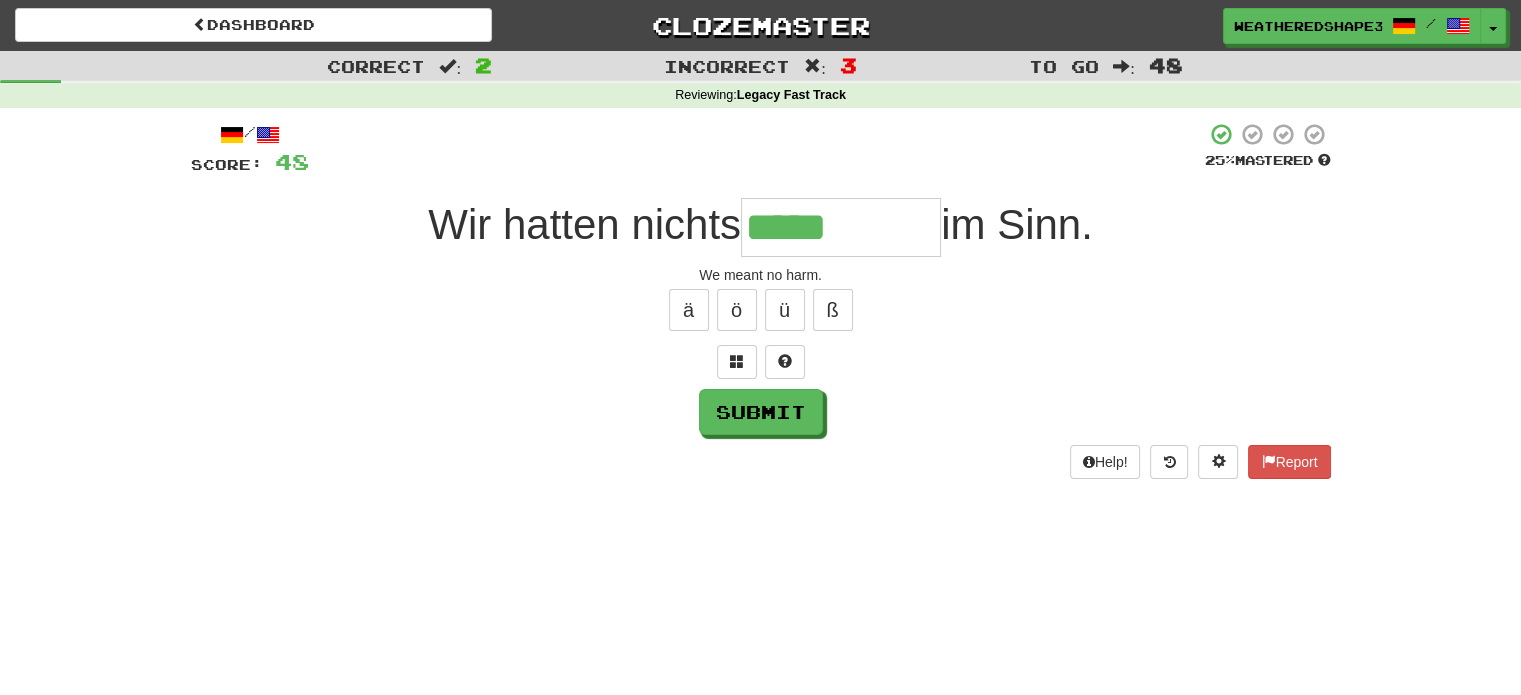 type on "*****" 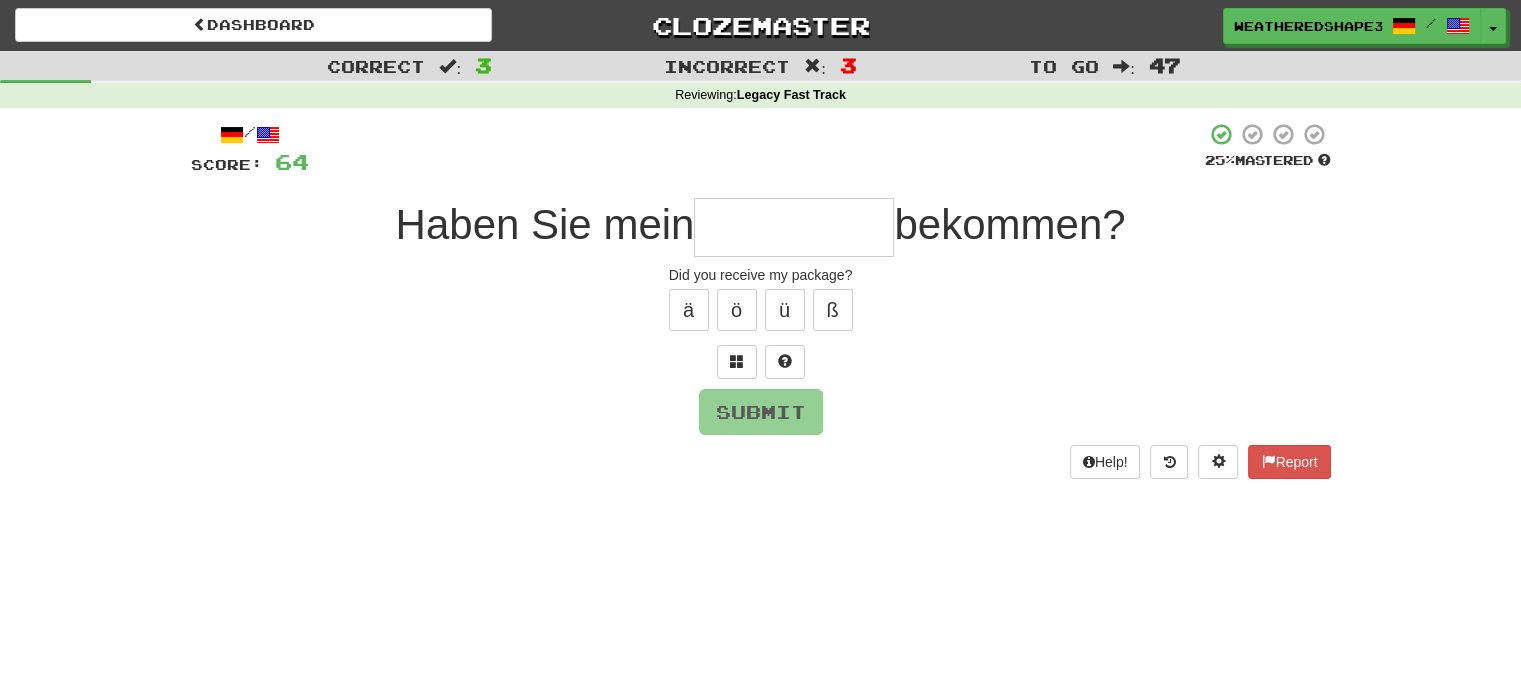 type on "*" 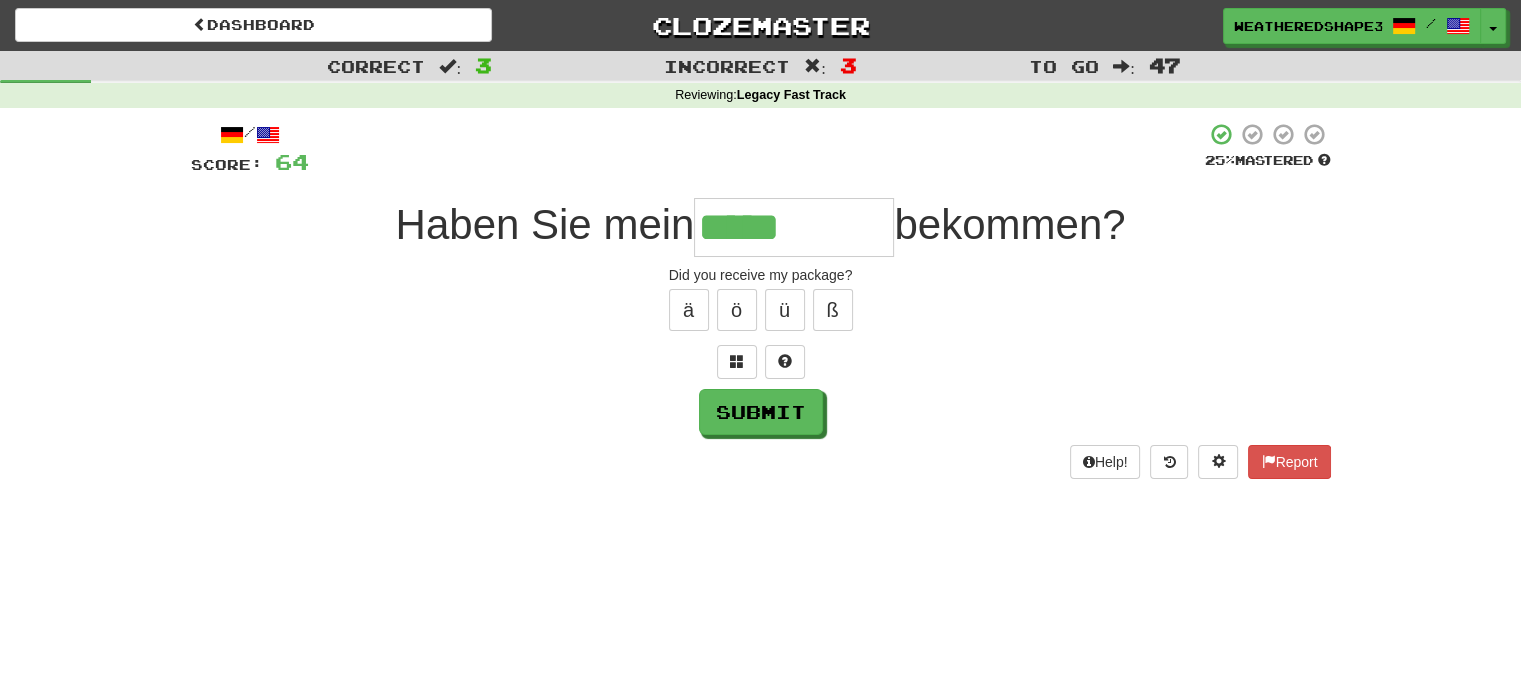 type on "*****" 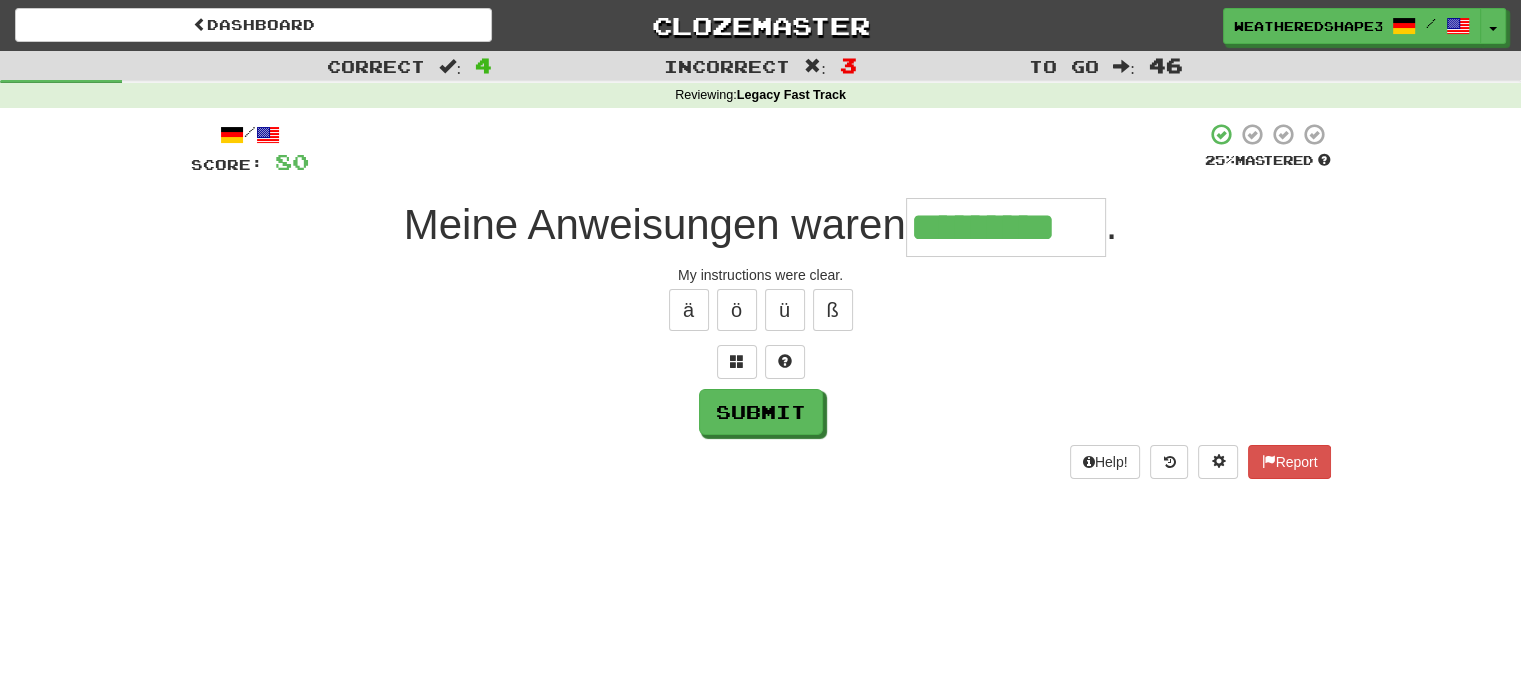 type on "*********" 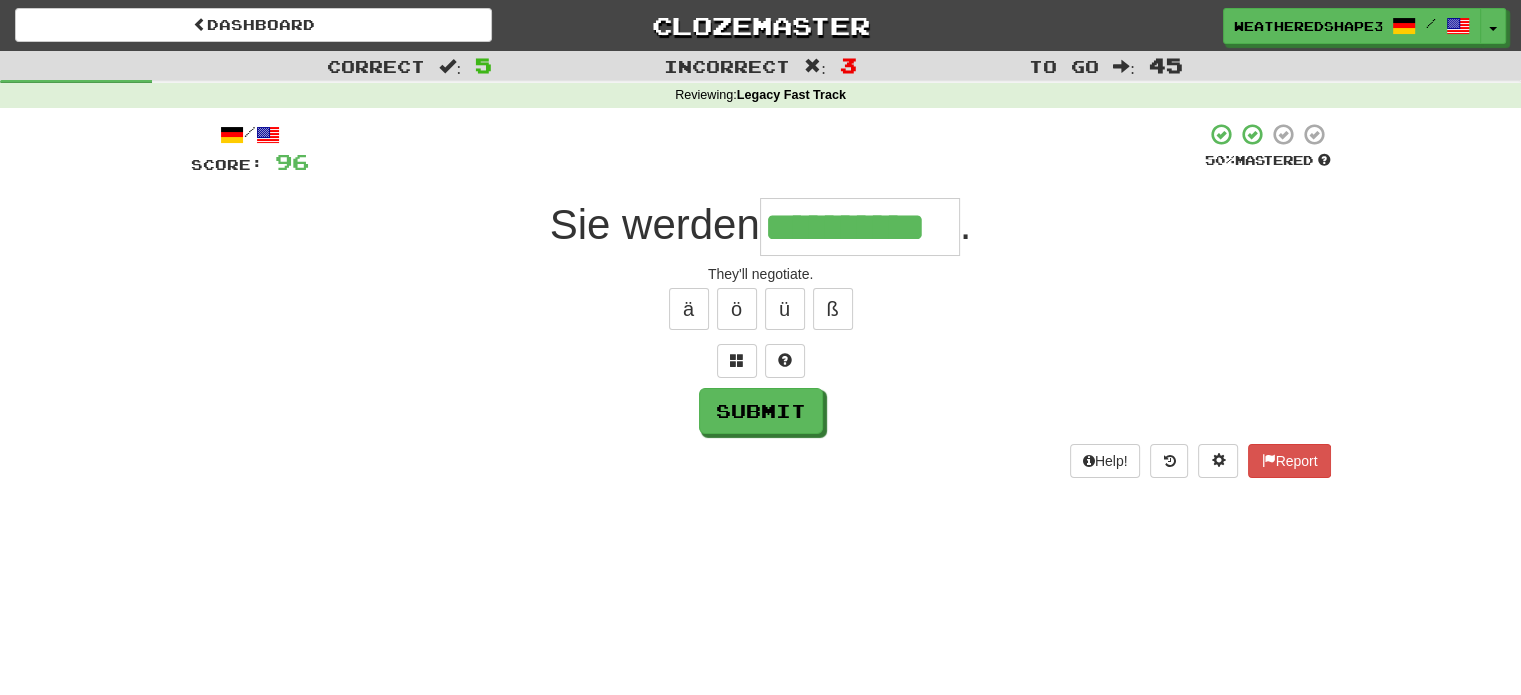 scroll, scrollTop: 0, scrollLeft: 15, axis: horizontal 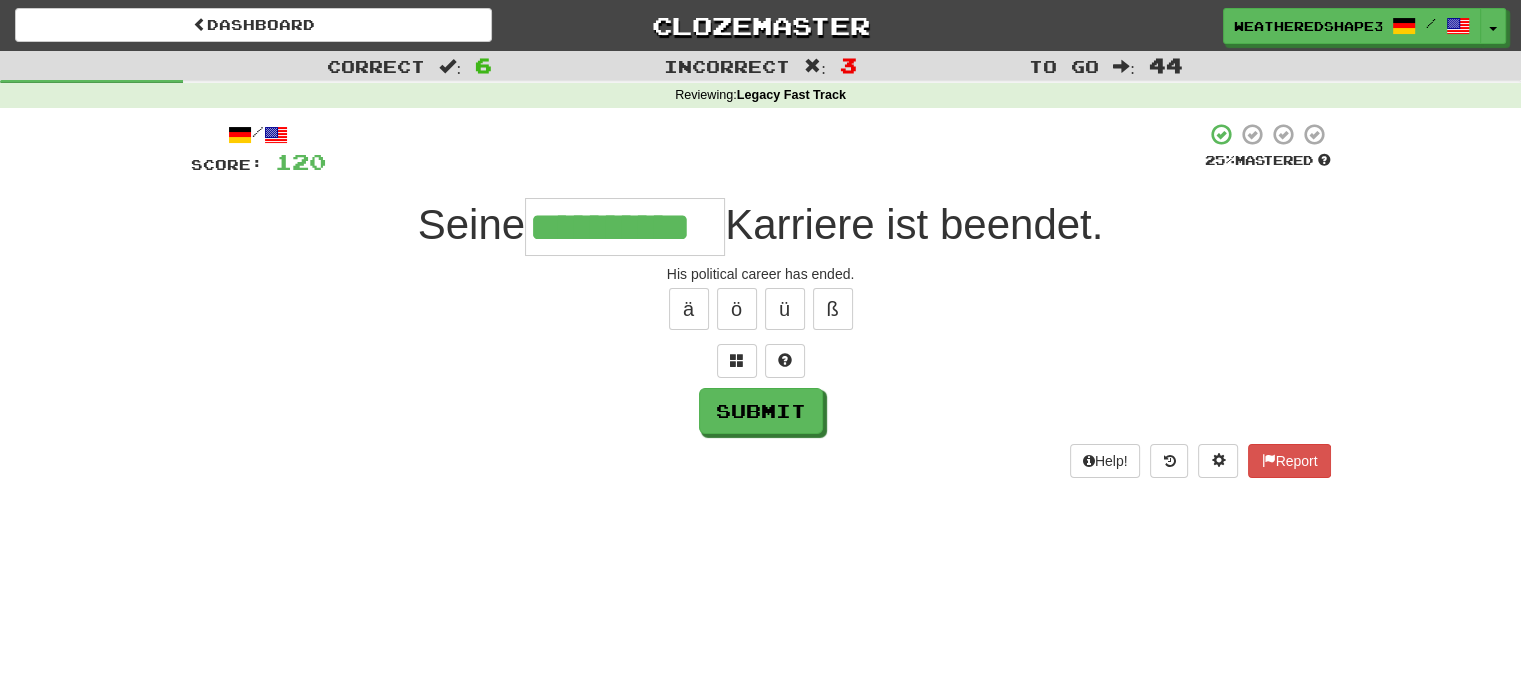 type on "**********" 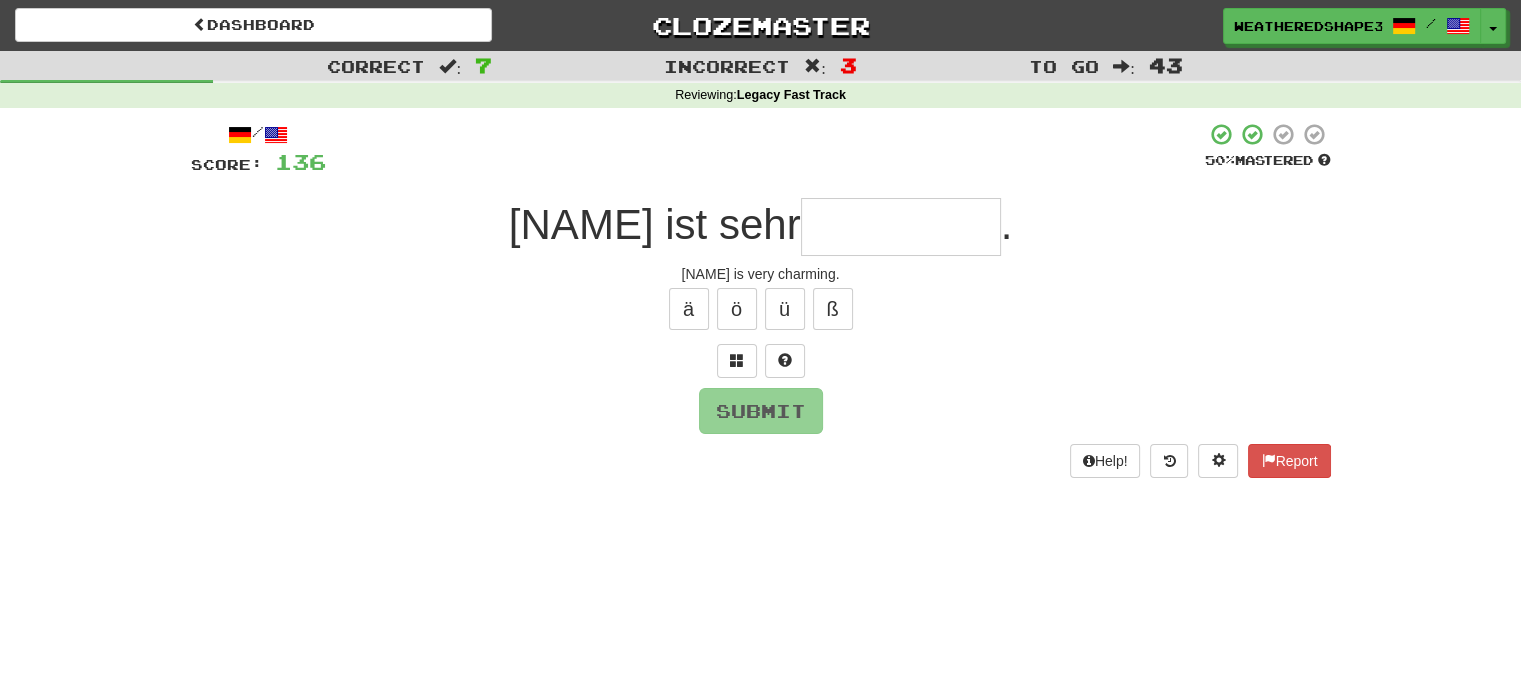 type on "*" 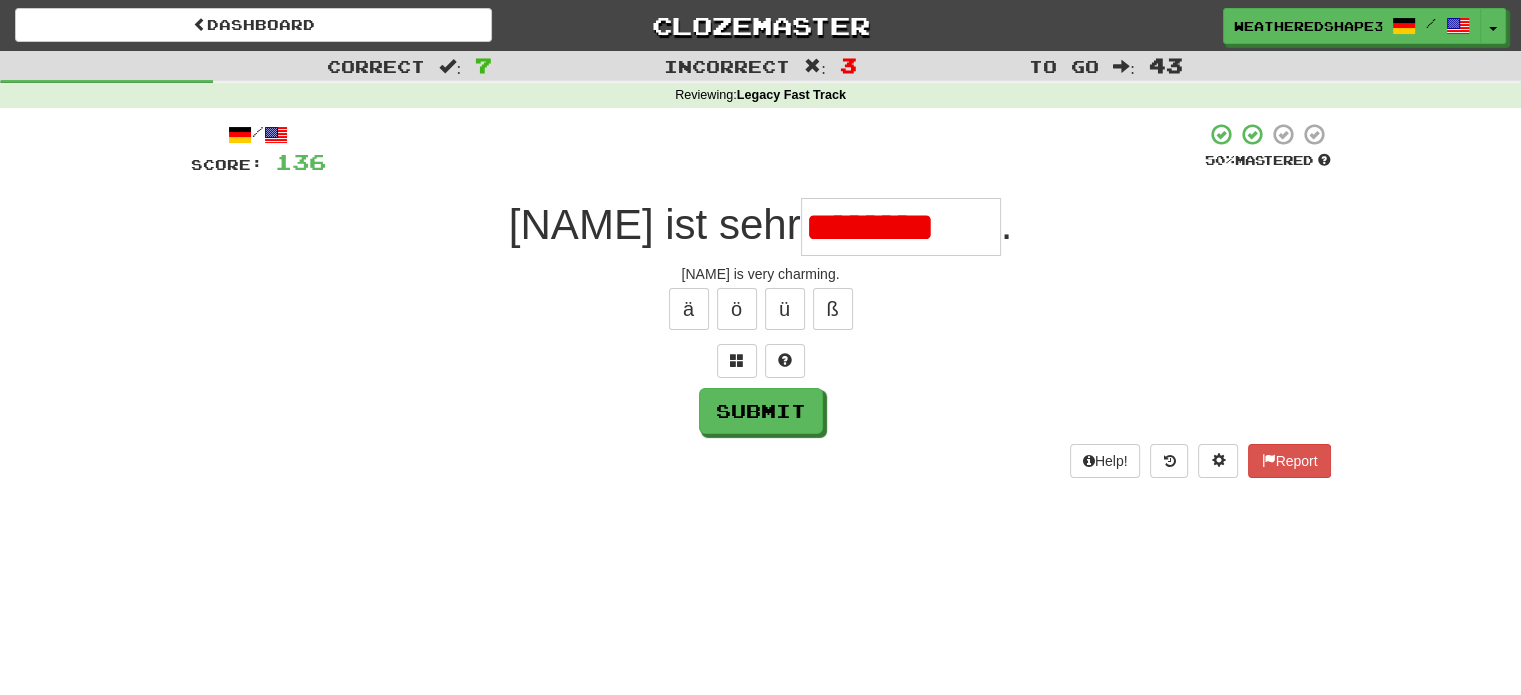 scroll, scrollTop: 0, scrollLeft: 0, axis: both 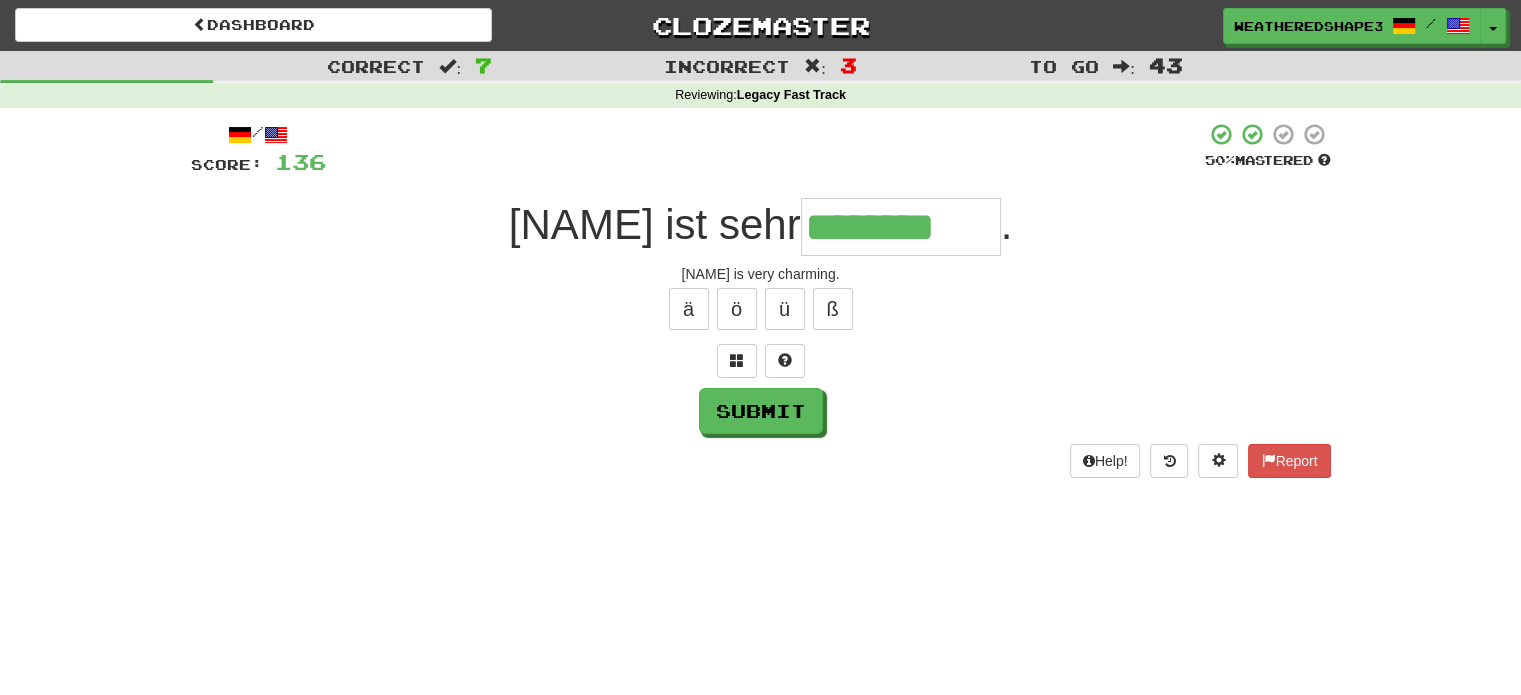 type on "********" 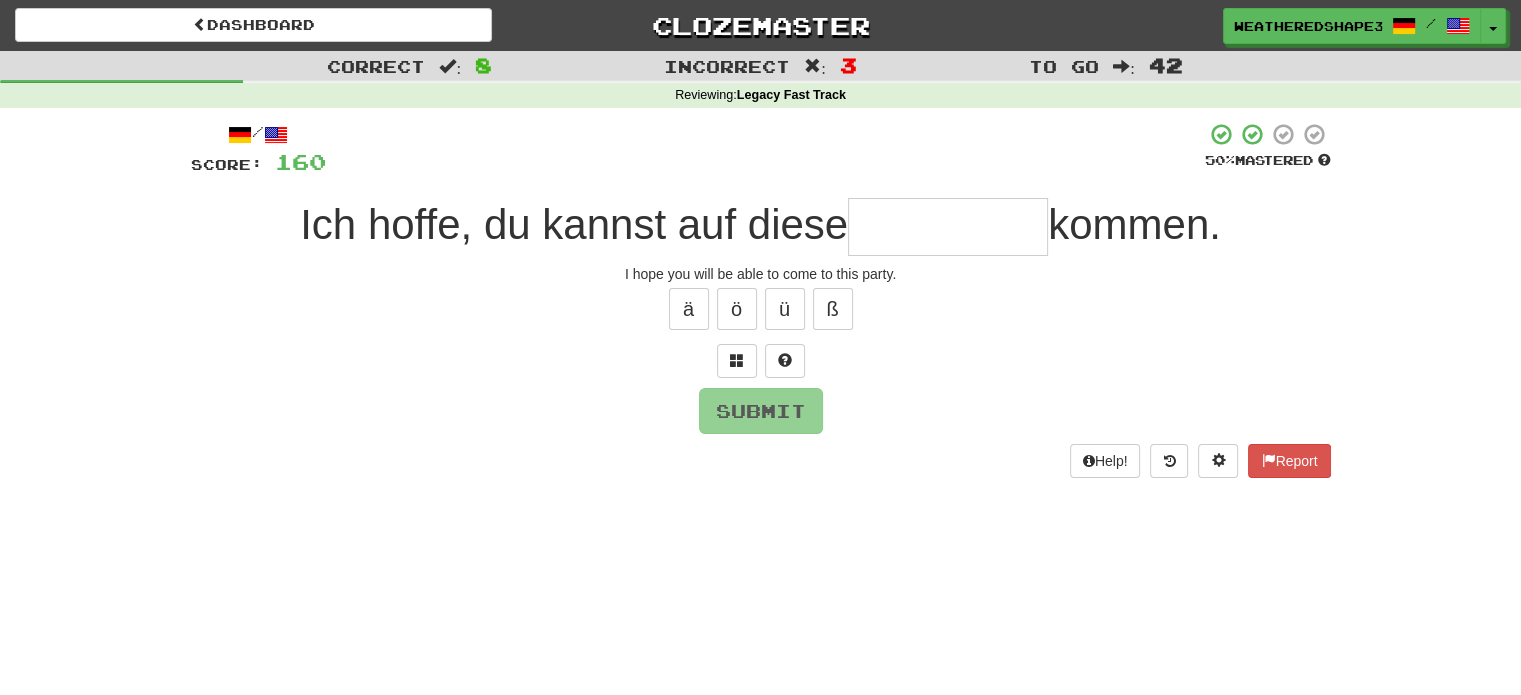 type on "*" 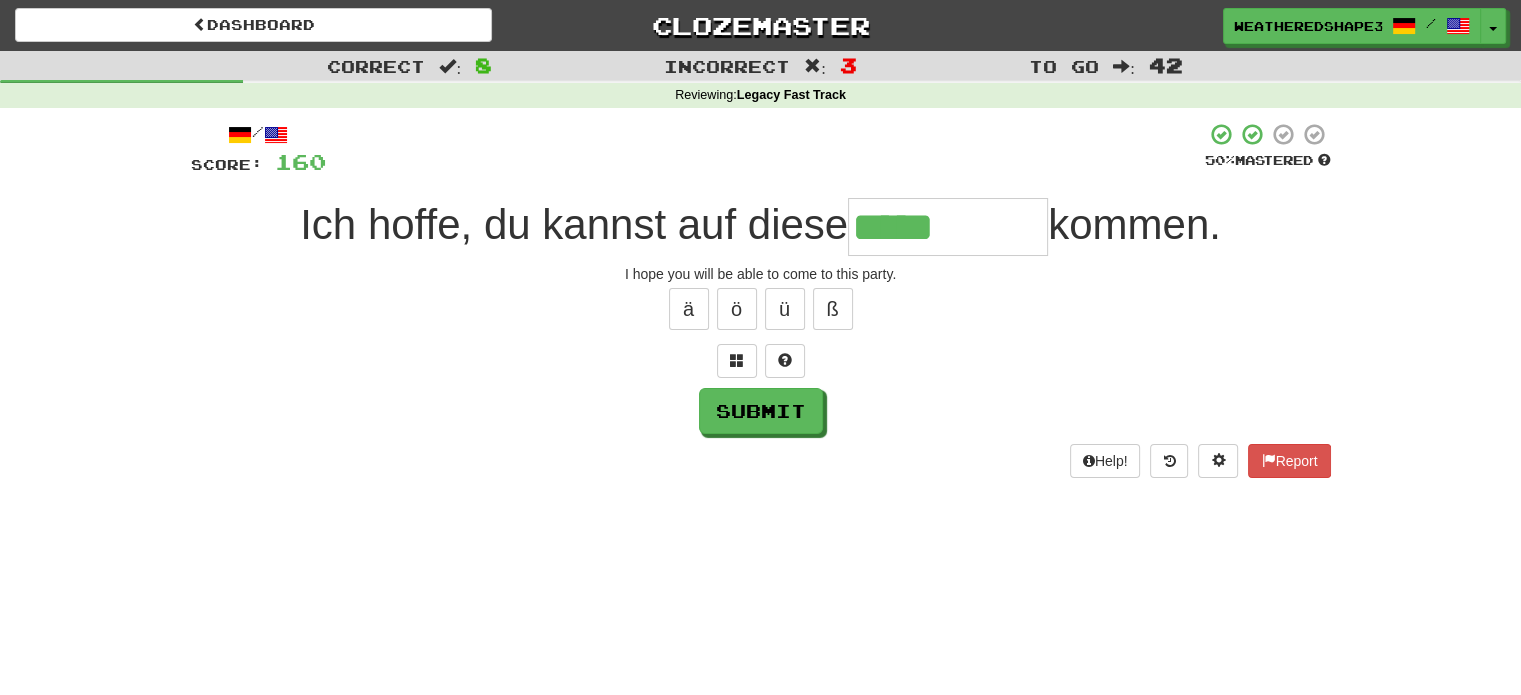 type on "*****" 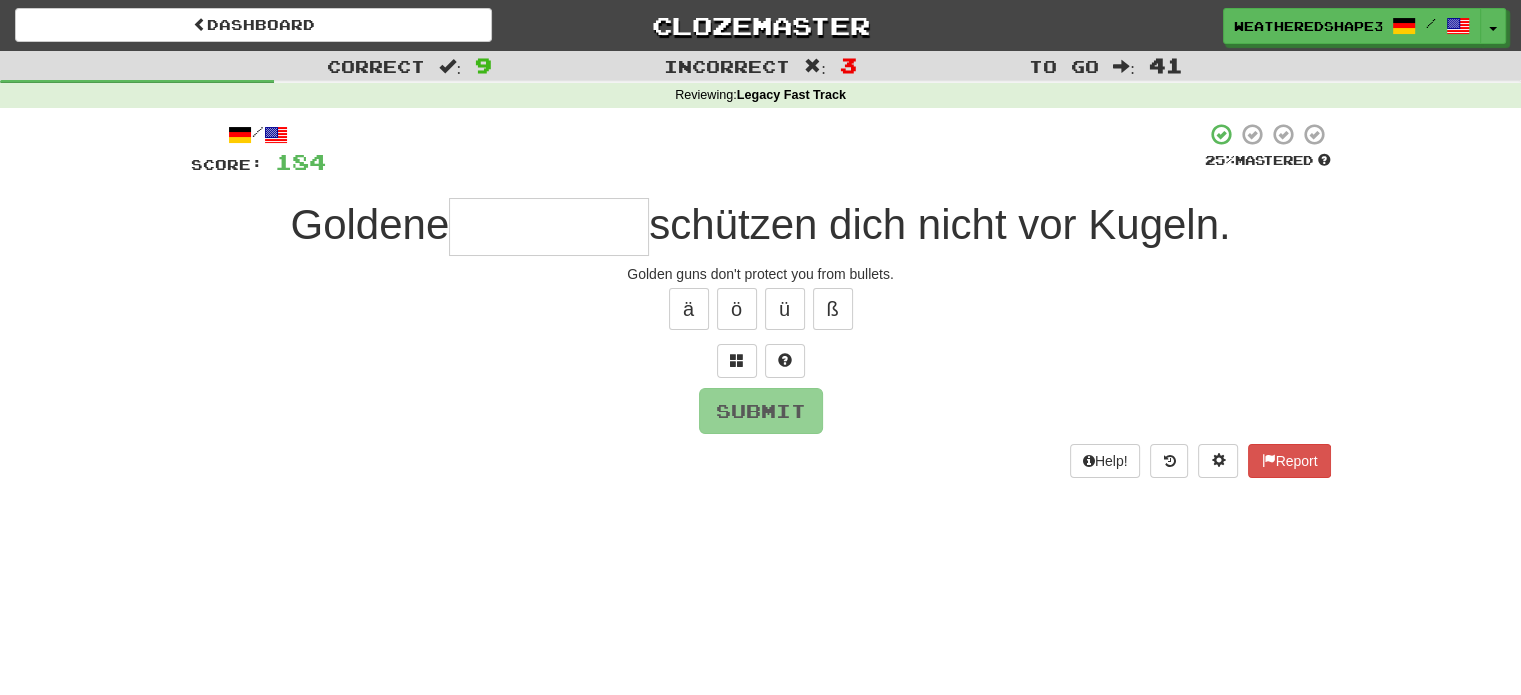 type on "*" 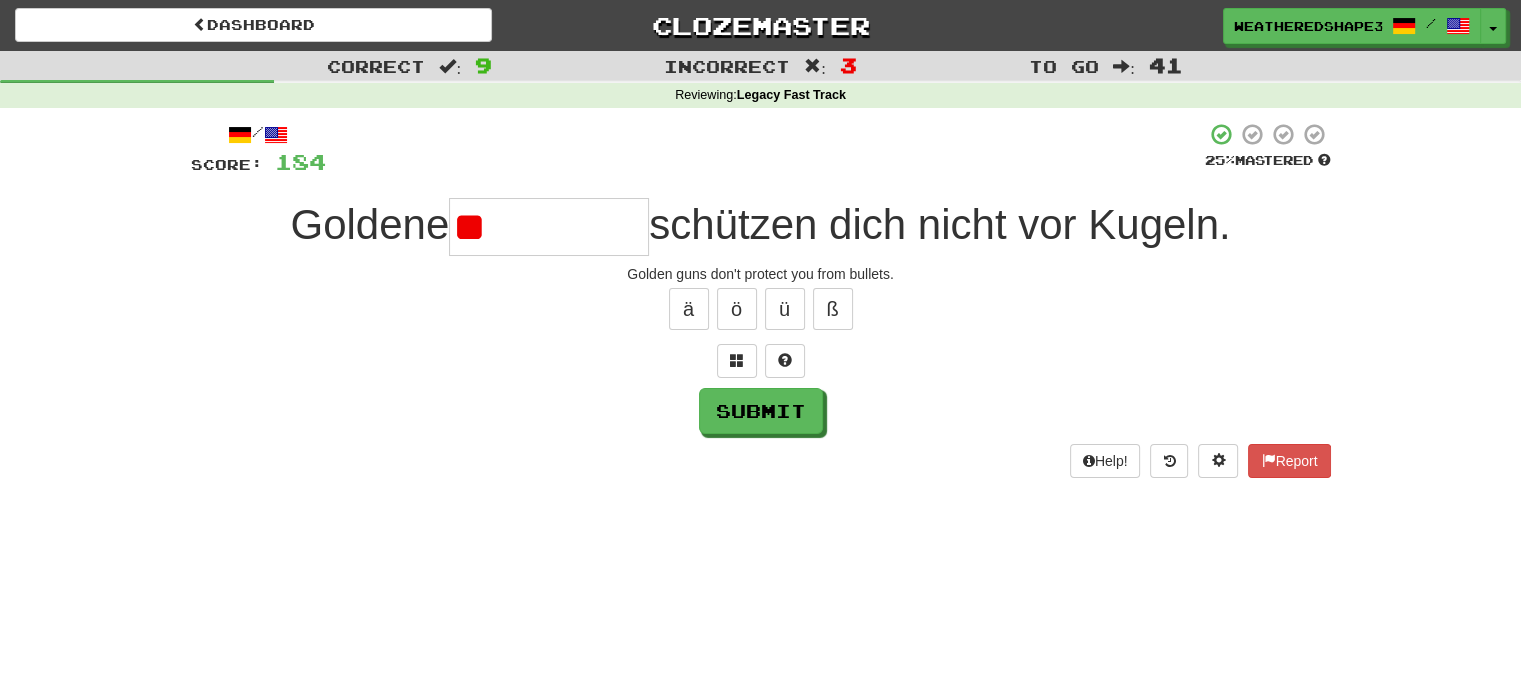 type on "*" 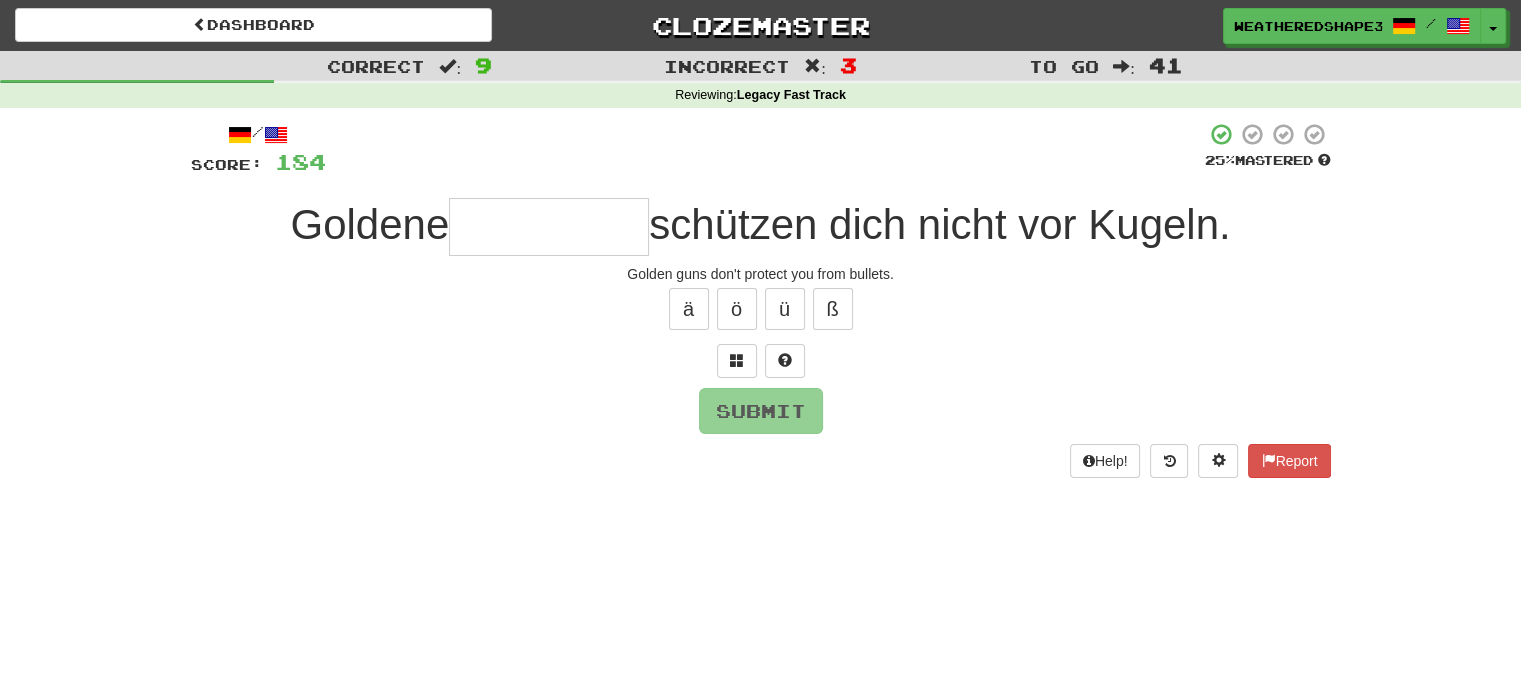 type on "*" 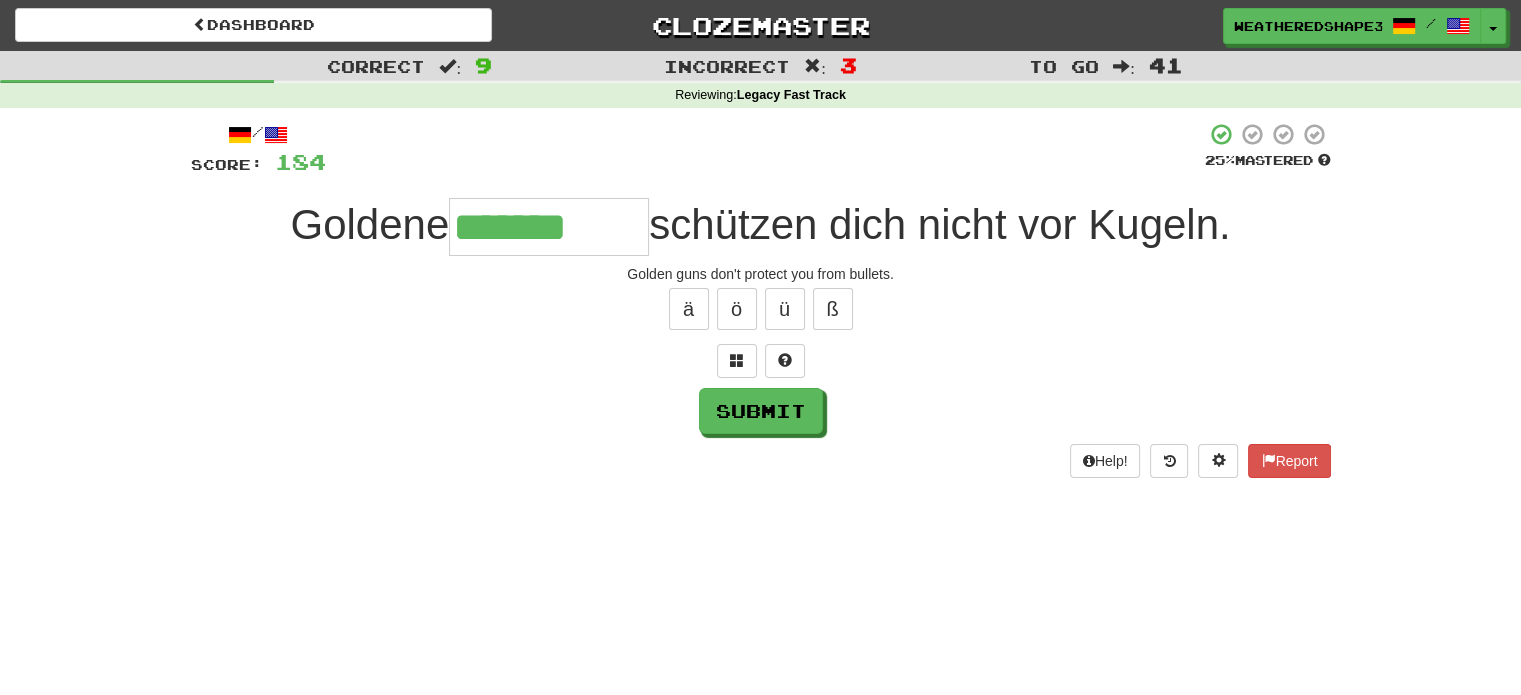 type on "*******" 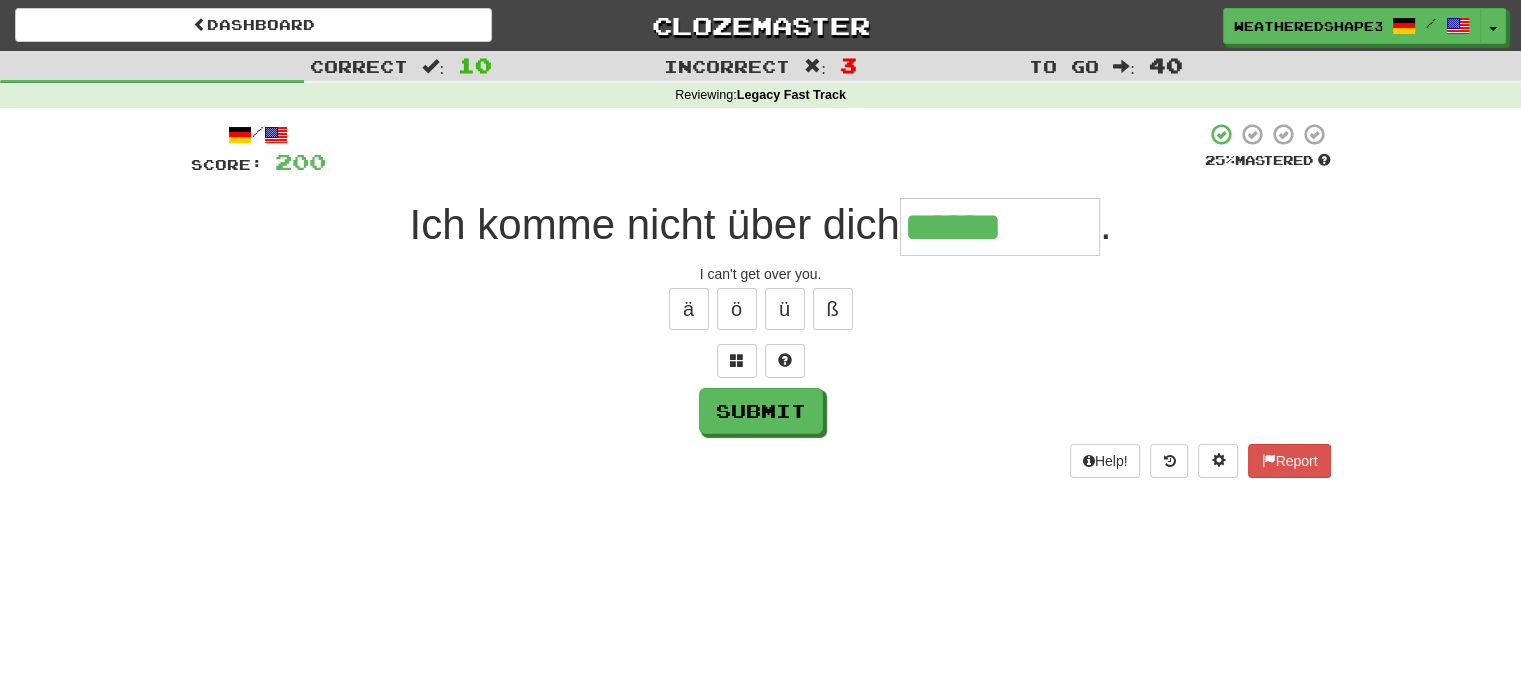 type on "******" 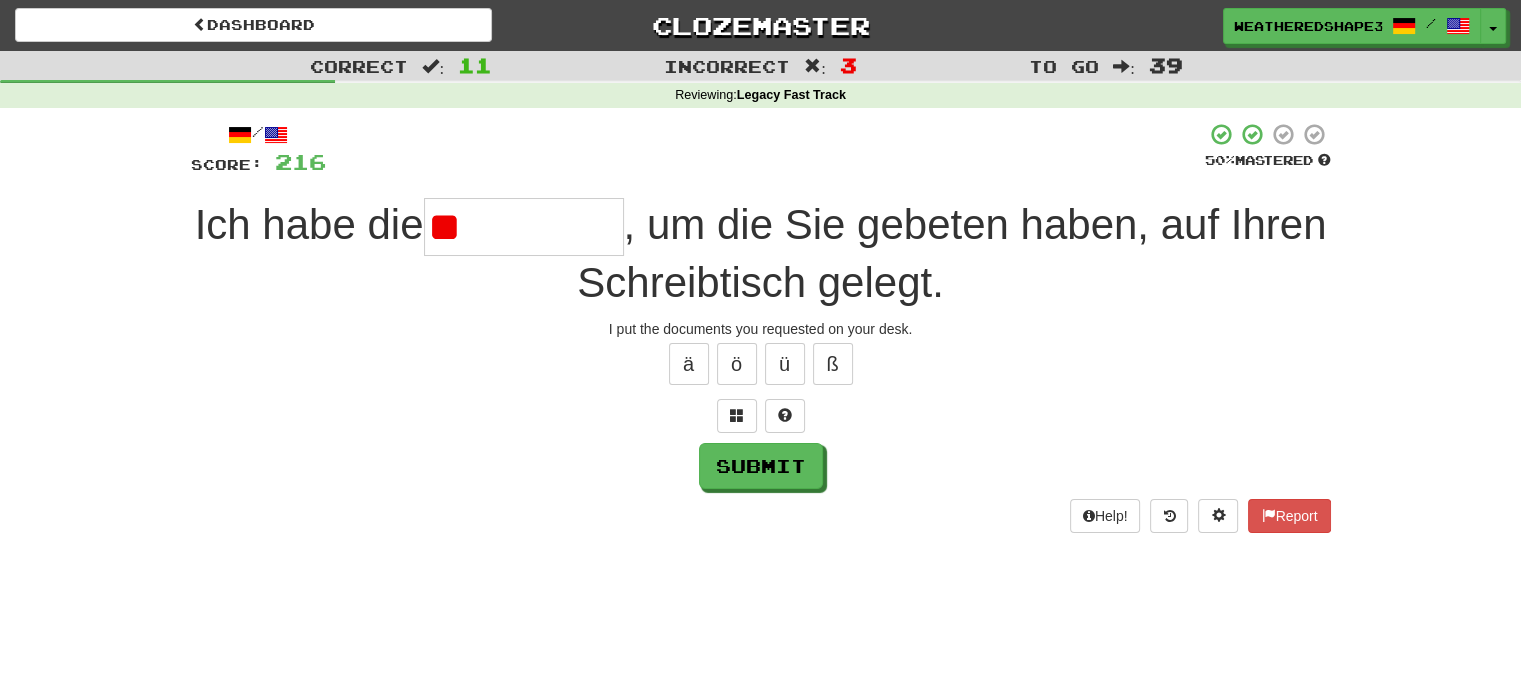 type on "*" 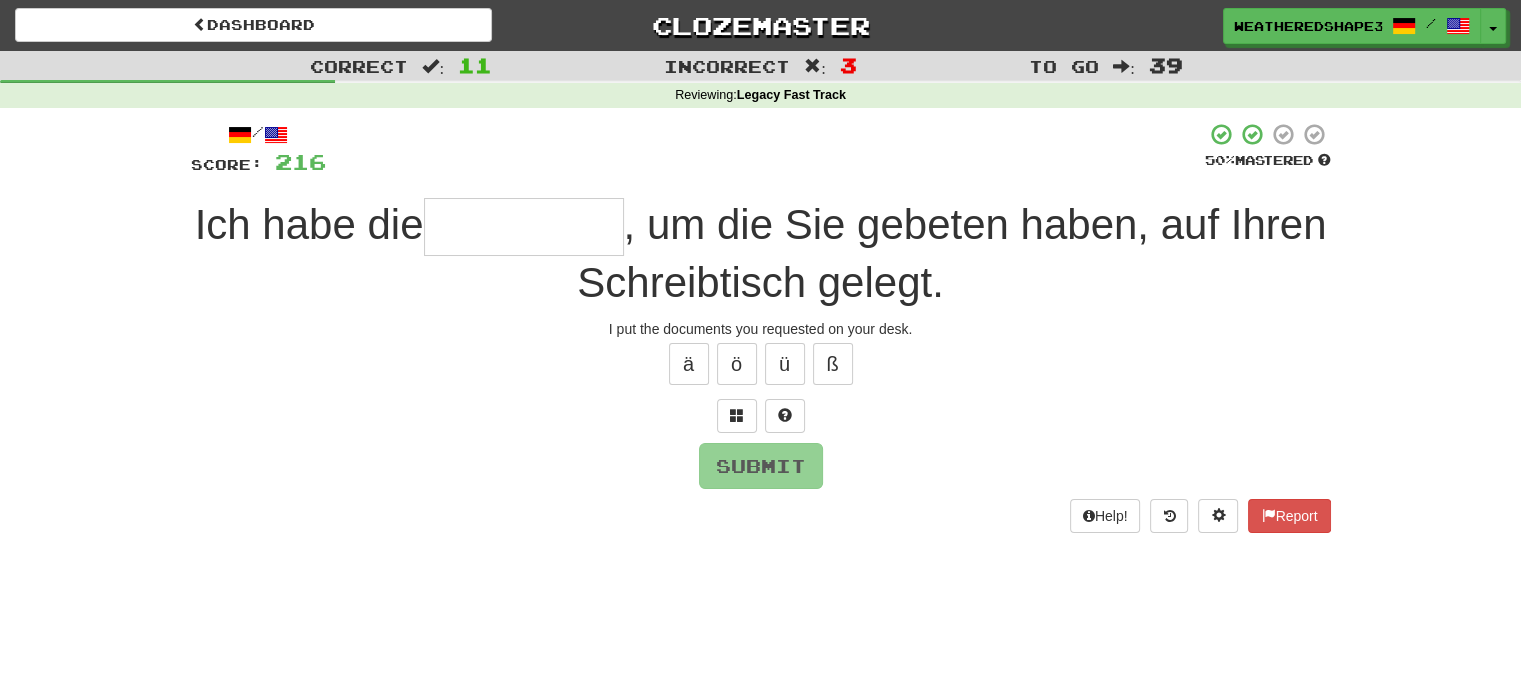 type on "*" 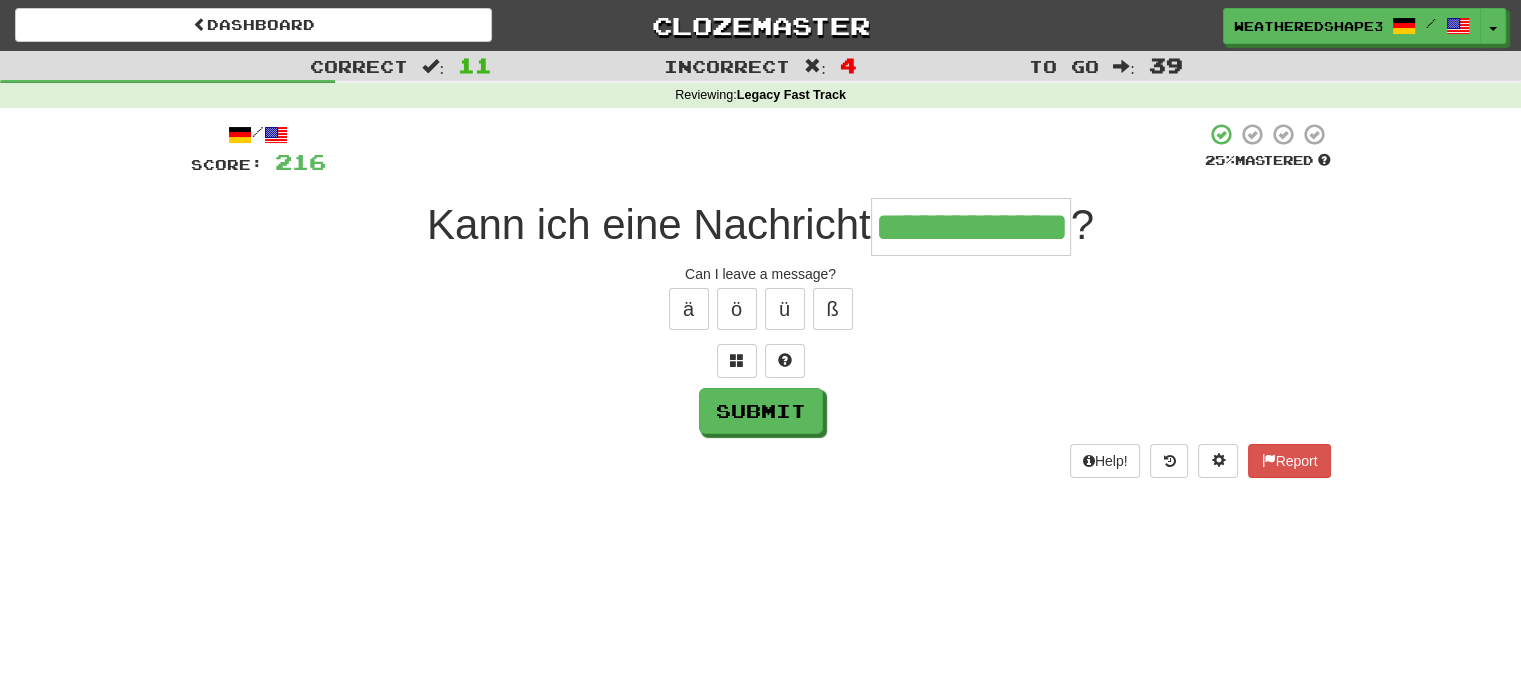 scroll, scrollTop: 0, scrollLeft: 33, axis: horizontal 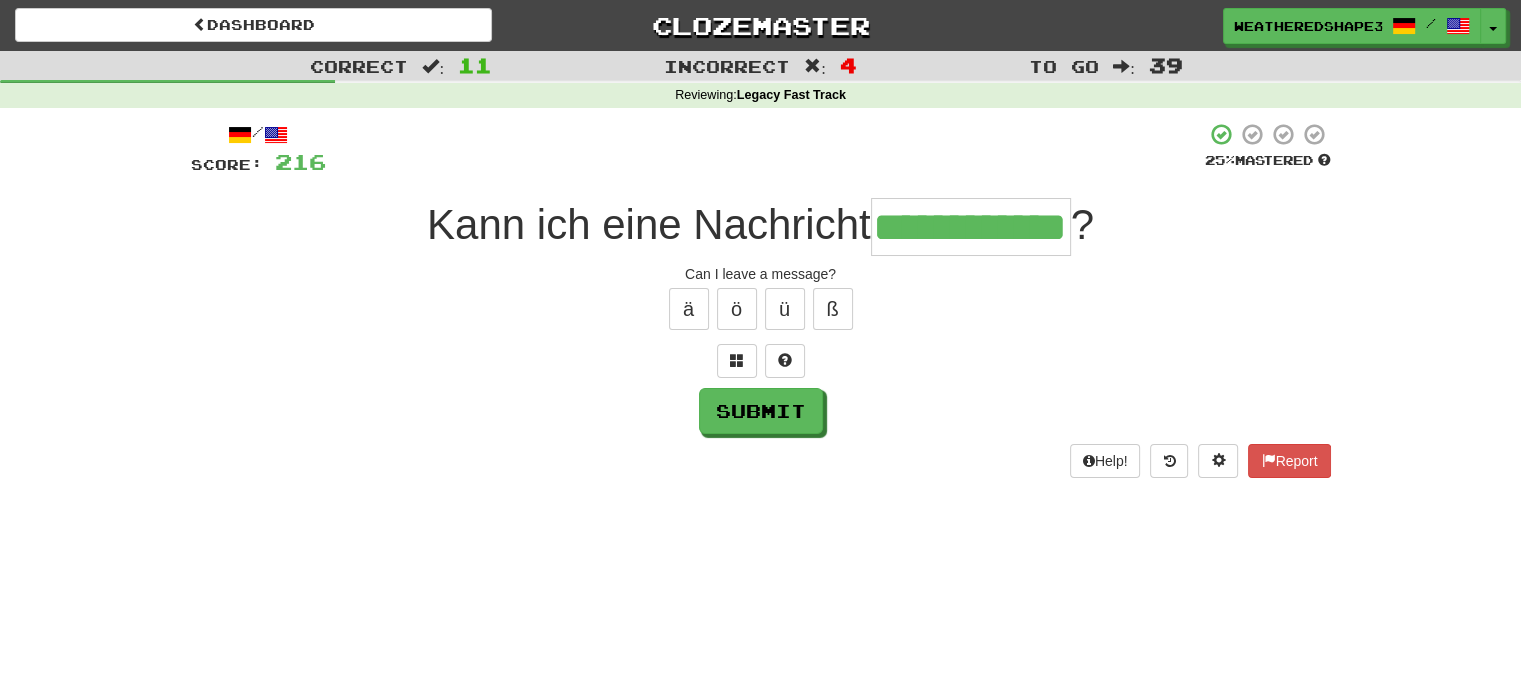 type on "**********" 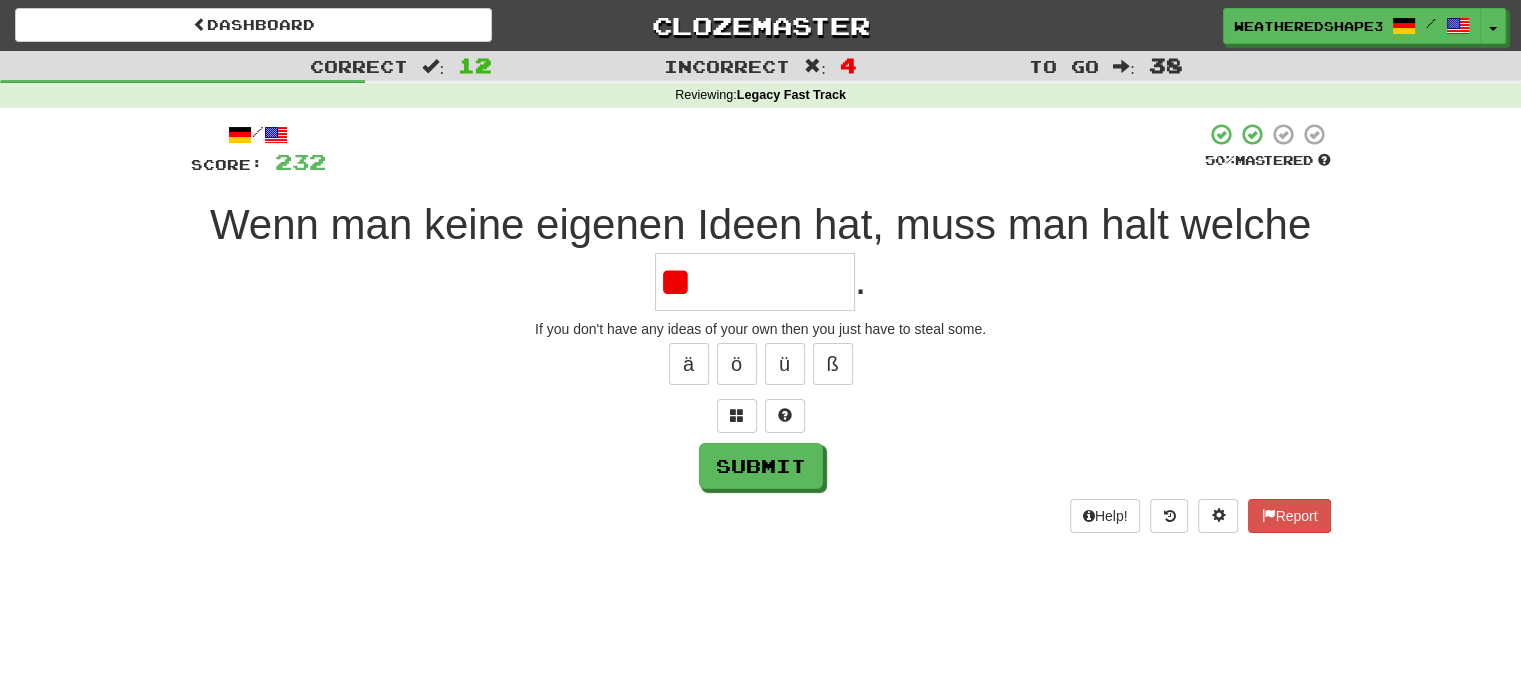 type on "*" 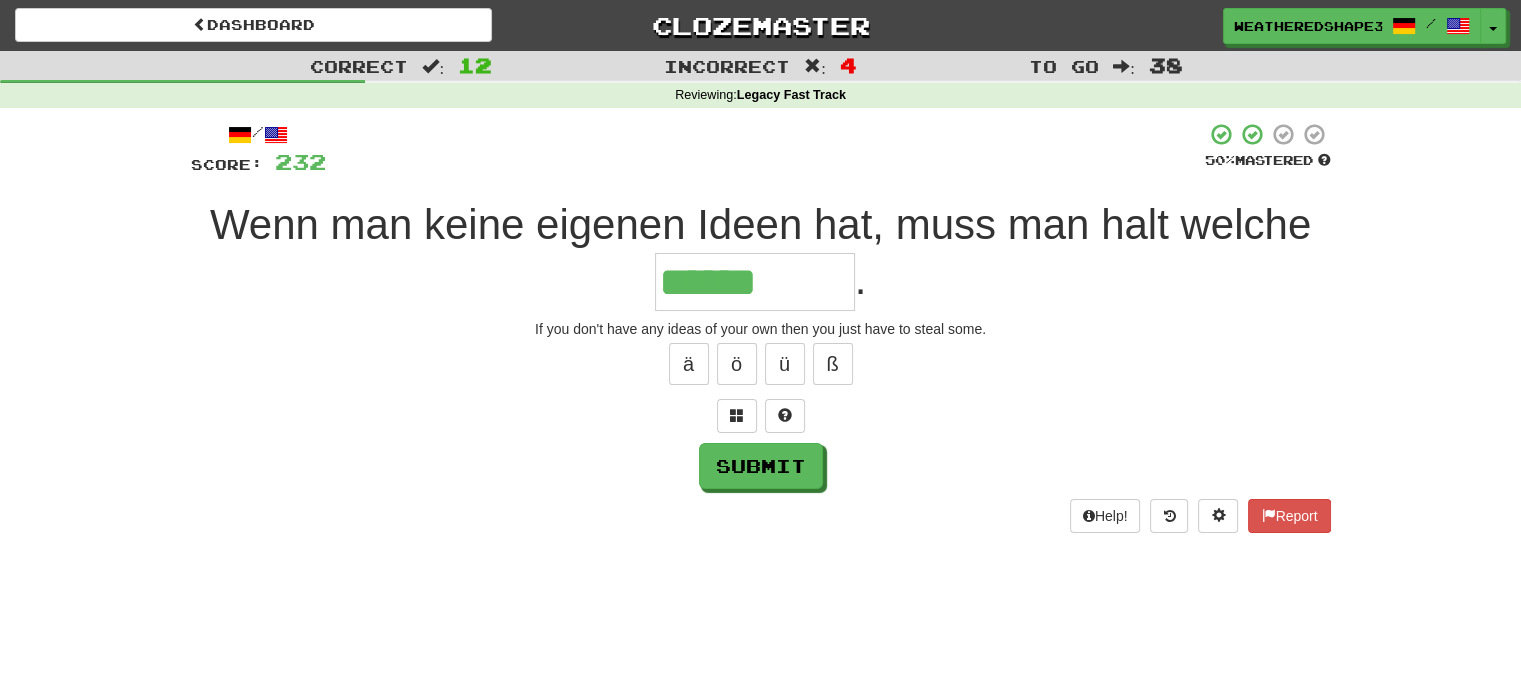 type on "******" 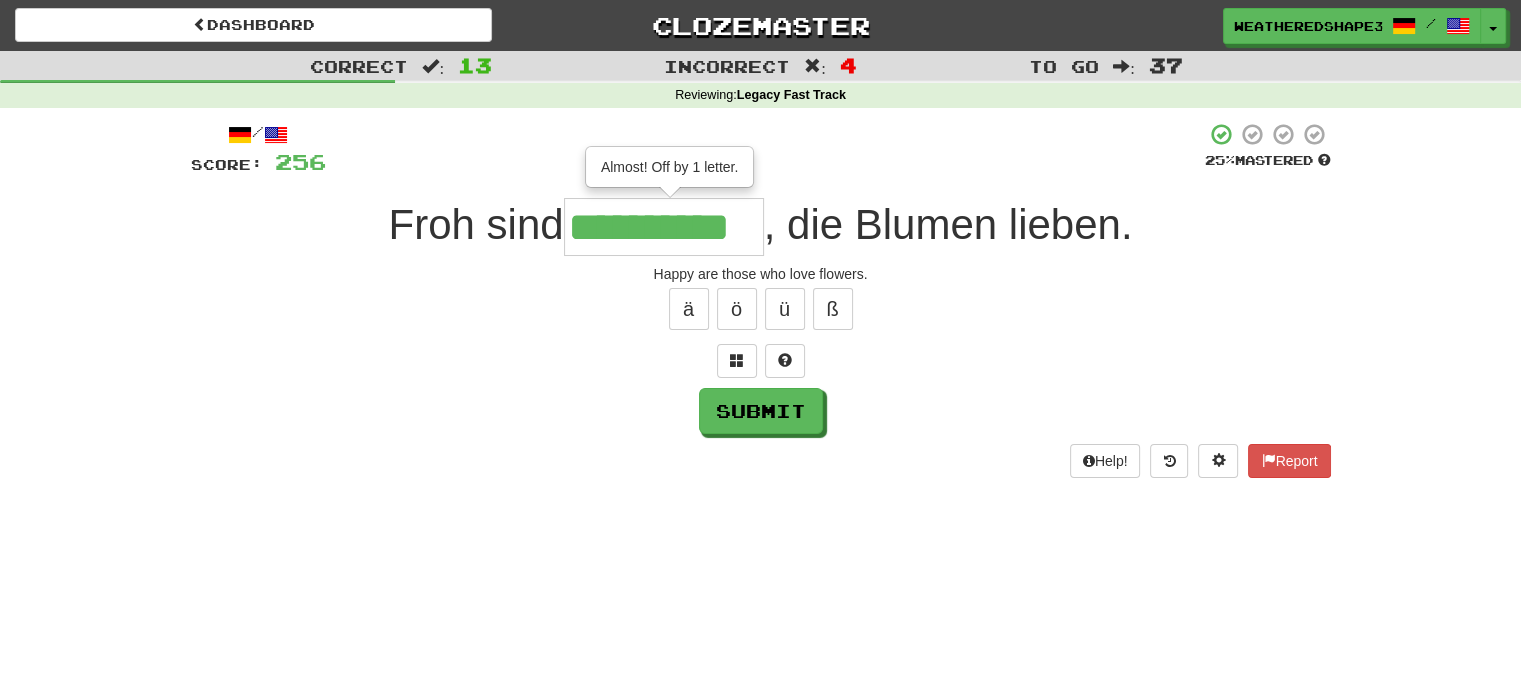 type on "**********" 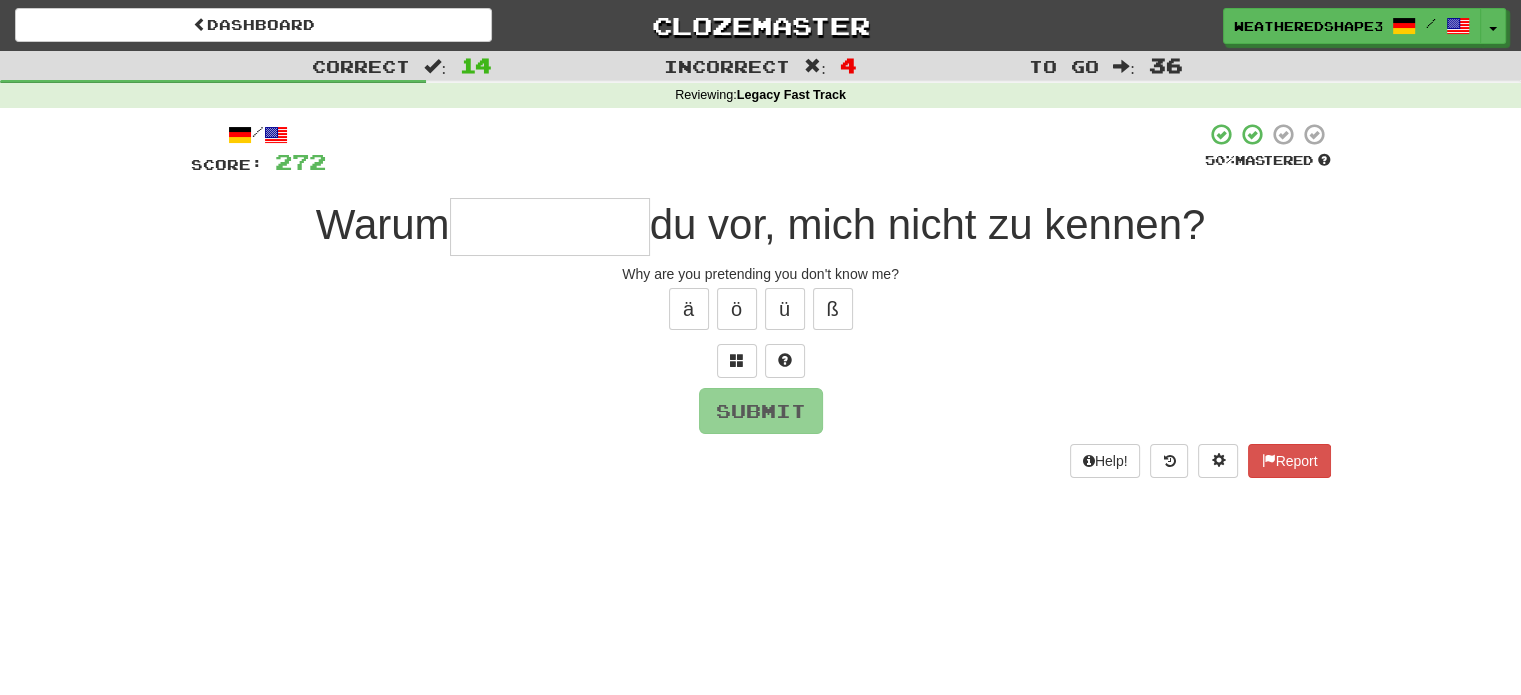type on "*" 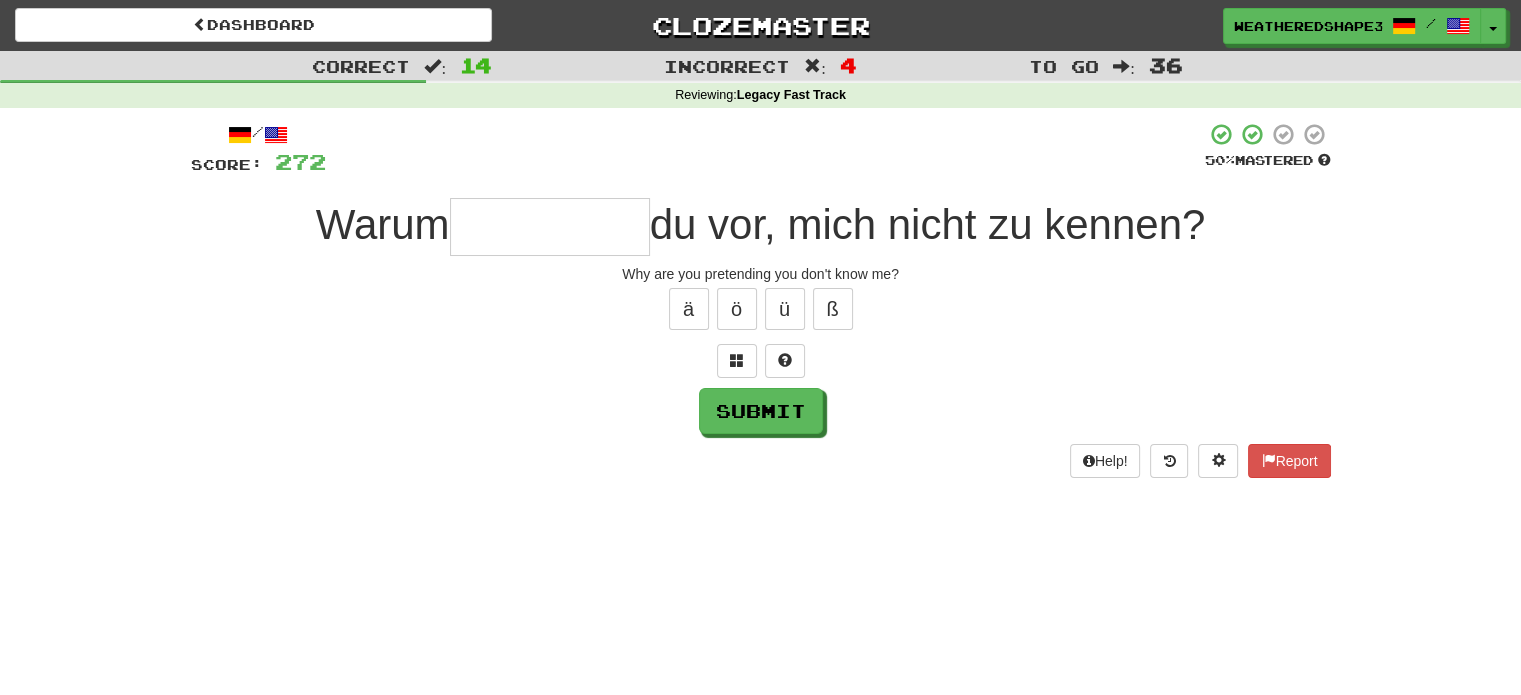 type on "*****" 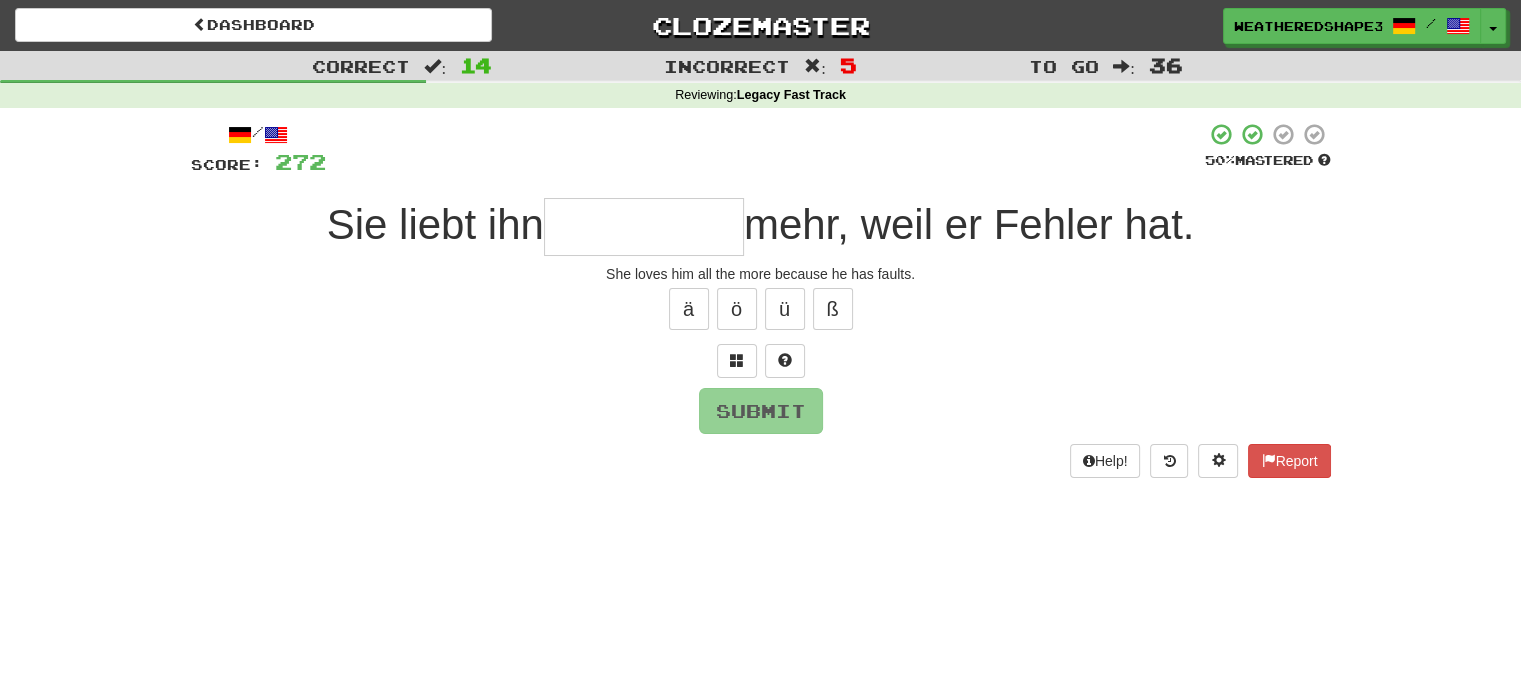 type on "*" 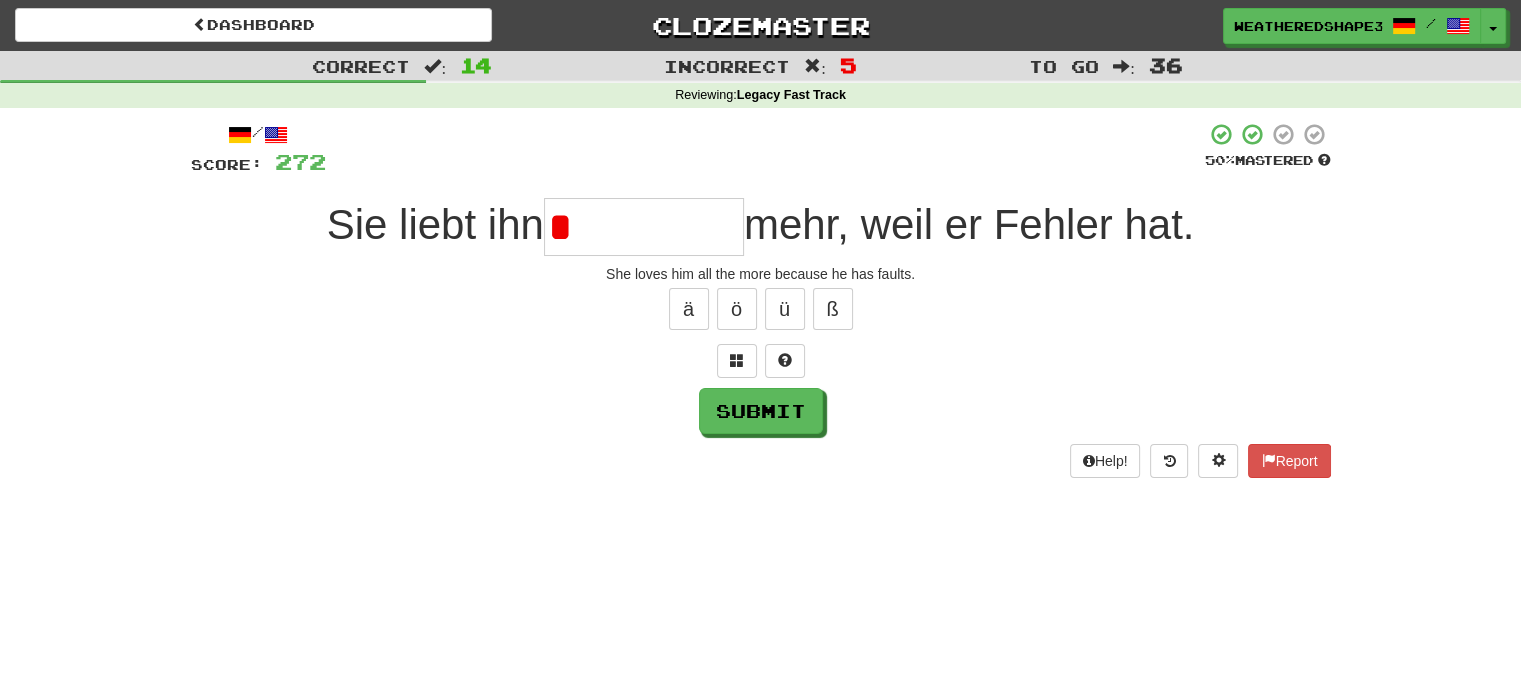 type on "****" 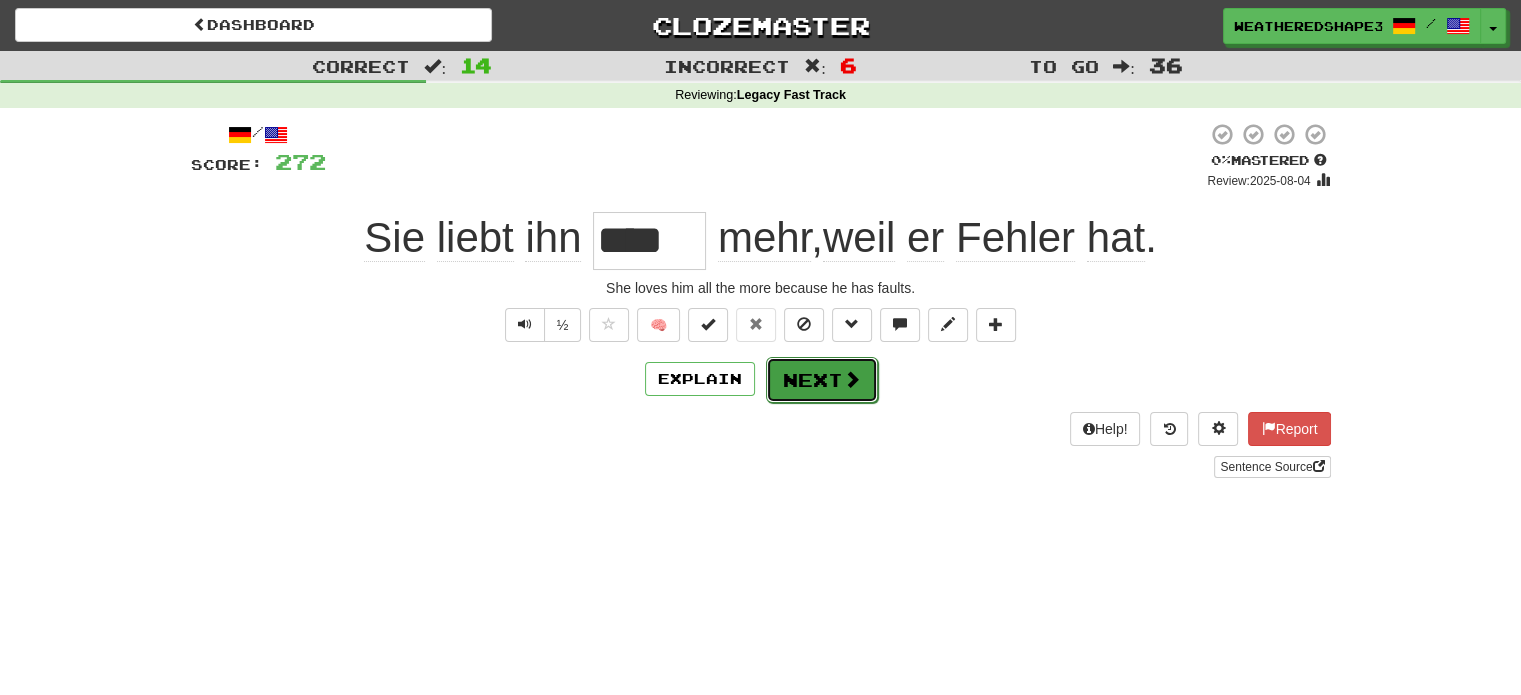 click on "Next" at bounding box center [822, 380] 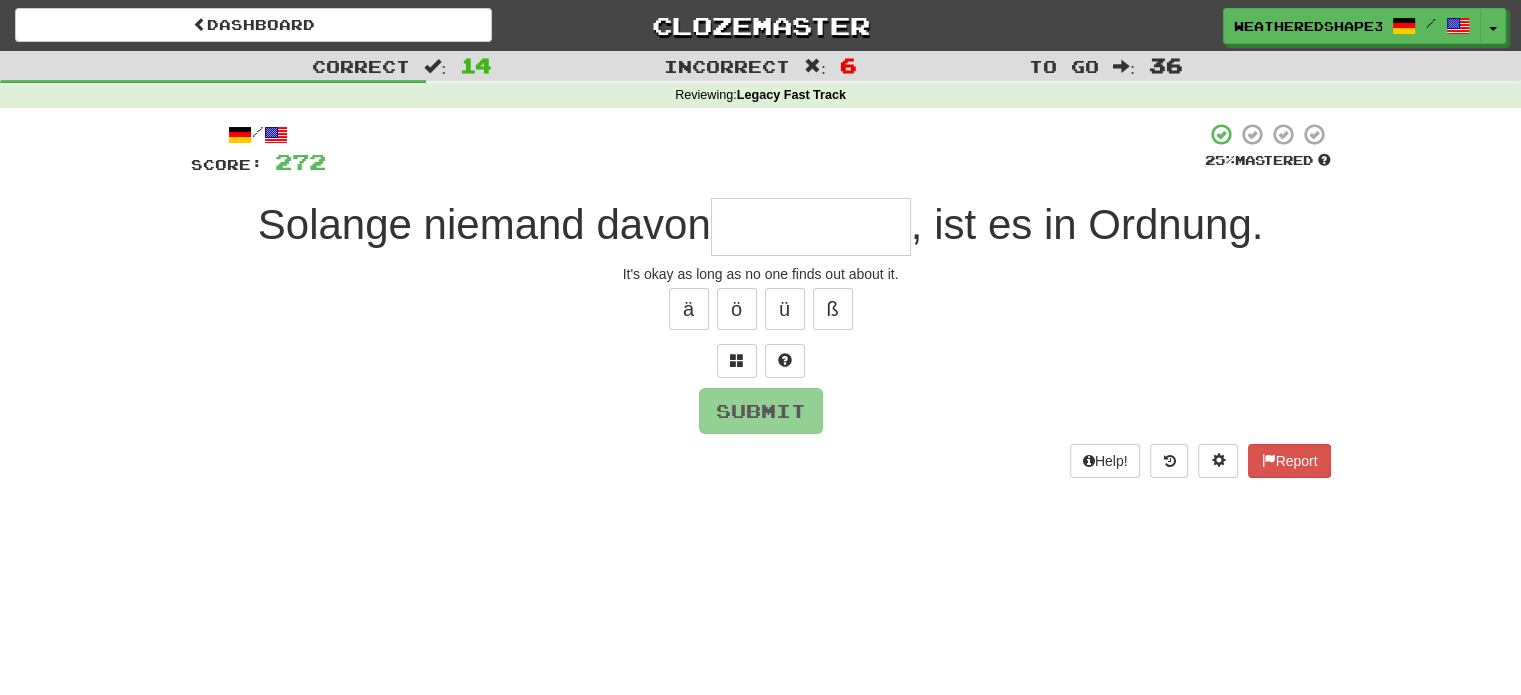 click at bounding box center [811, 227] 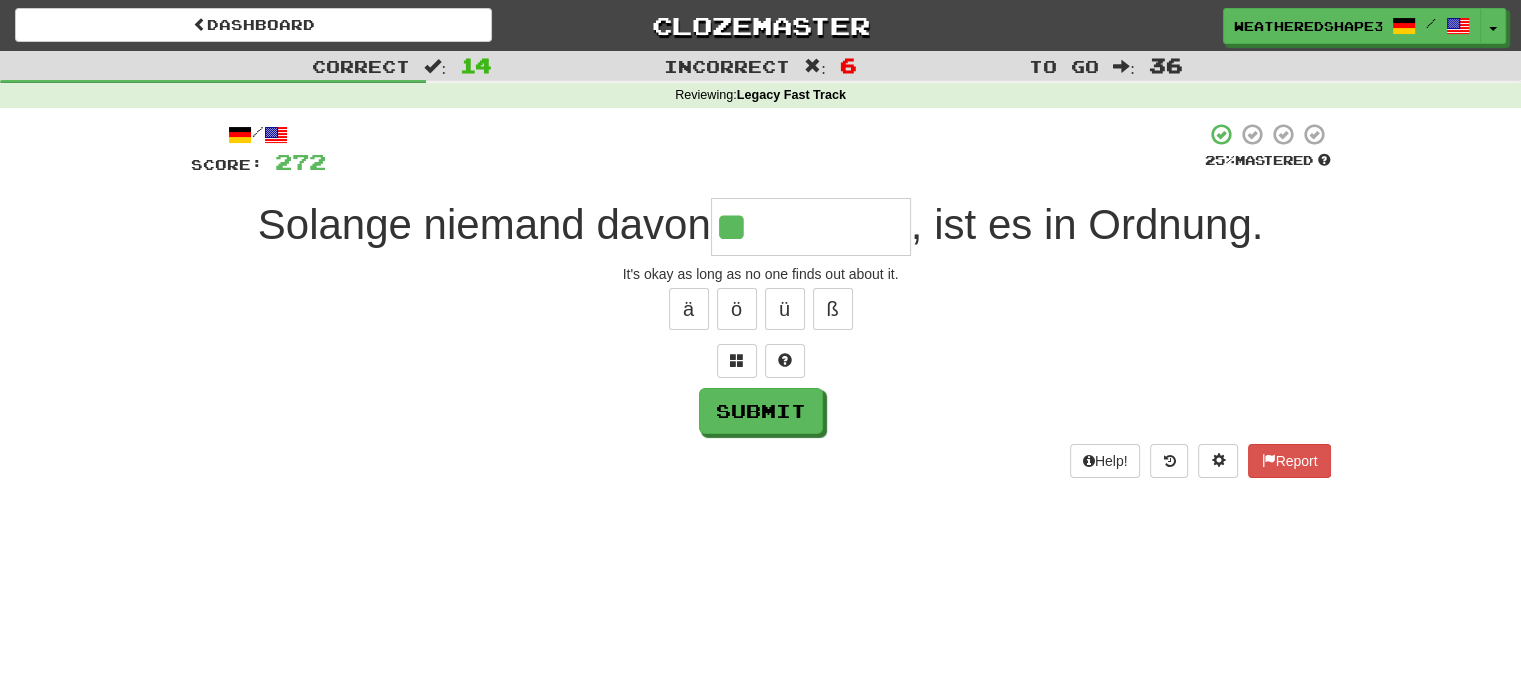 type on "*******" 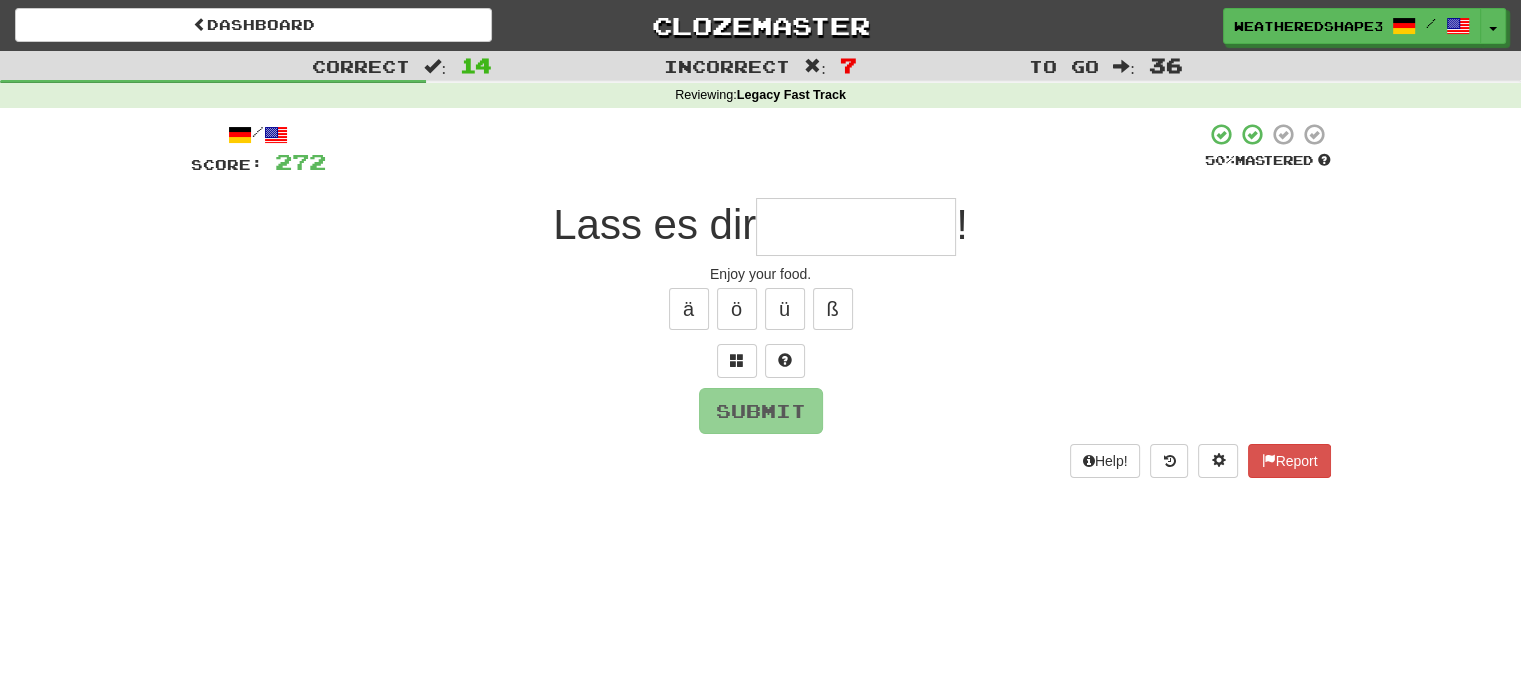 type on "*" 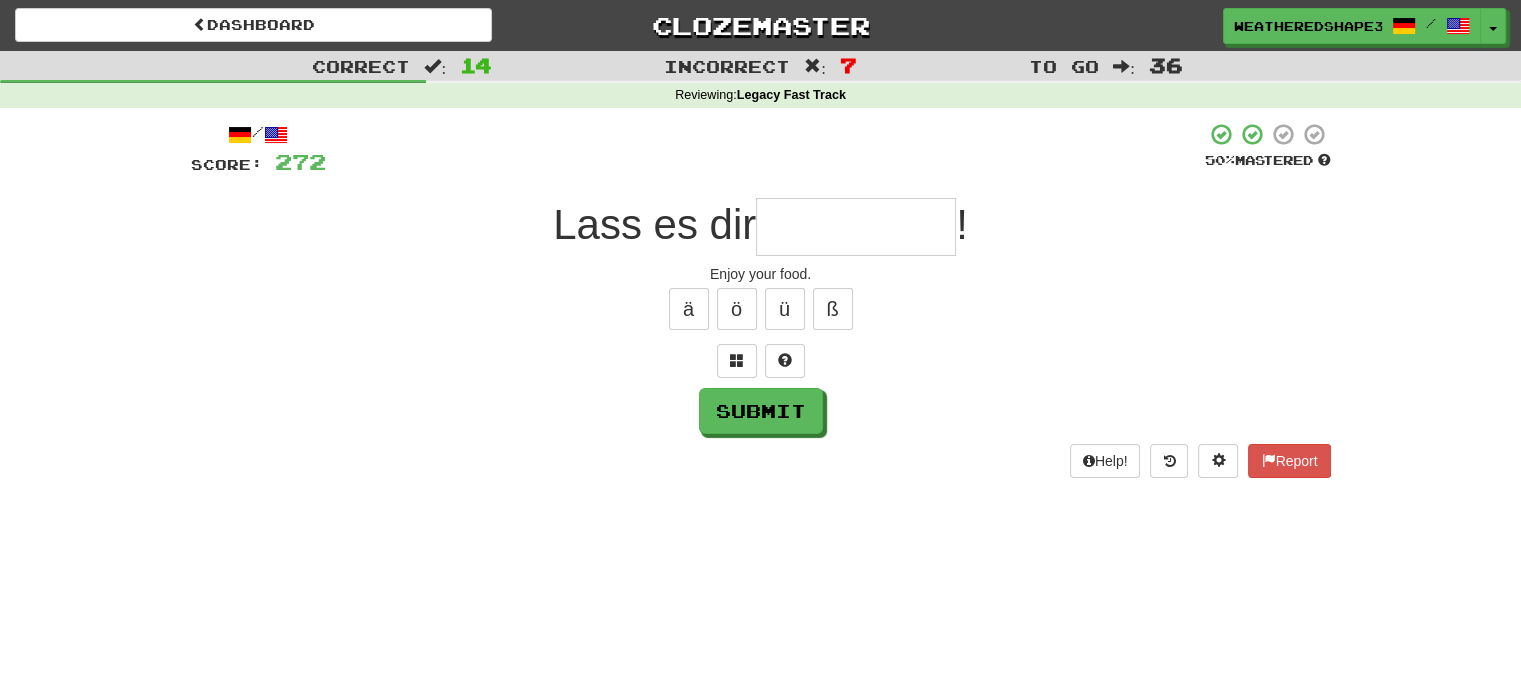type on "*" 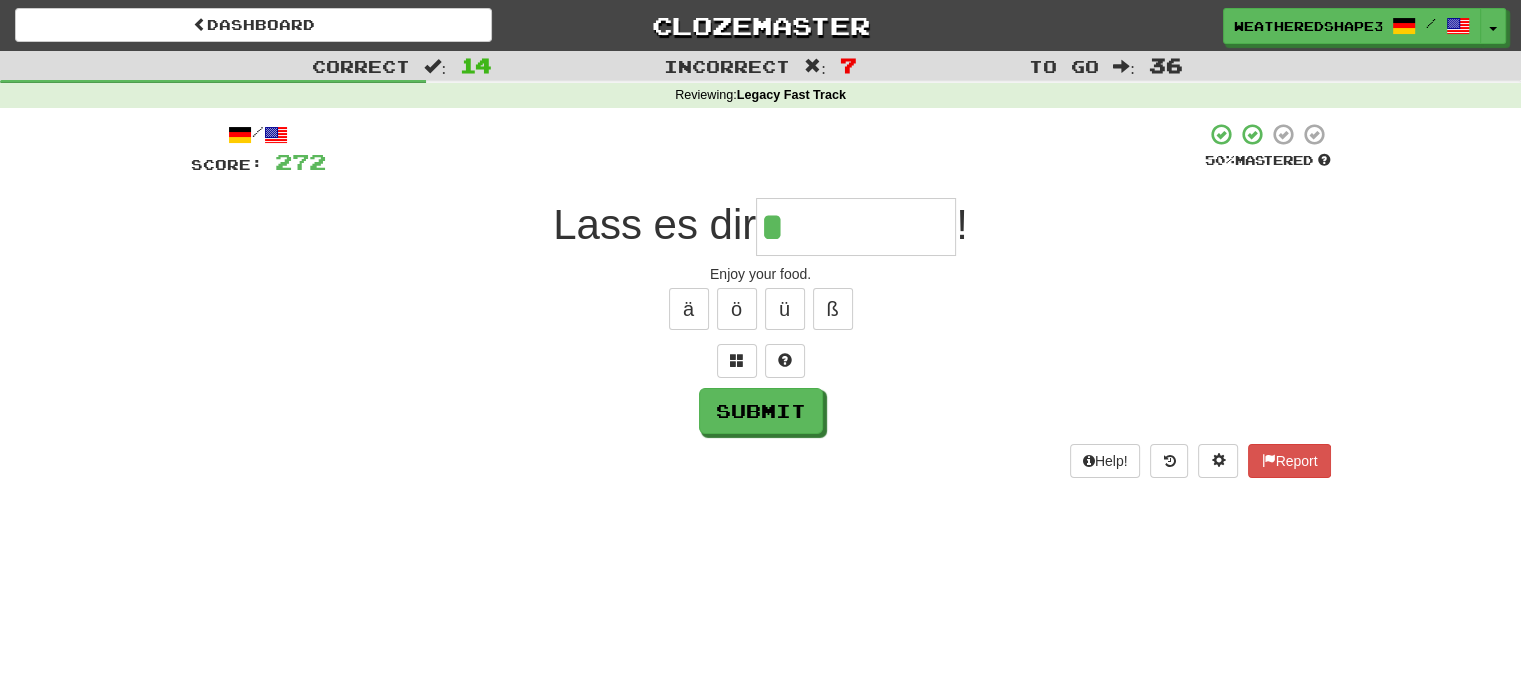 type on "*********" 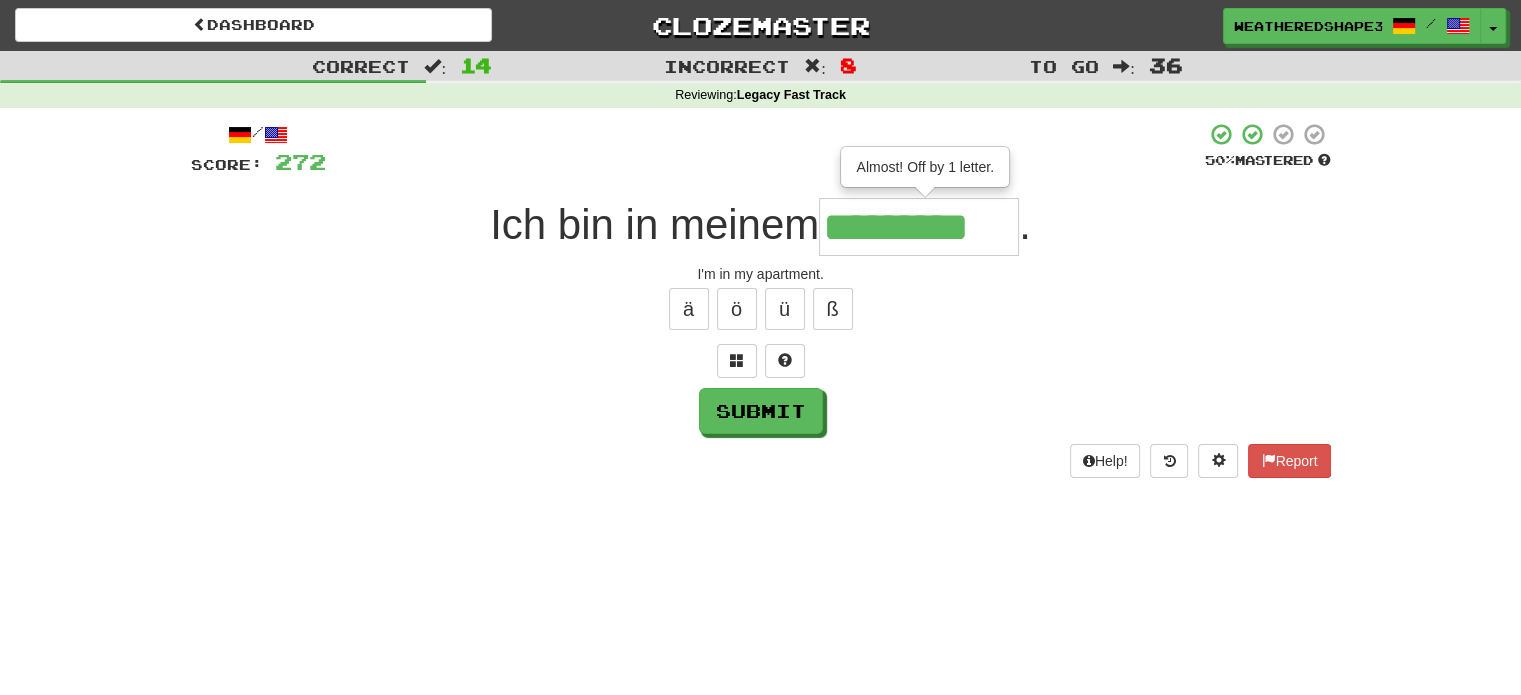type on "*********" 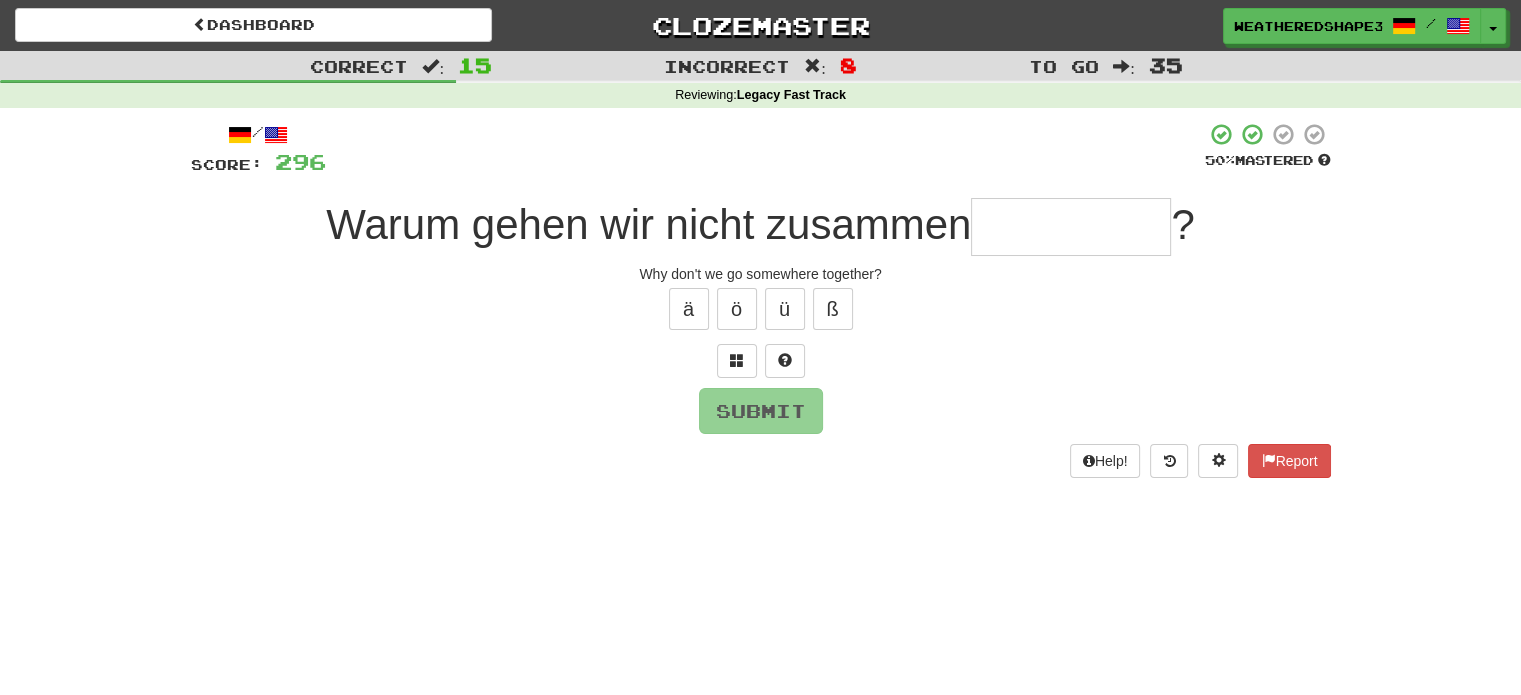 type on "*" 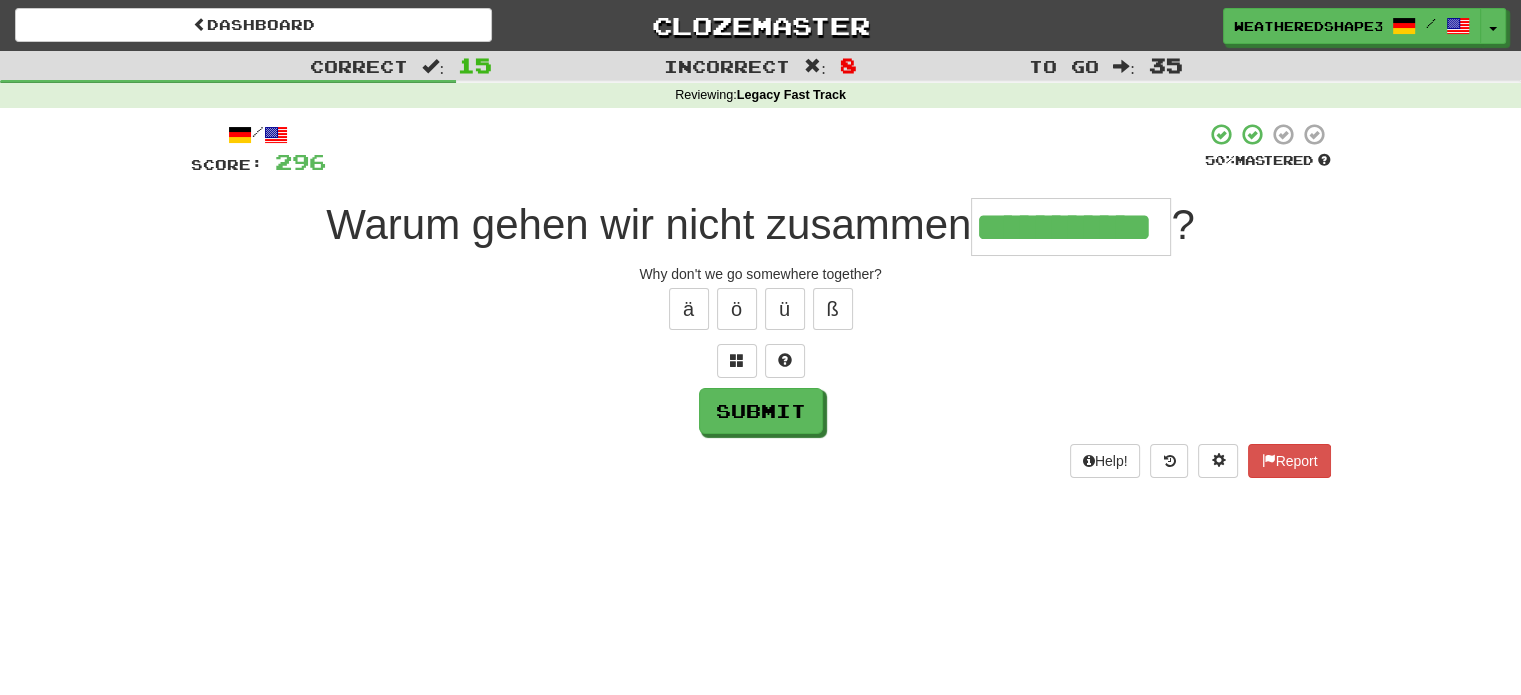 scroll, scrollTop: 0, scrollLeft: 33, axis: horizontal 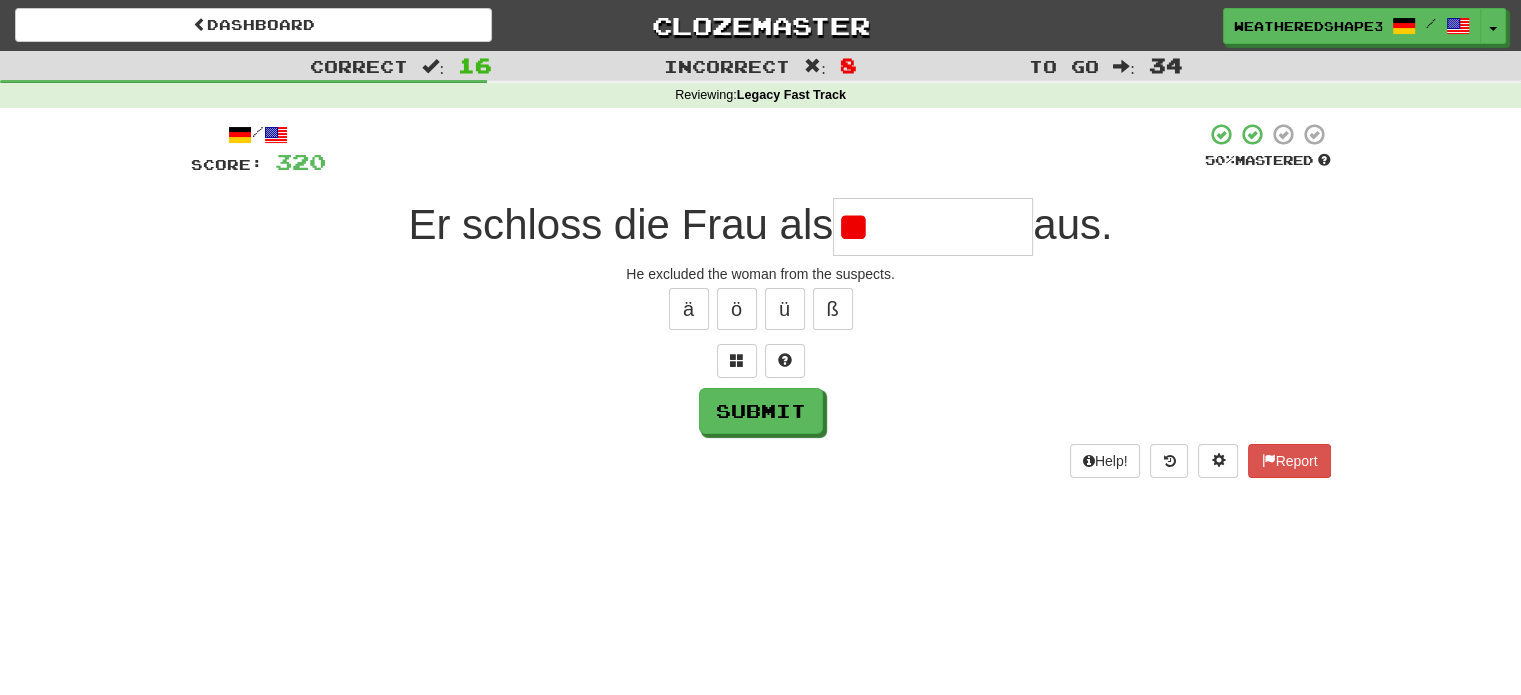 type on "*" 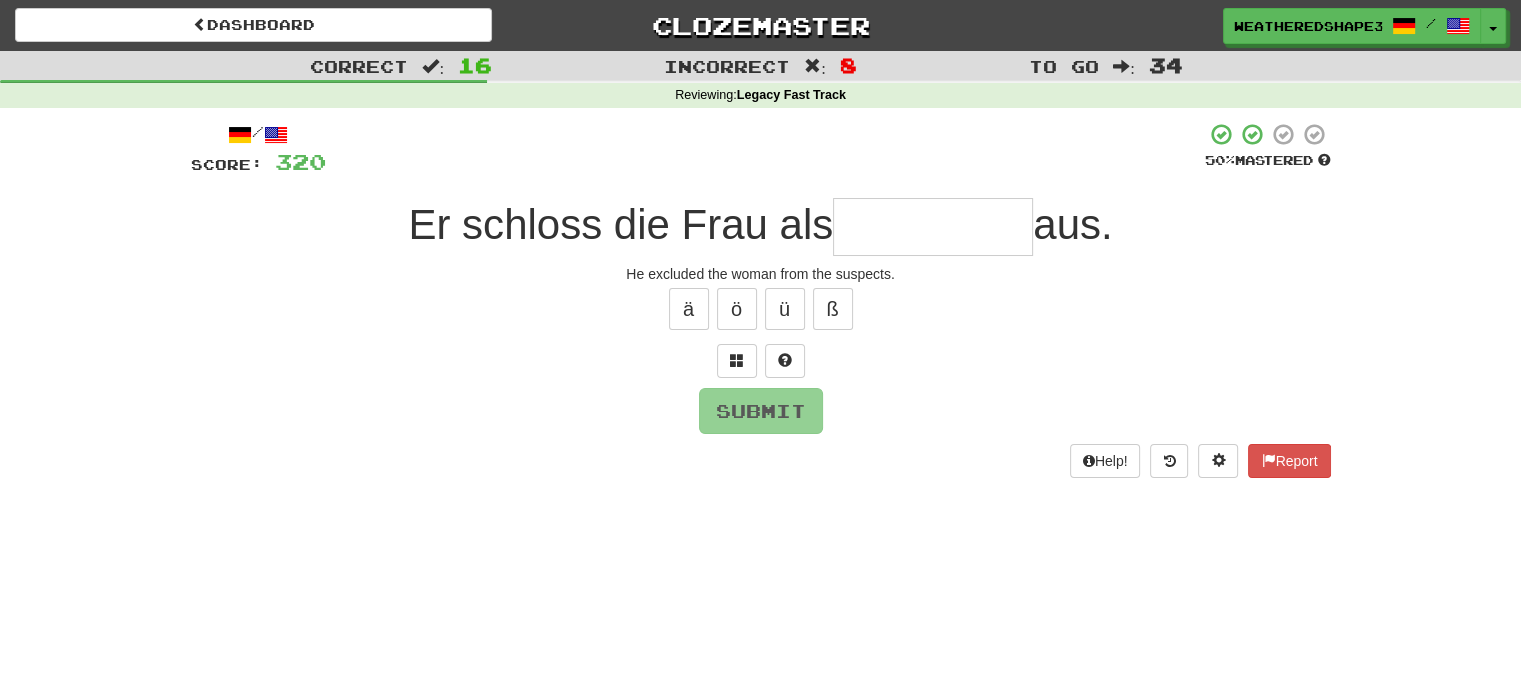 type on "*" 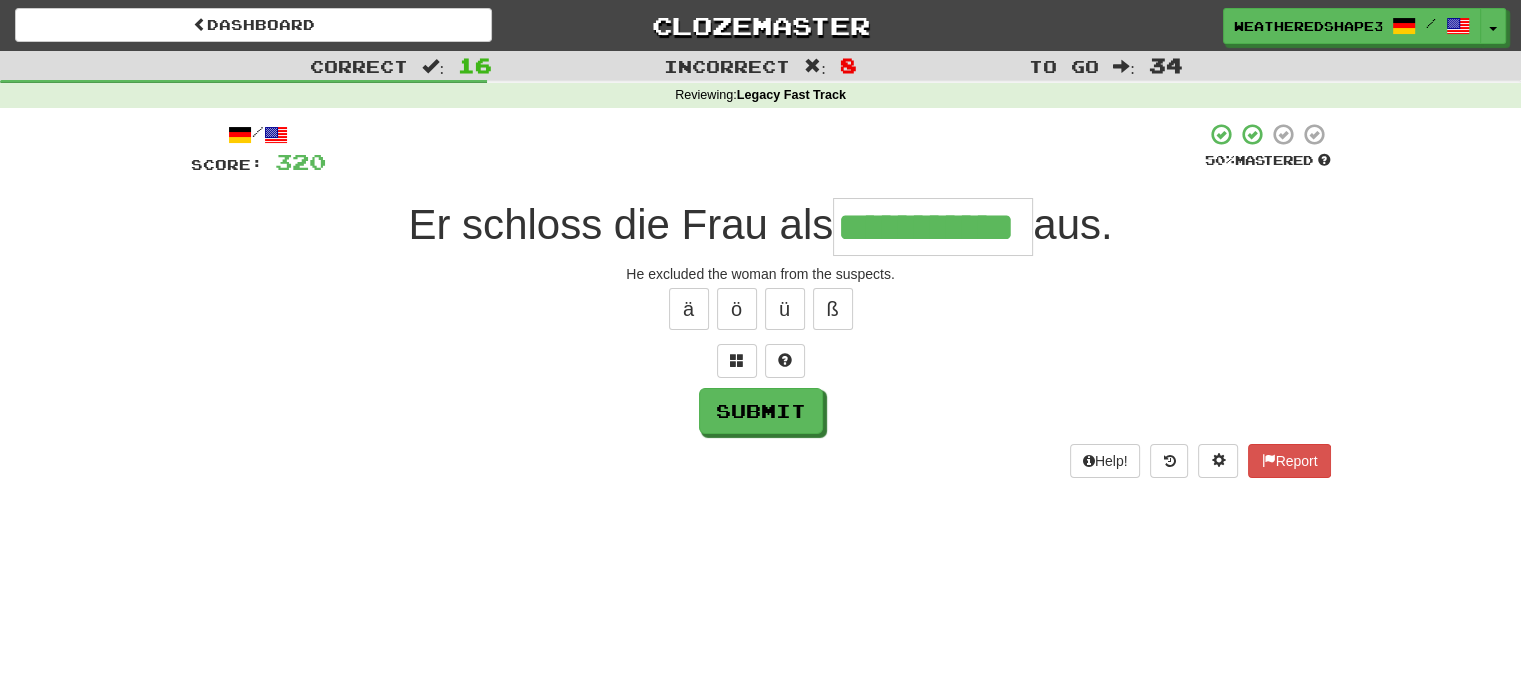 scroll, scrollTop: 0, scrollLeft: 24, axis: horizontal 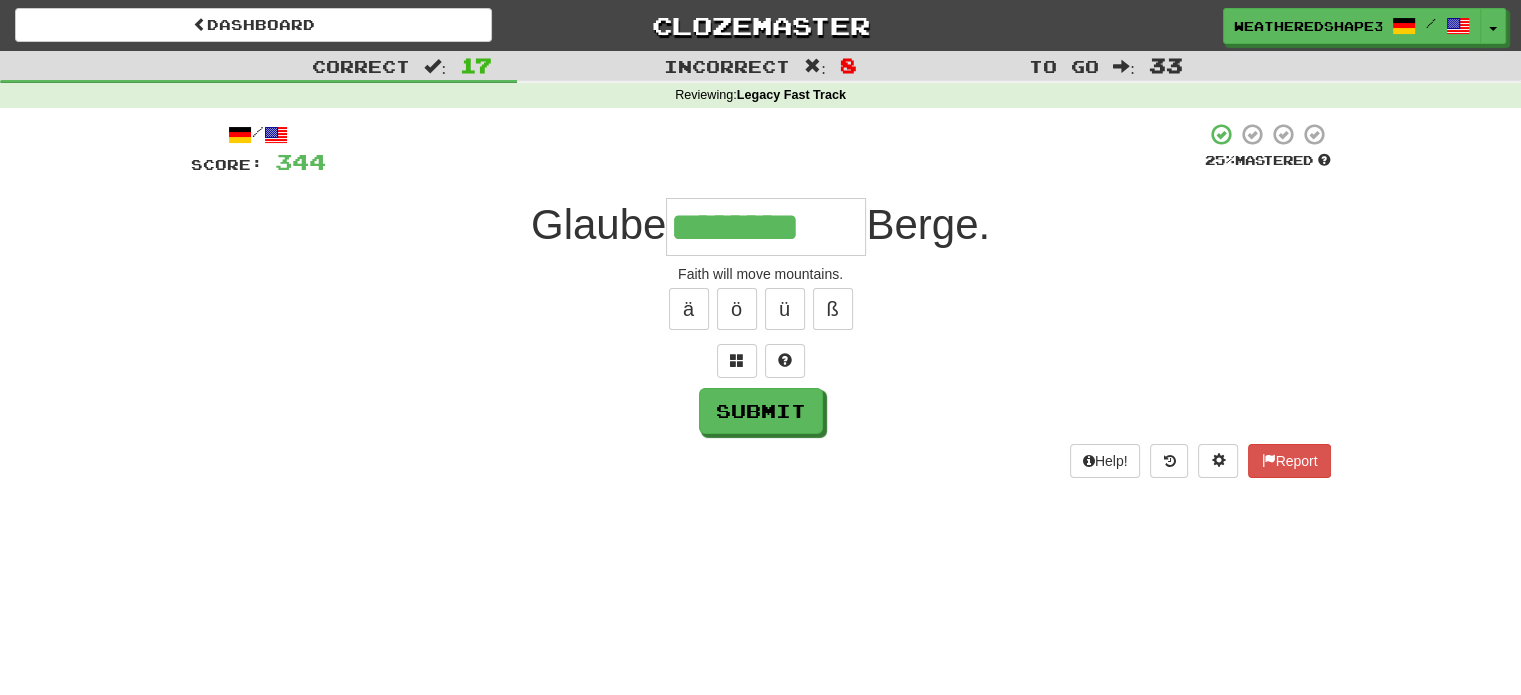 type on "********" 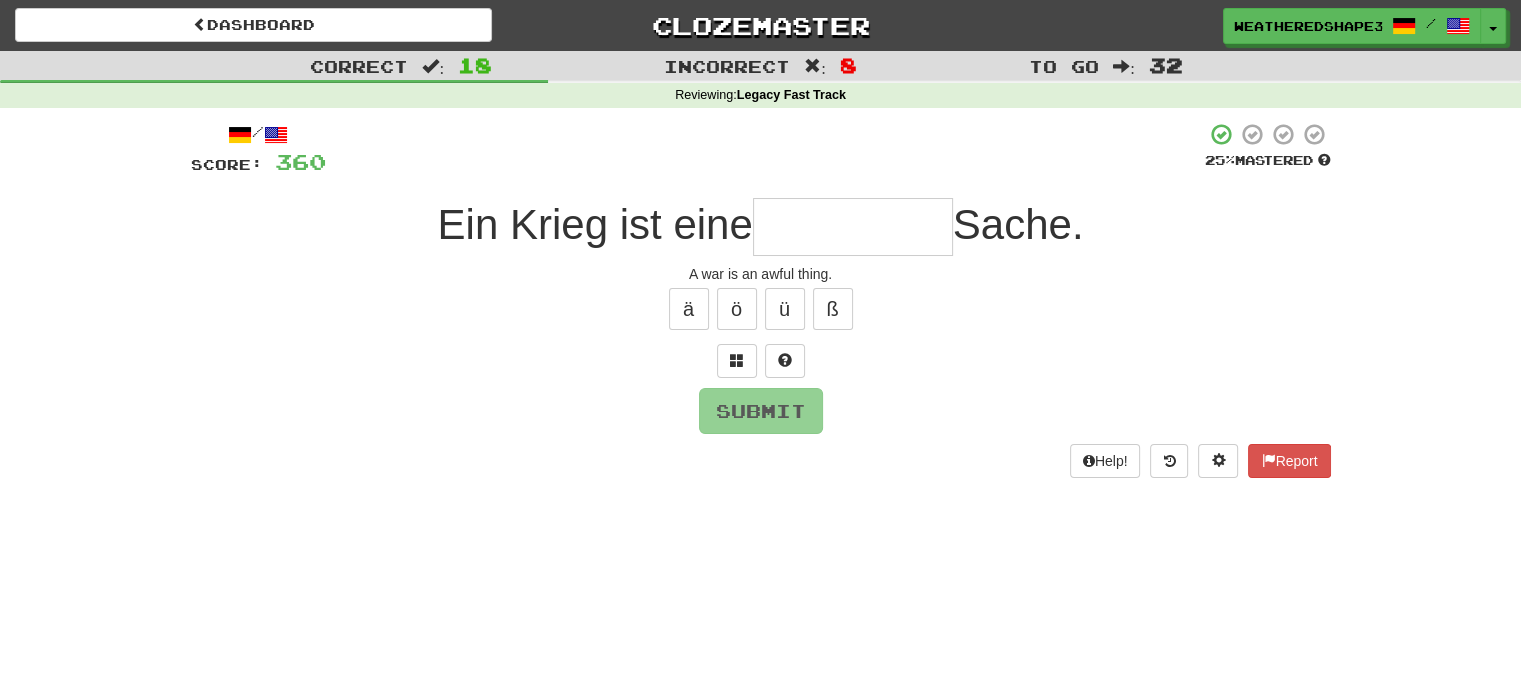type on "*" 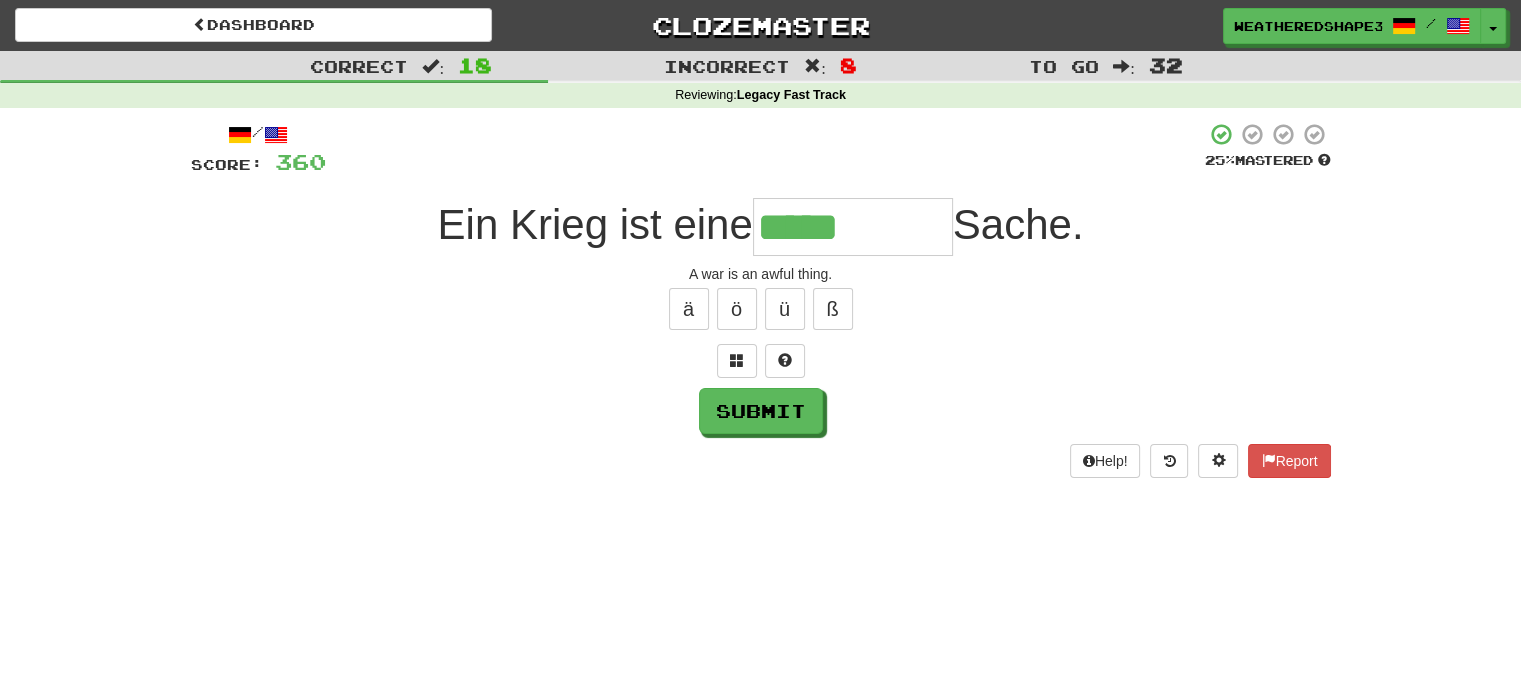 type on "**********" 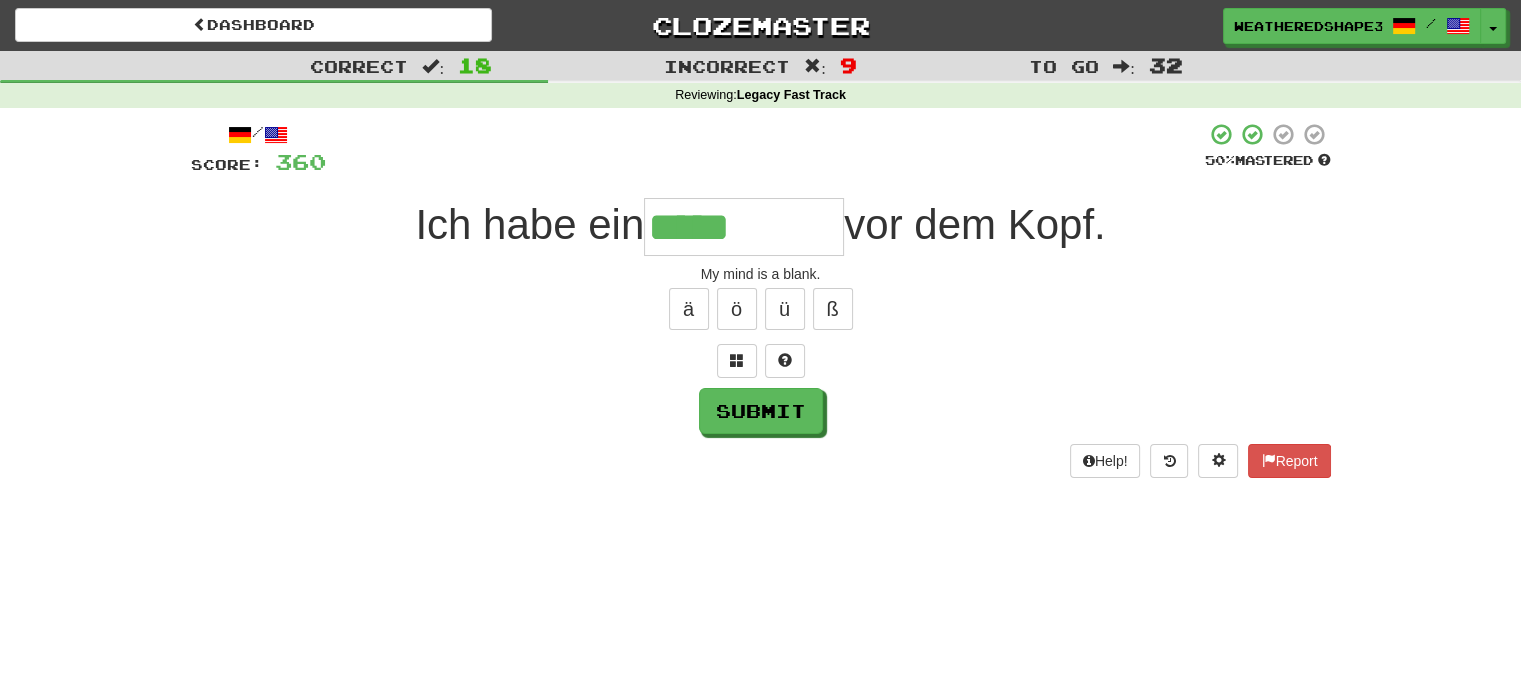 type on "*****" 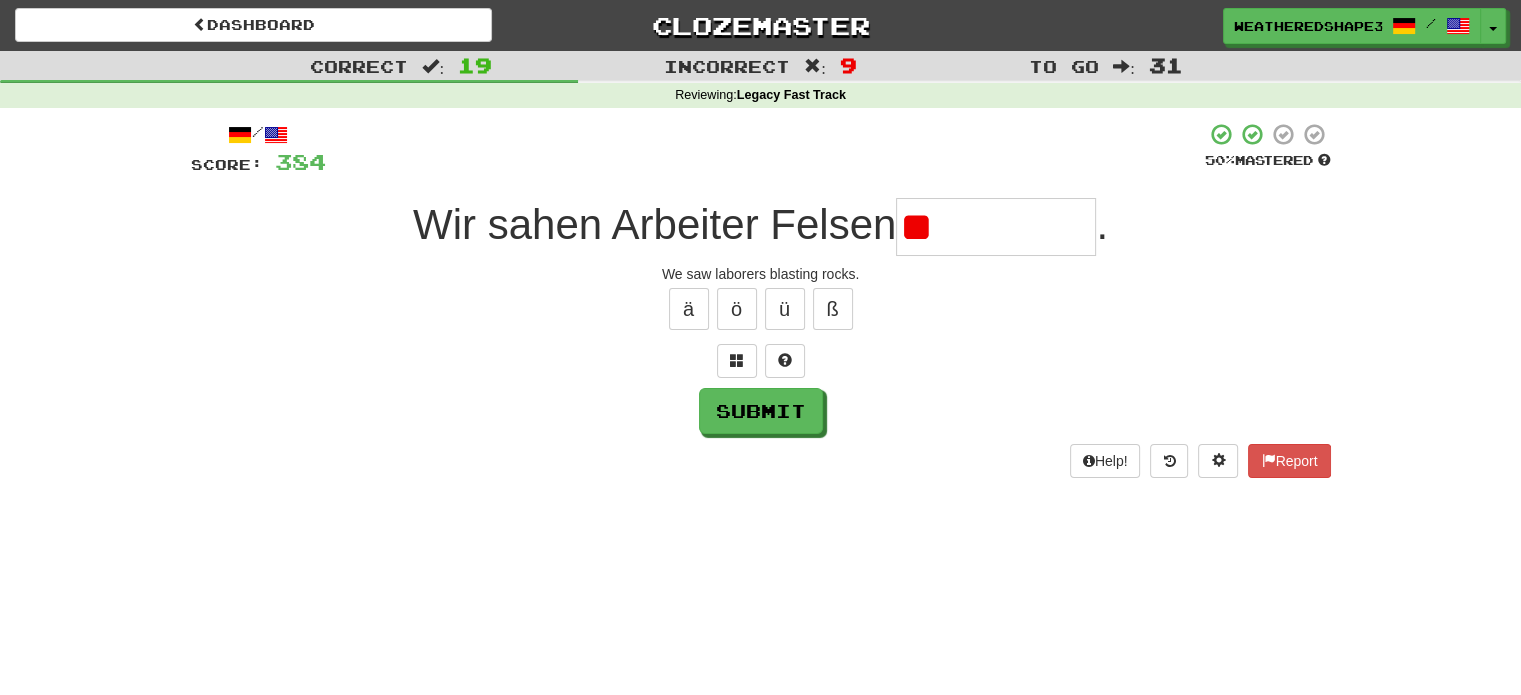 type on "*" 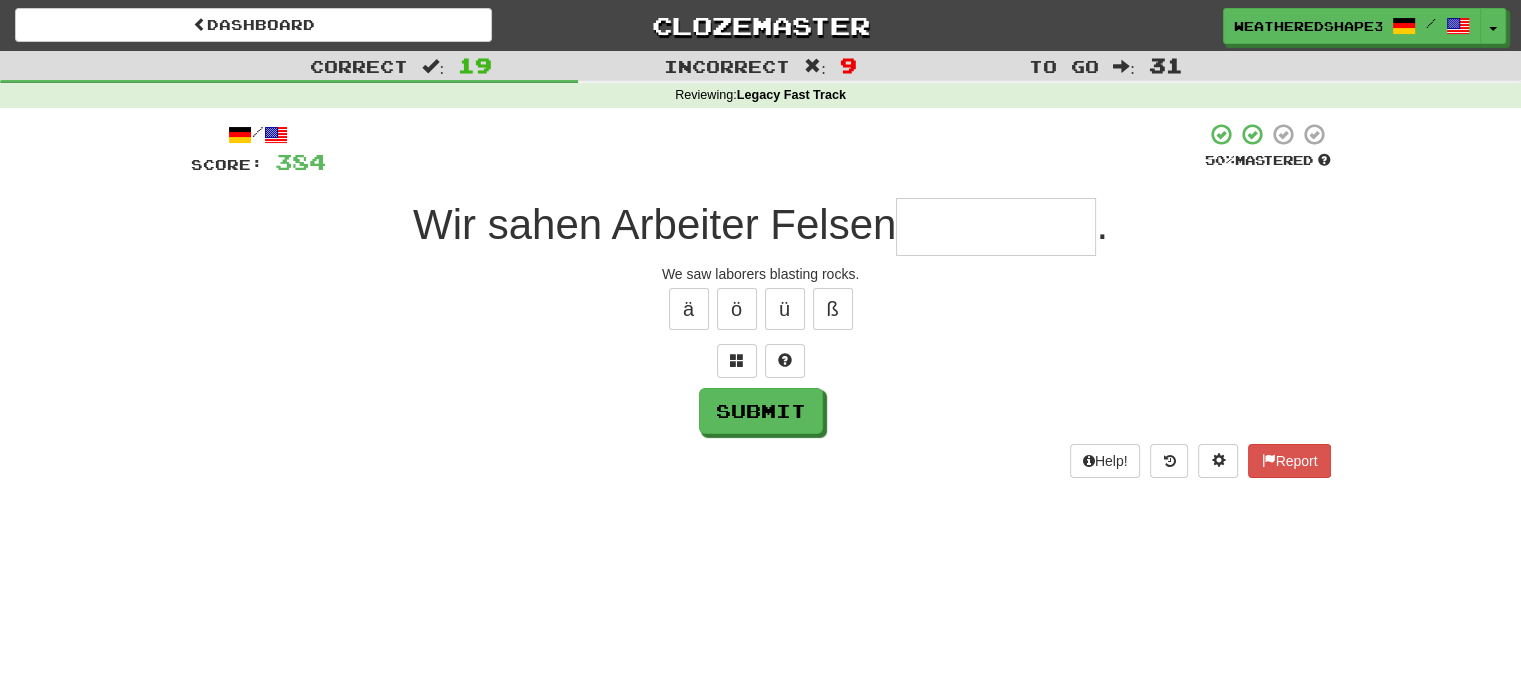 type on "*" 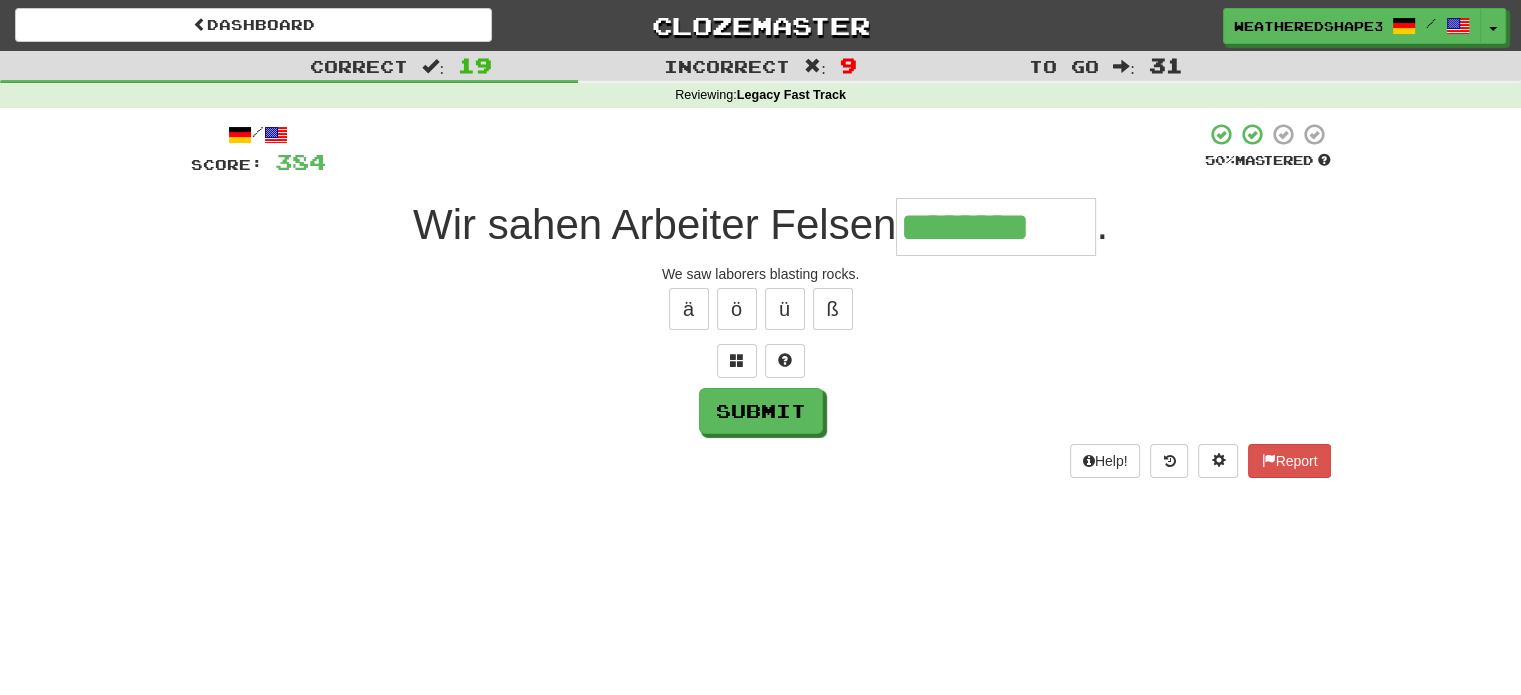 type on "********" 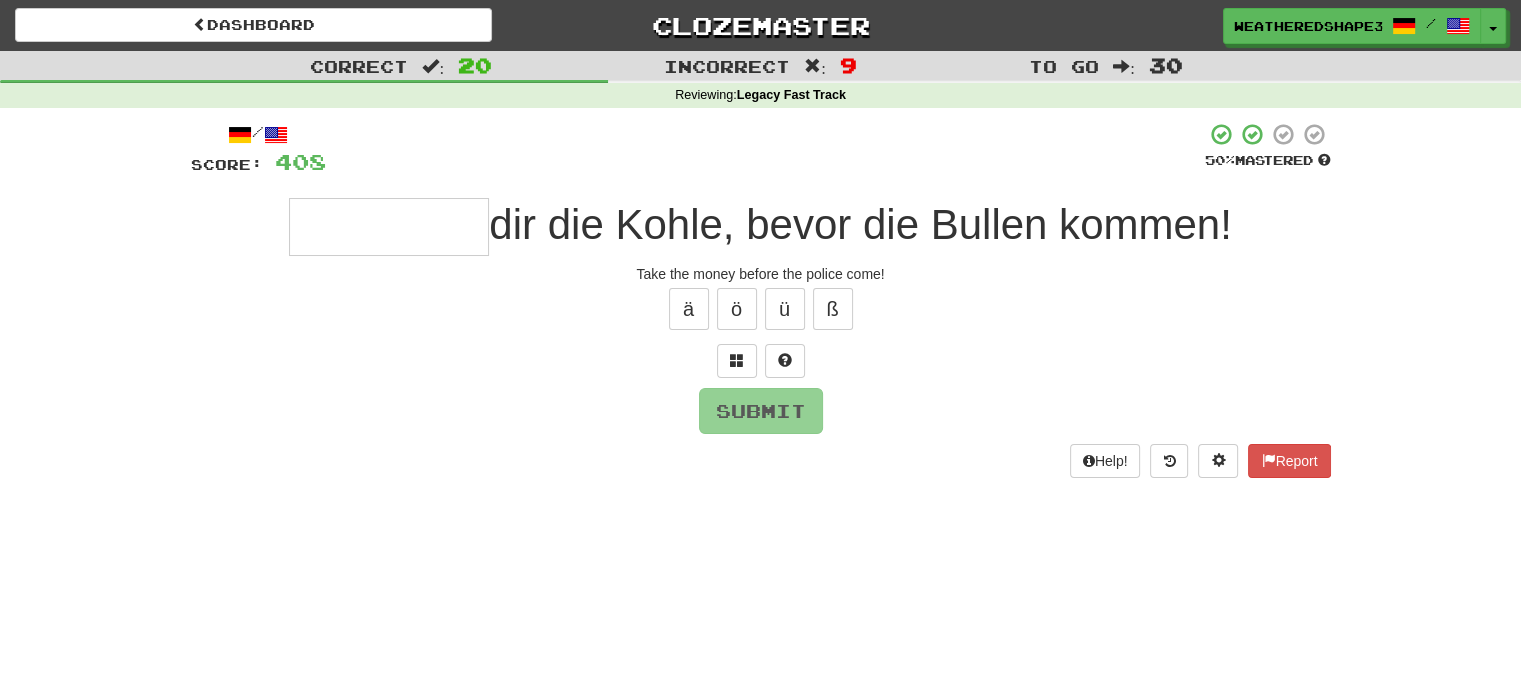 type on "*" 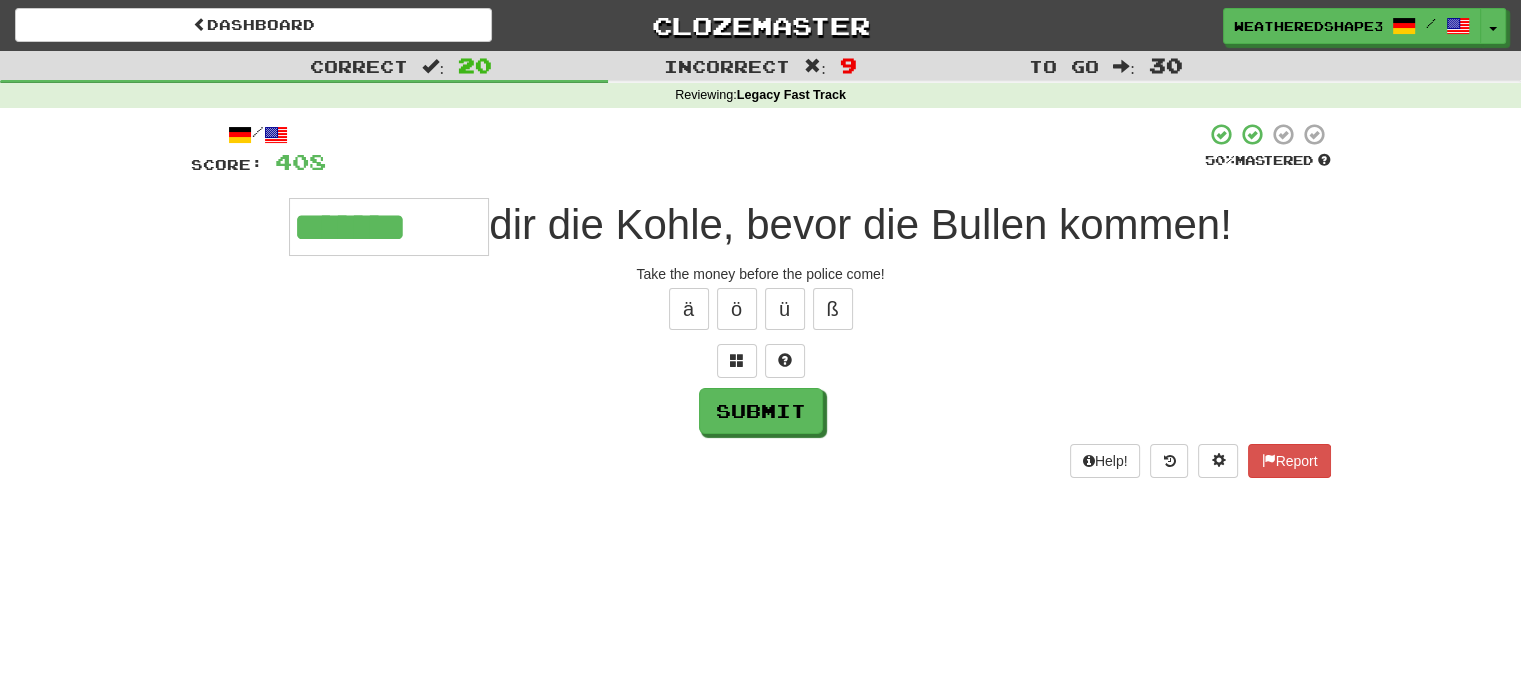 type on "*******" 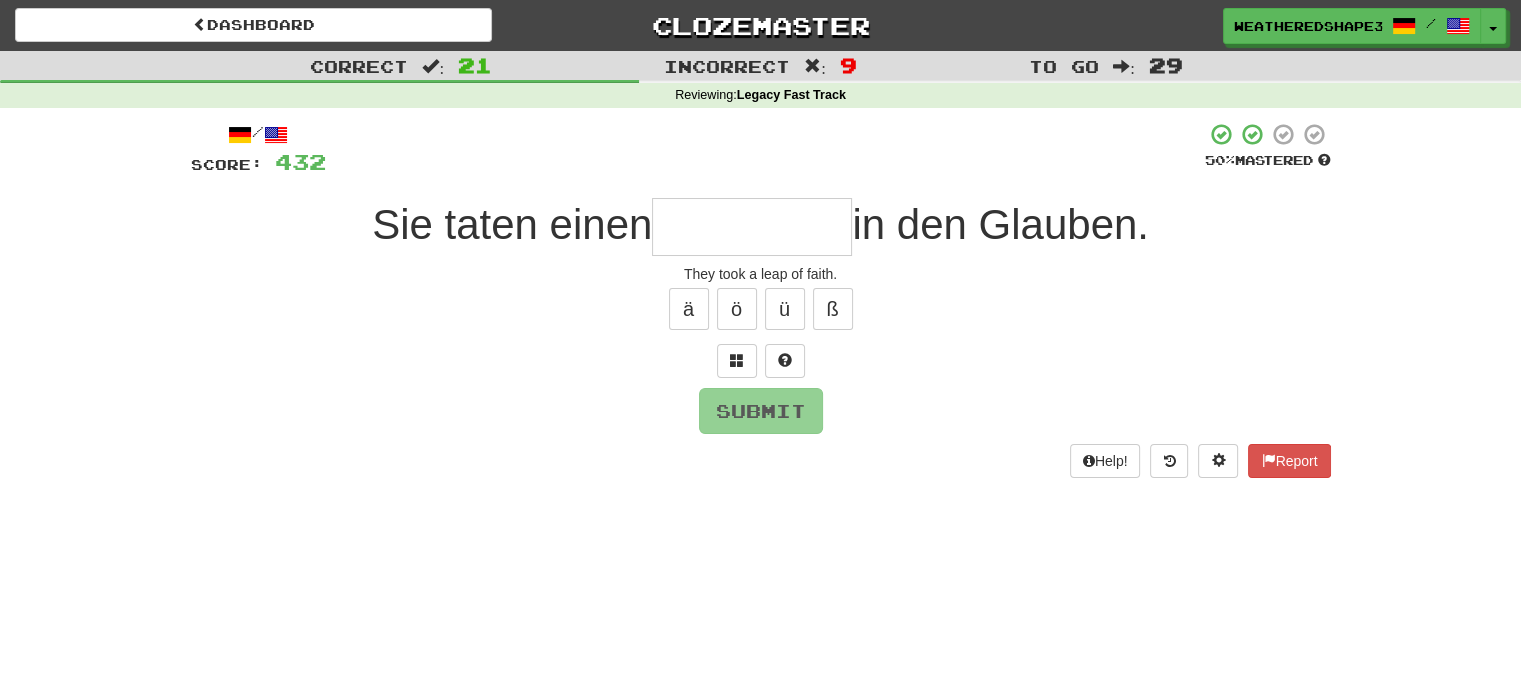 type on "*" 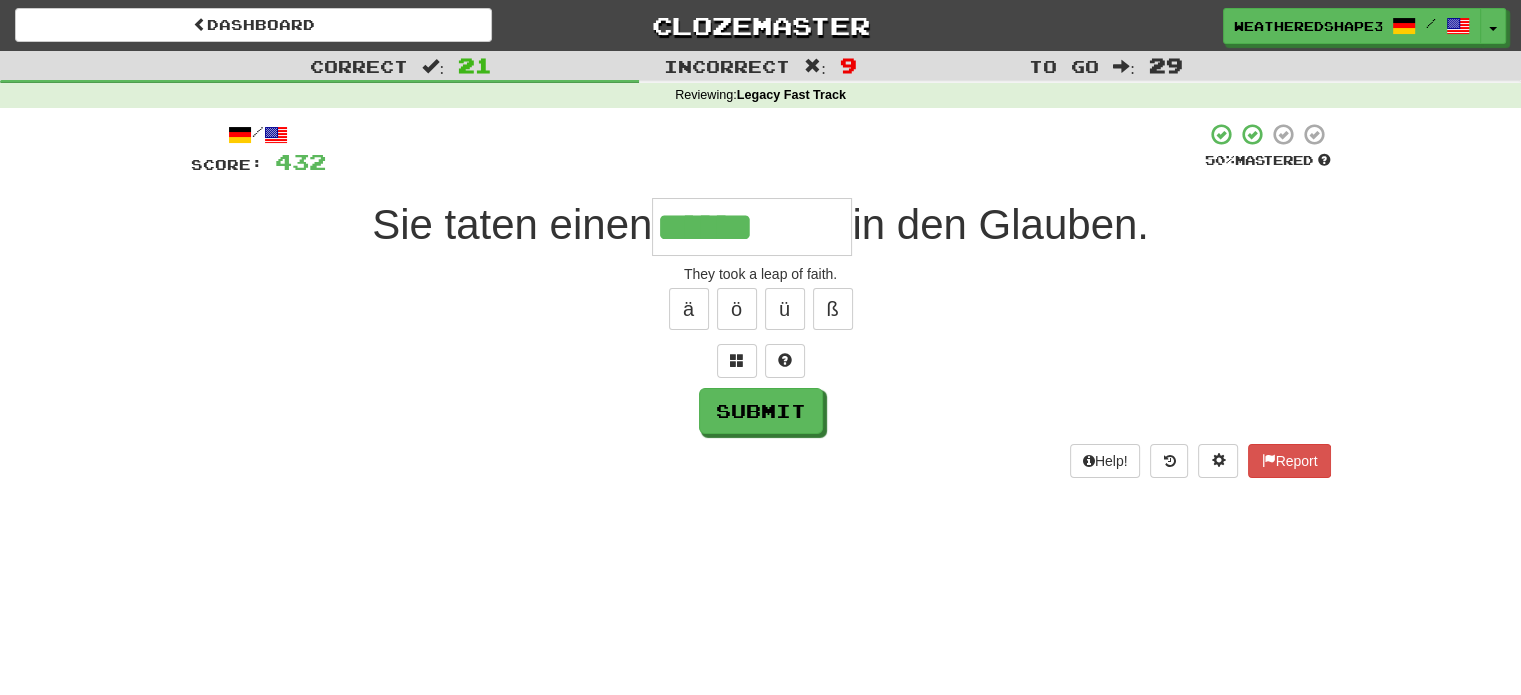 type on "******" 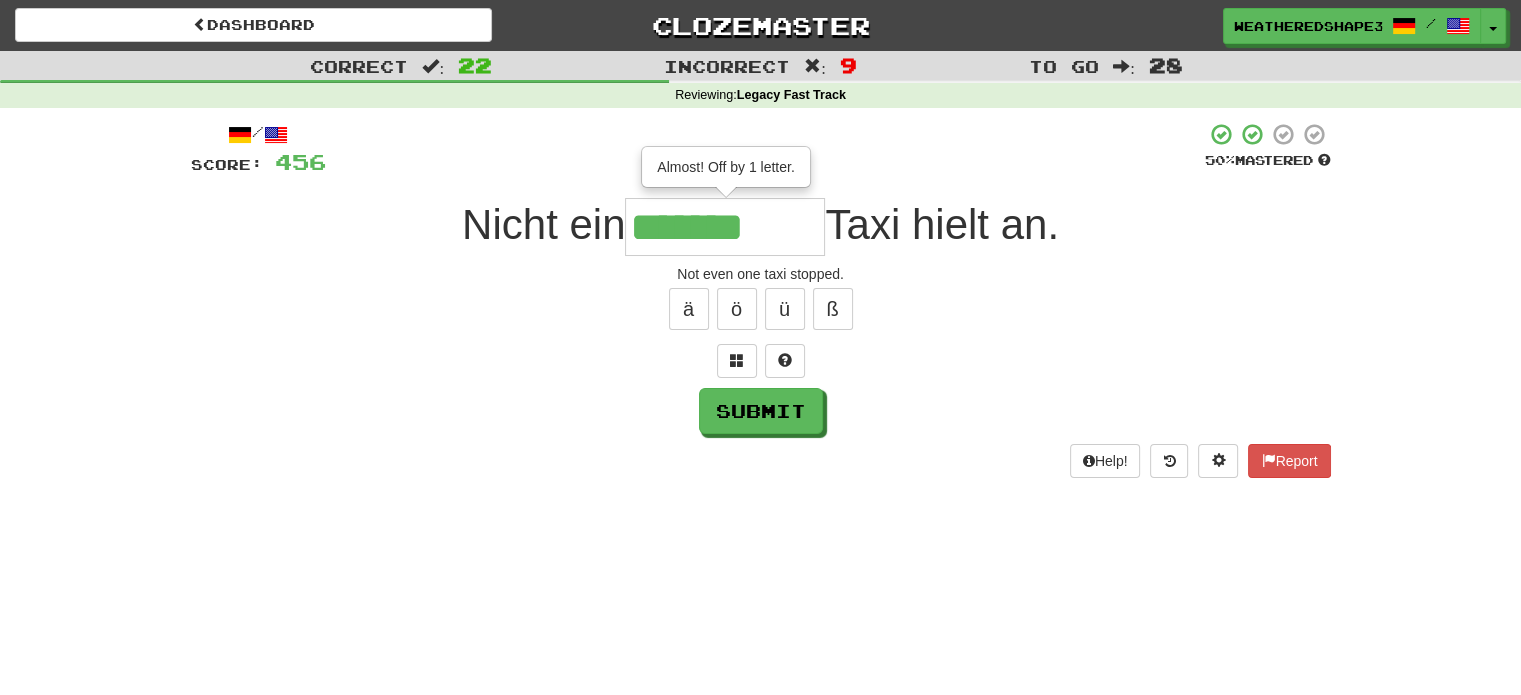 type on "********" 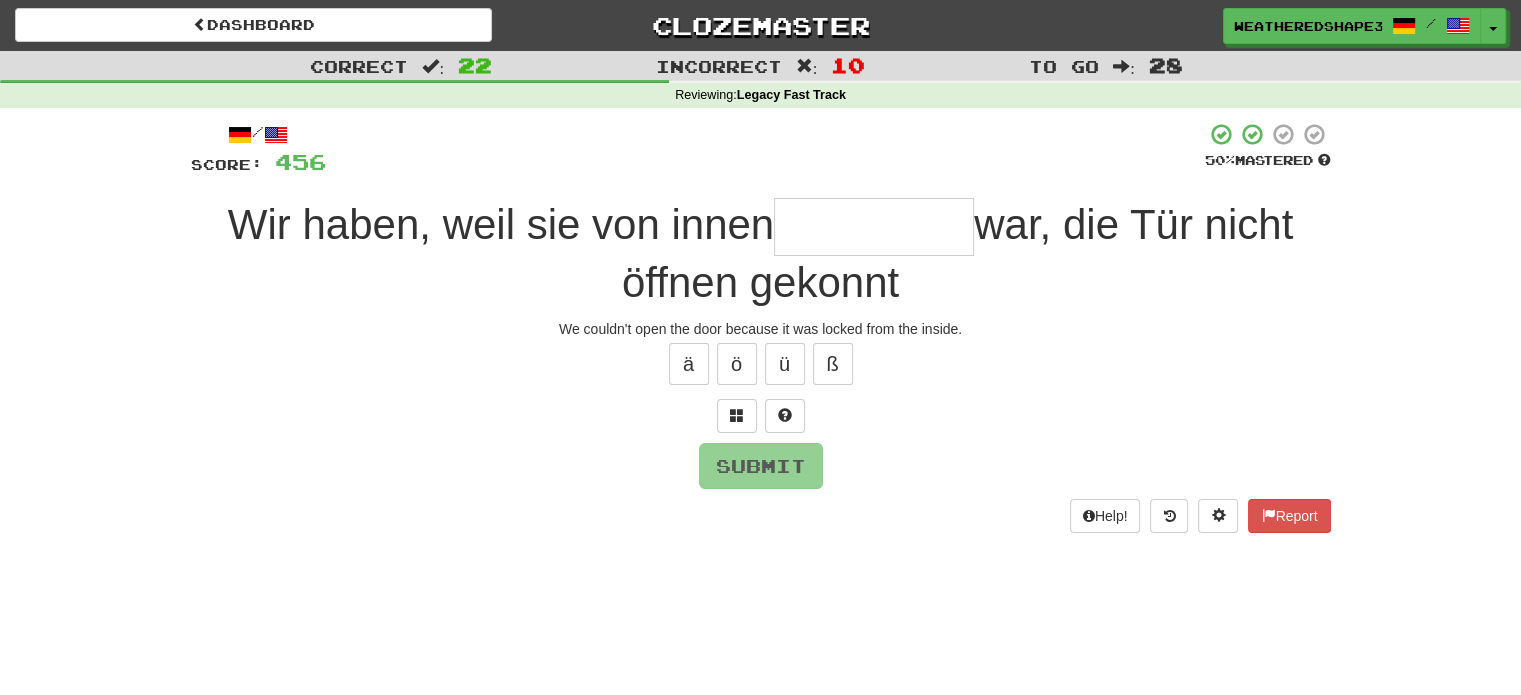 type on "*" 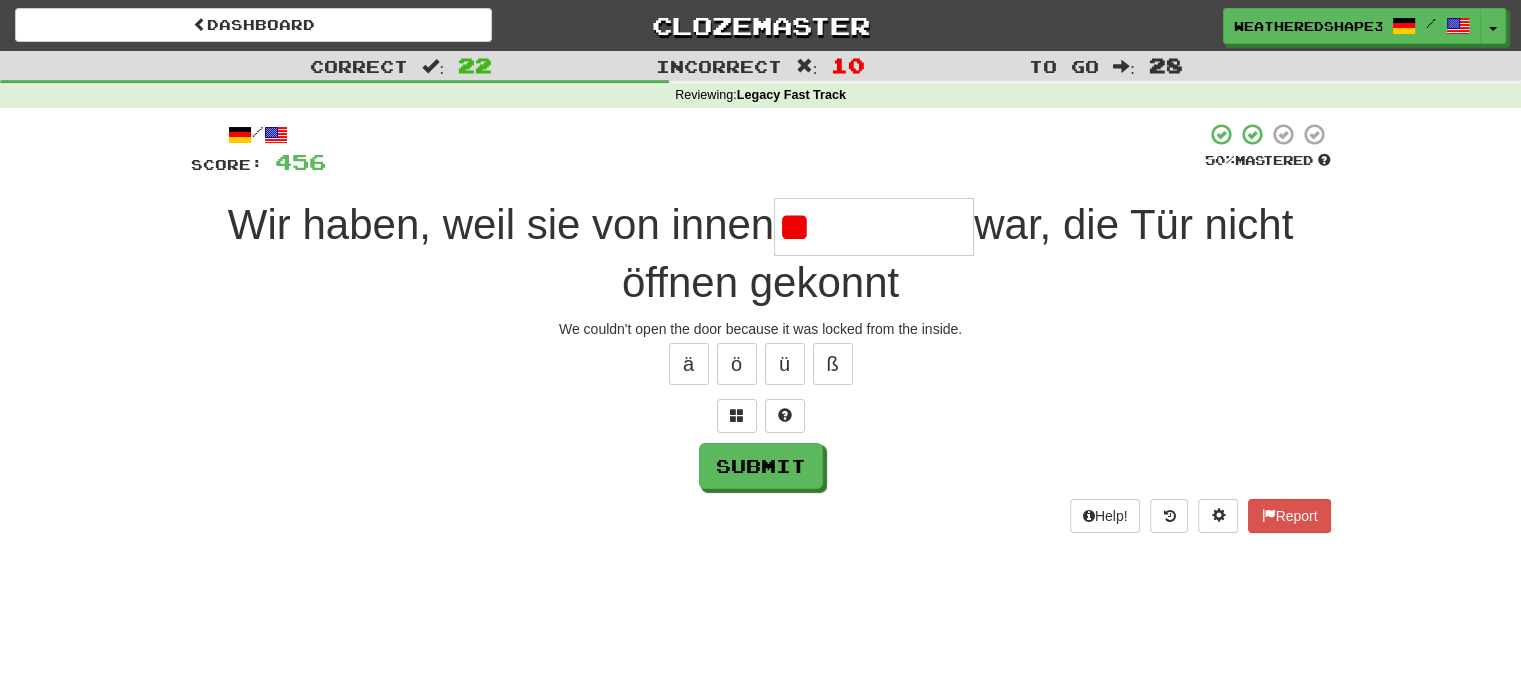 type on "*" 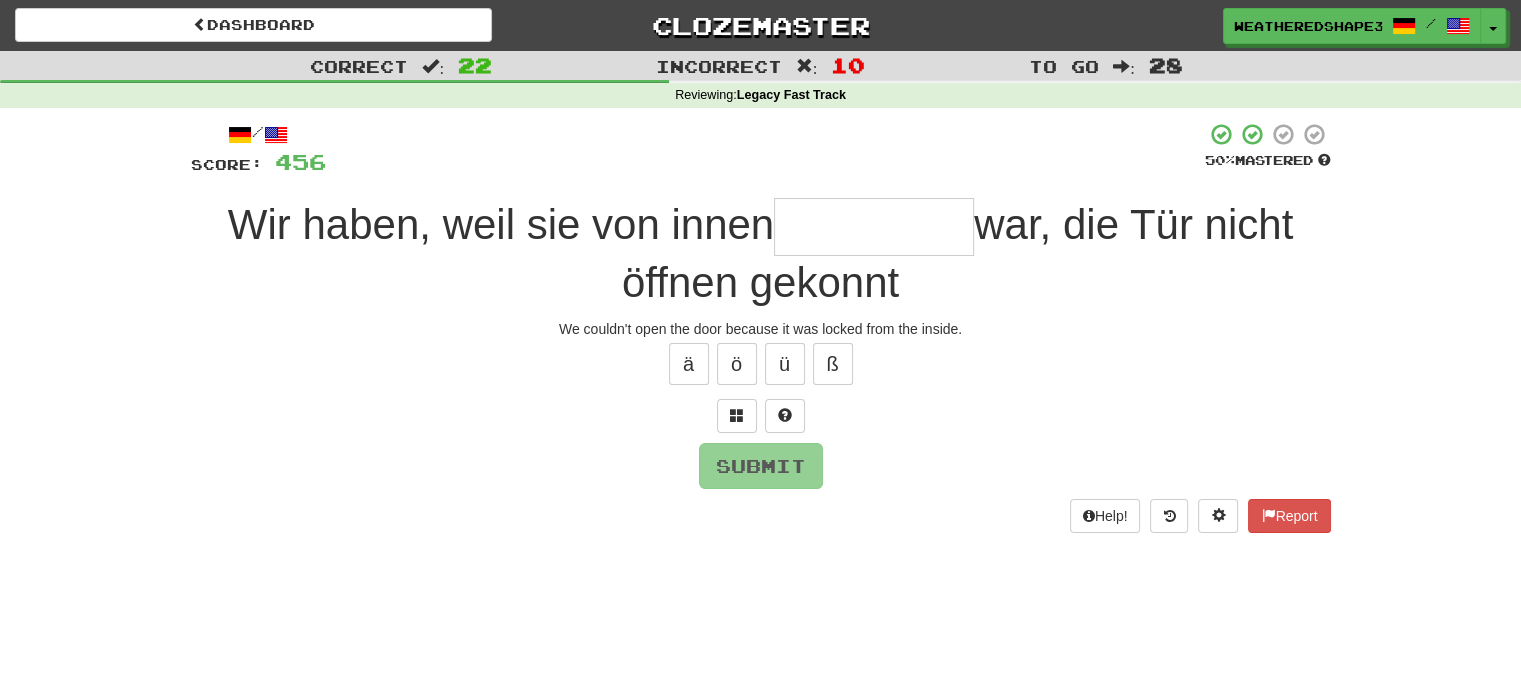 type on "*" 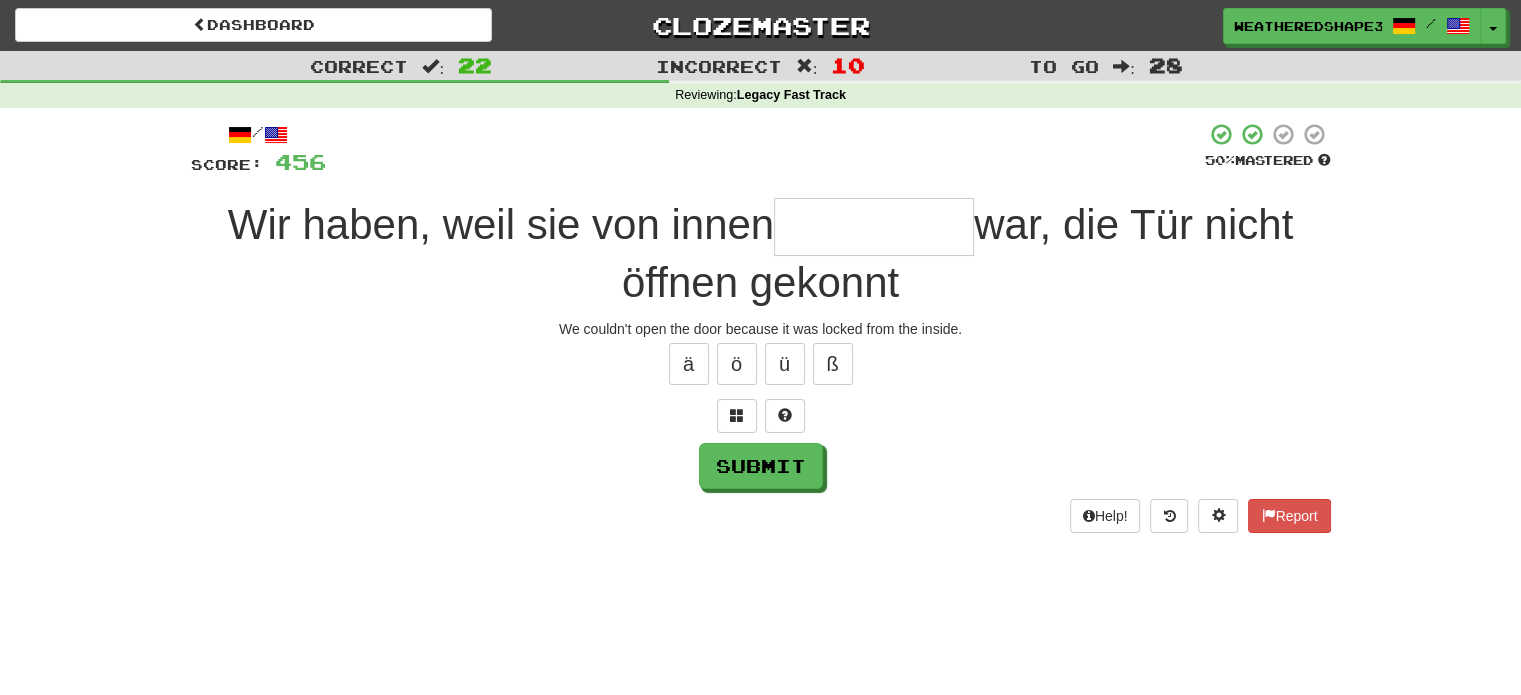type on "*" 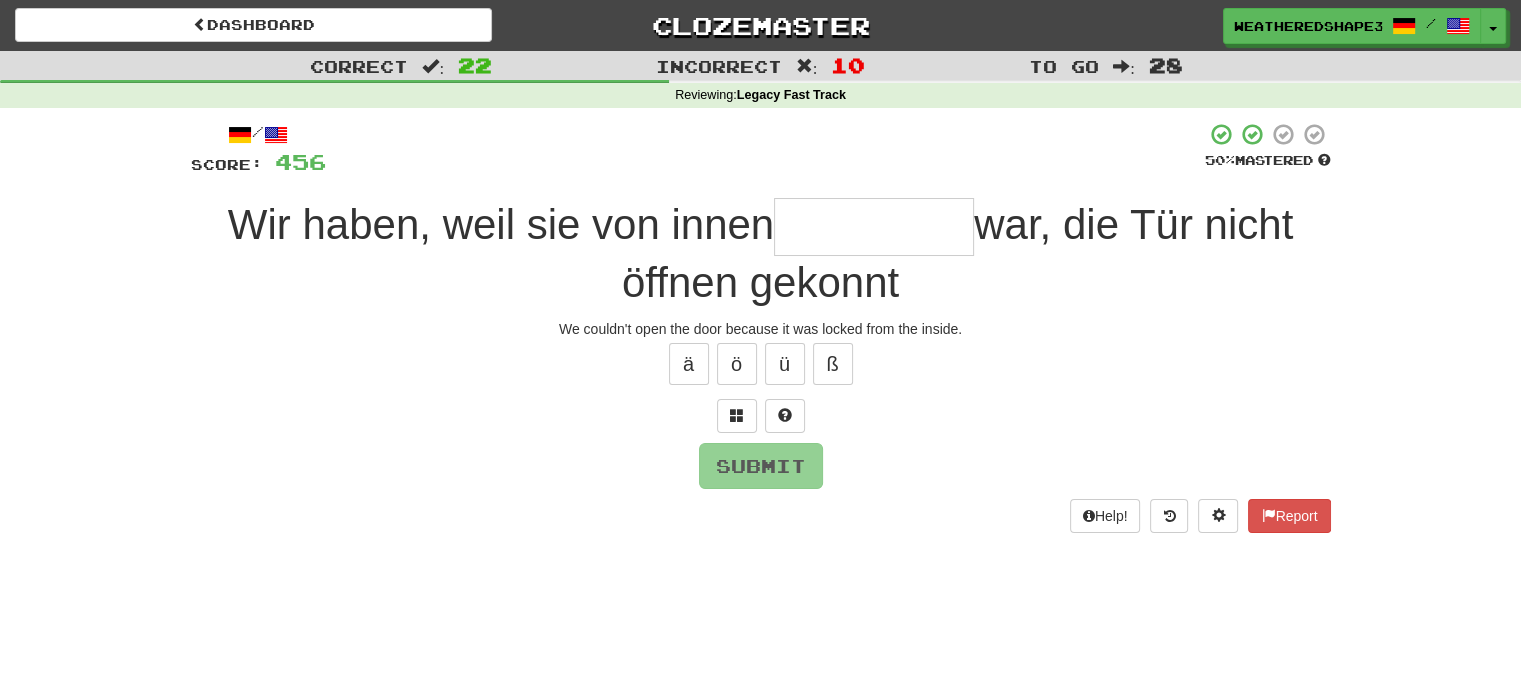 type on "*" 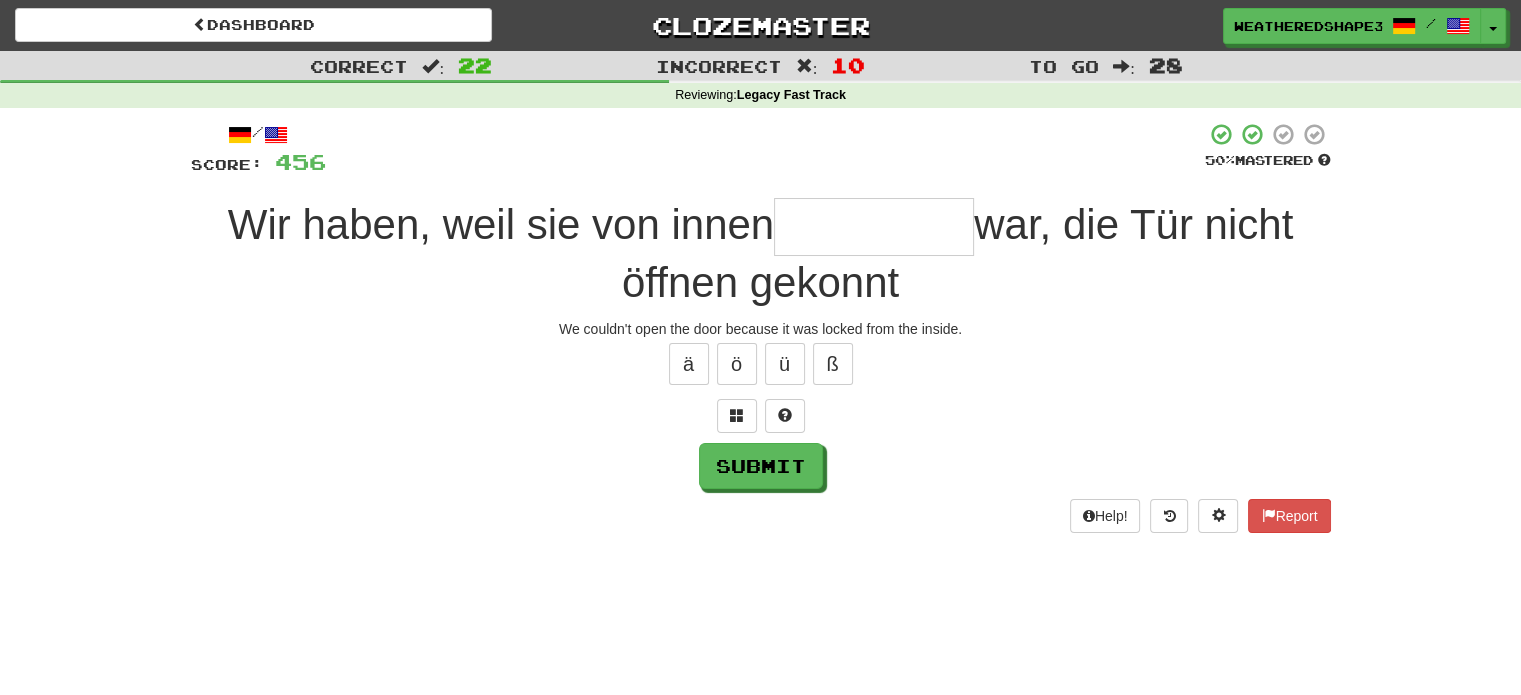 type on "*" 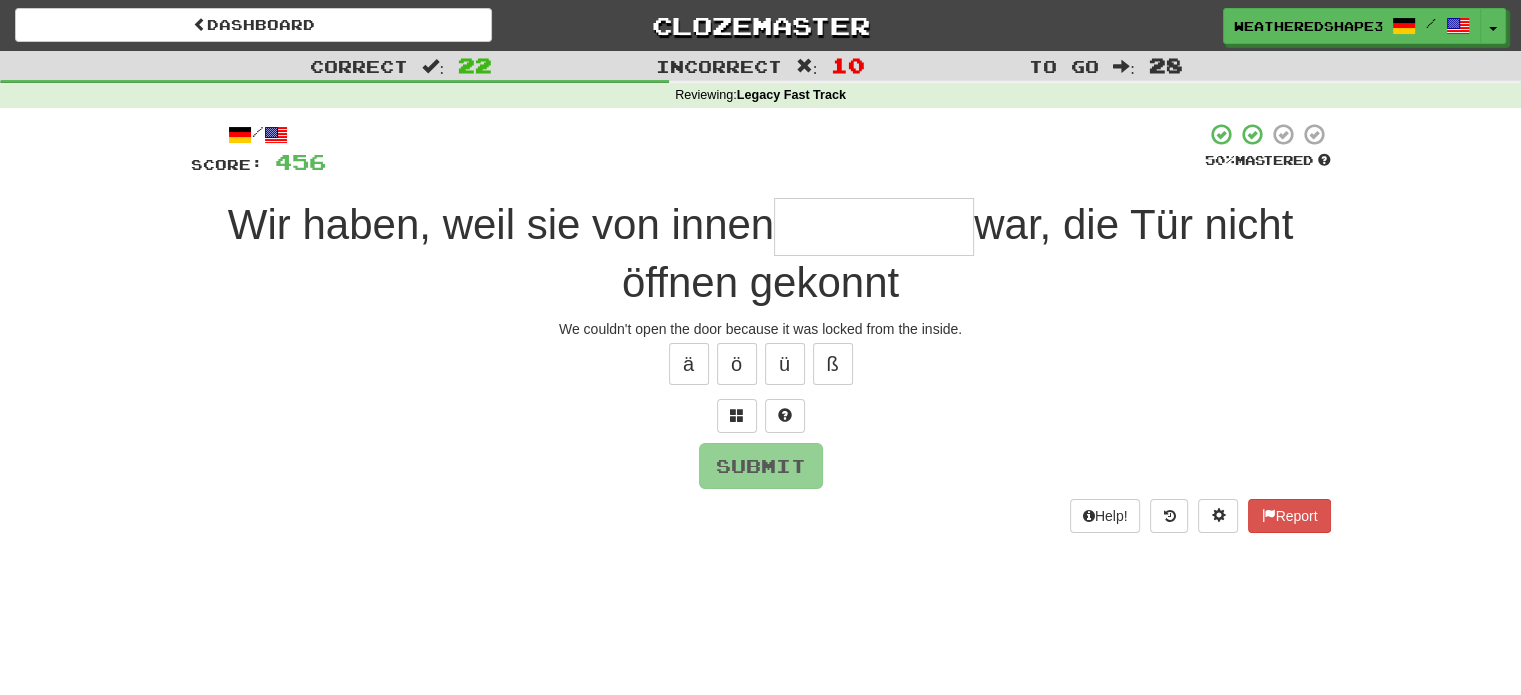 type on "*" 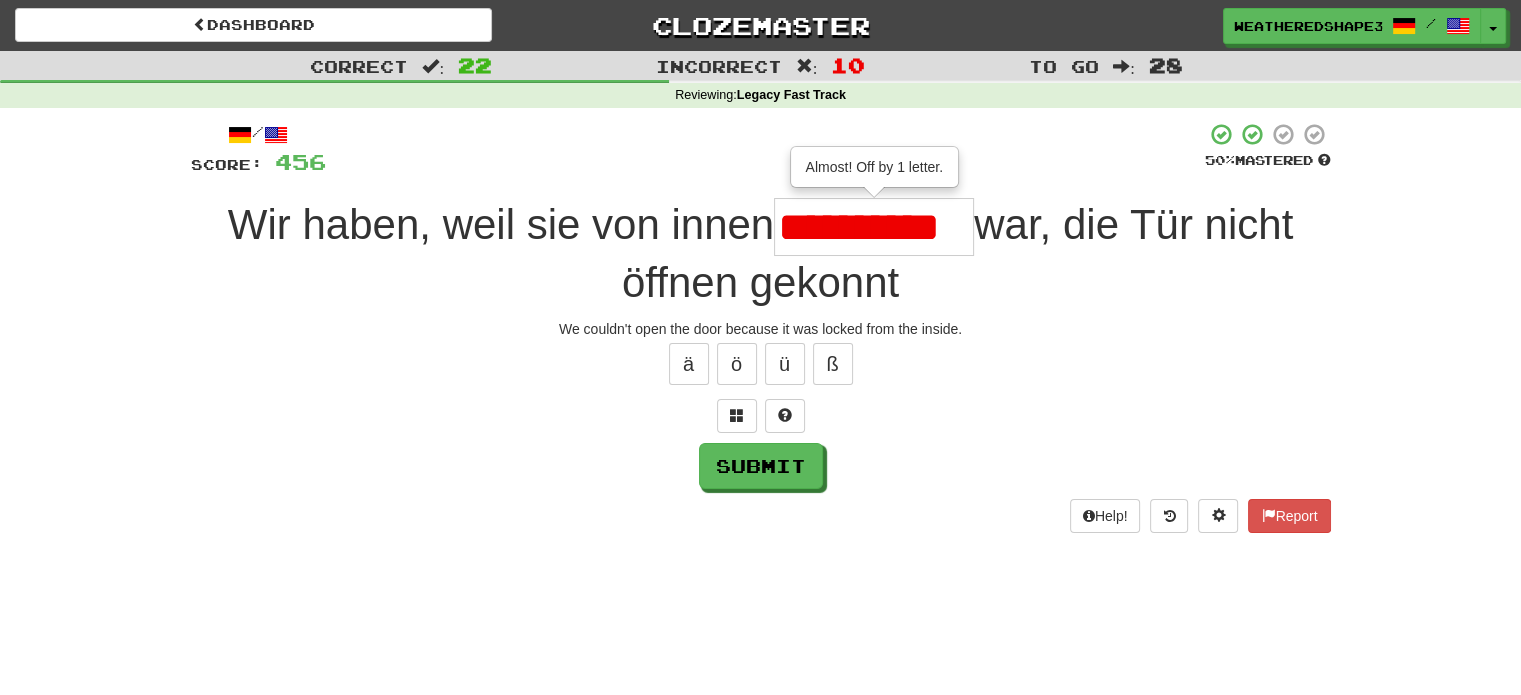 scroll, scrollTop: 0, scrollLeft: 0, axis: both 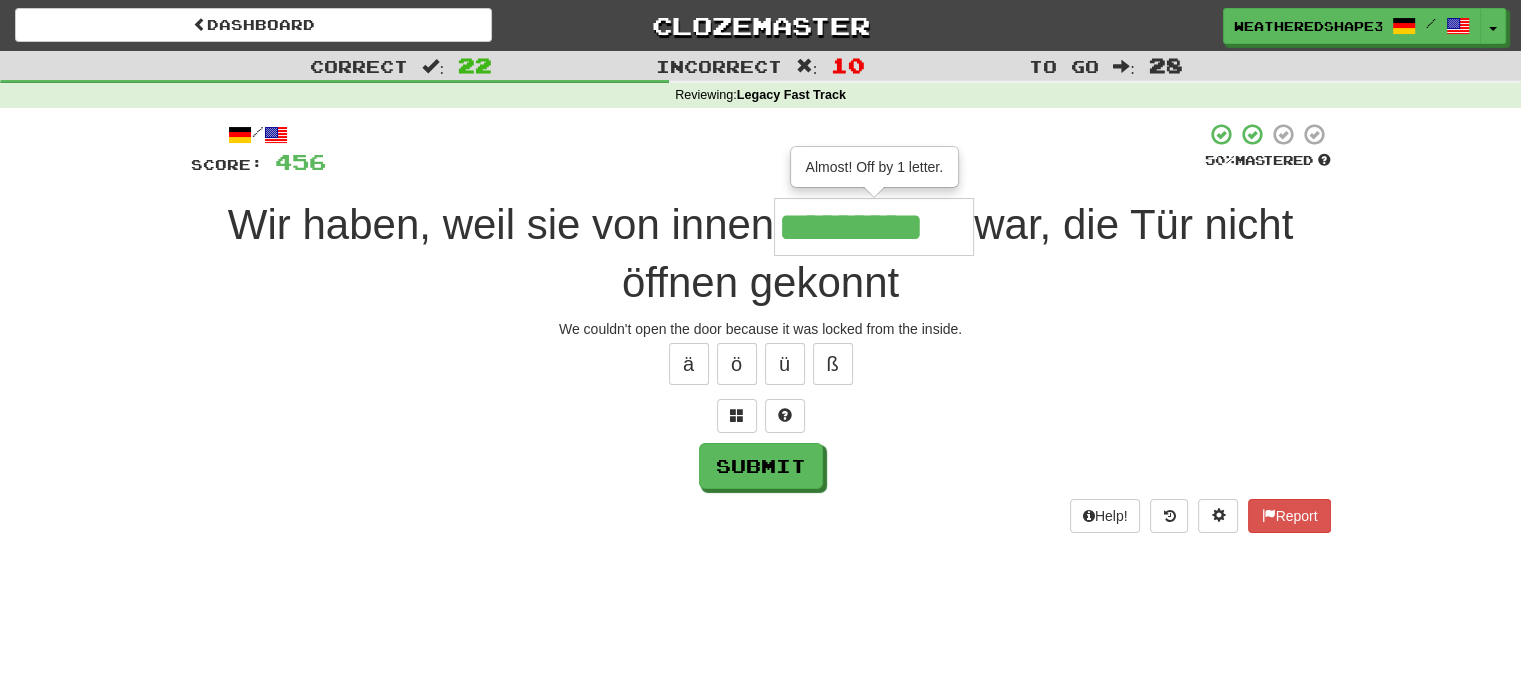 type on "**********" 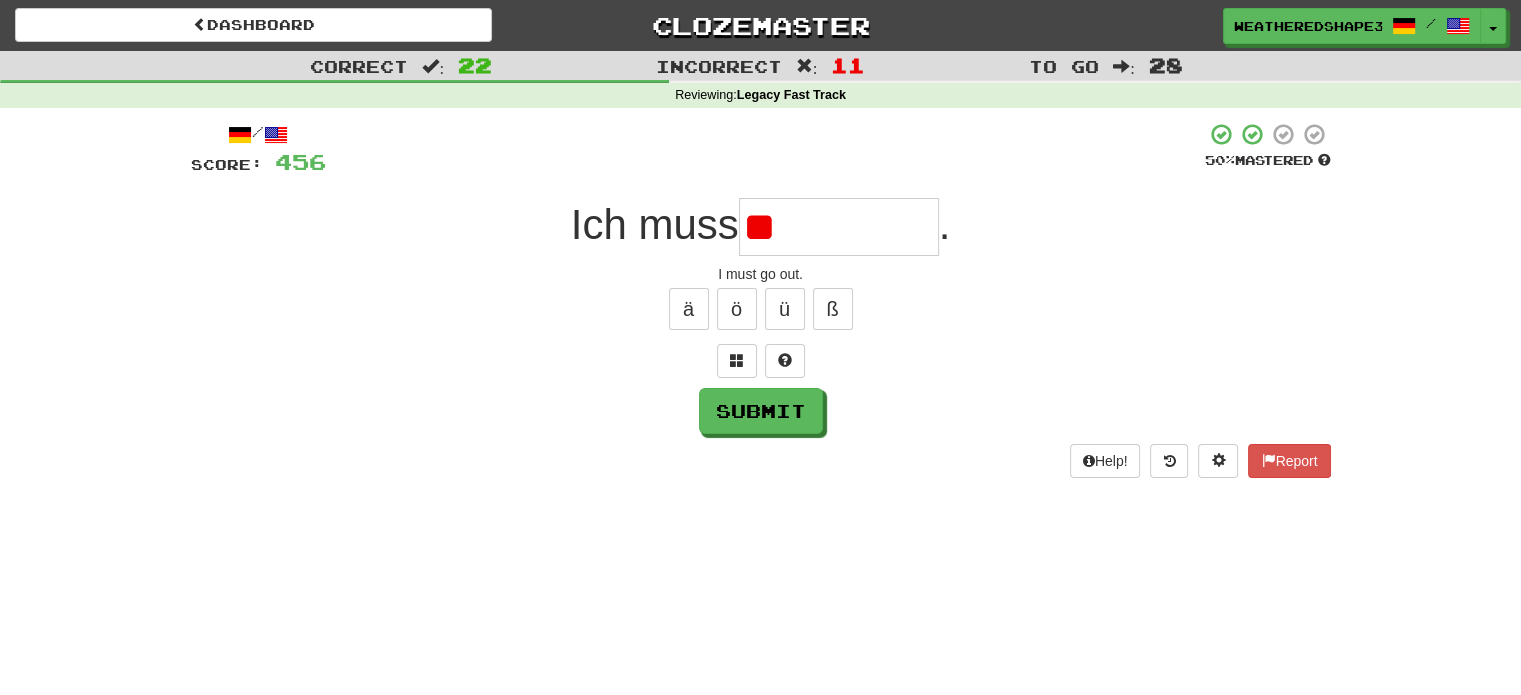 type on "*" 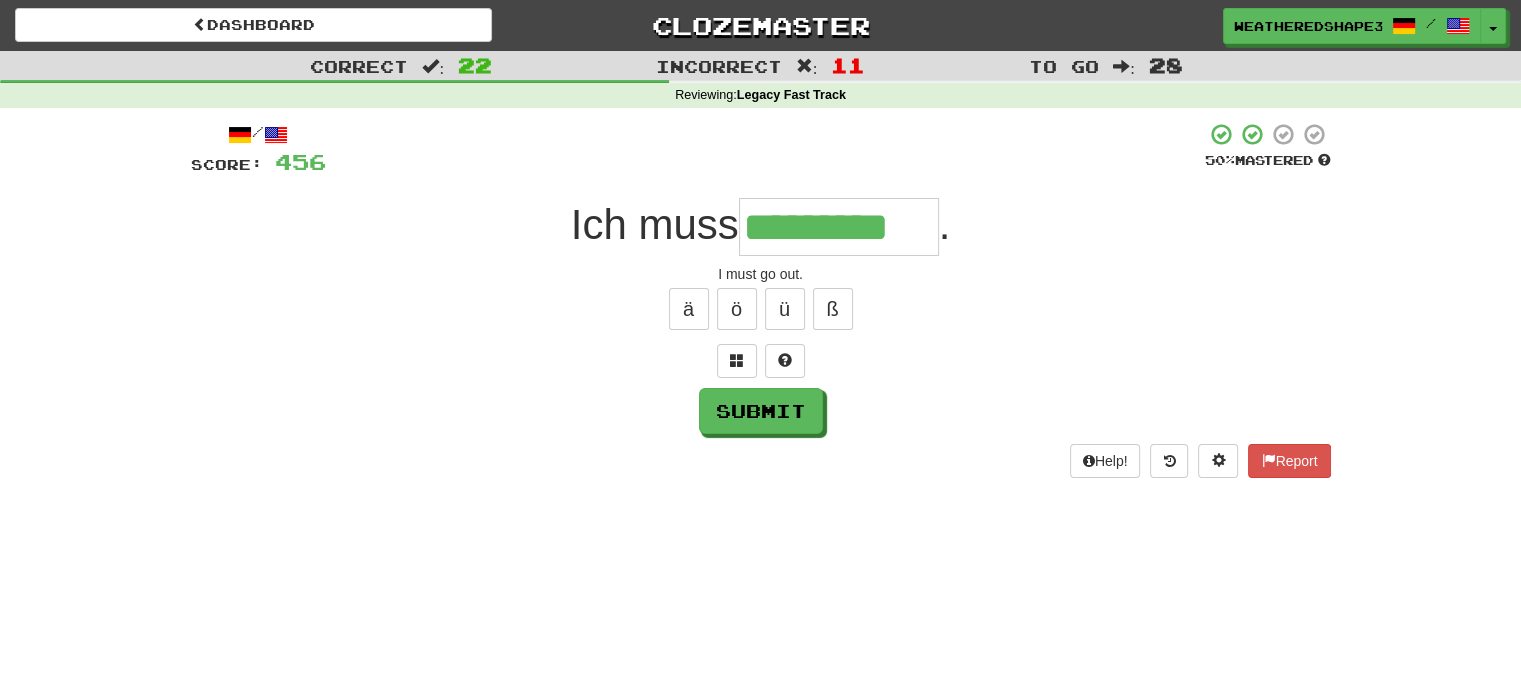 type on "*********" 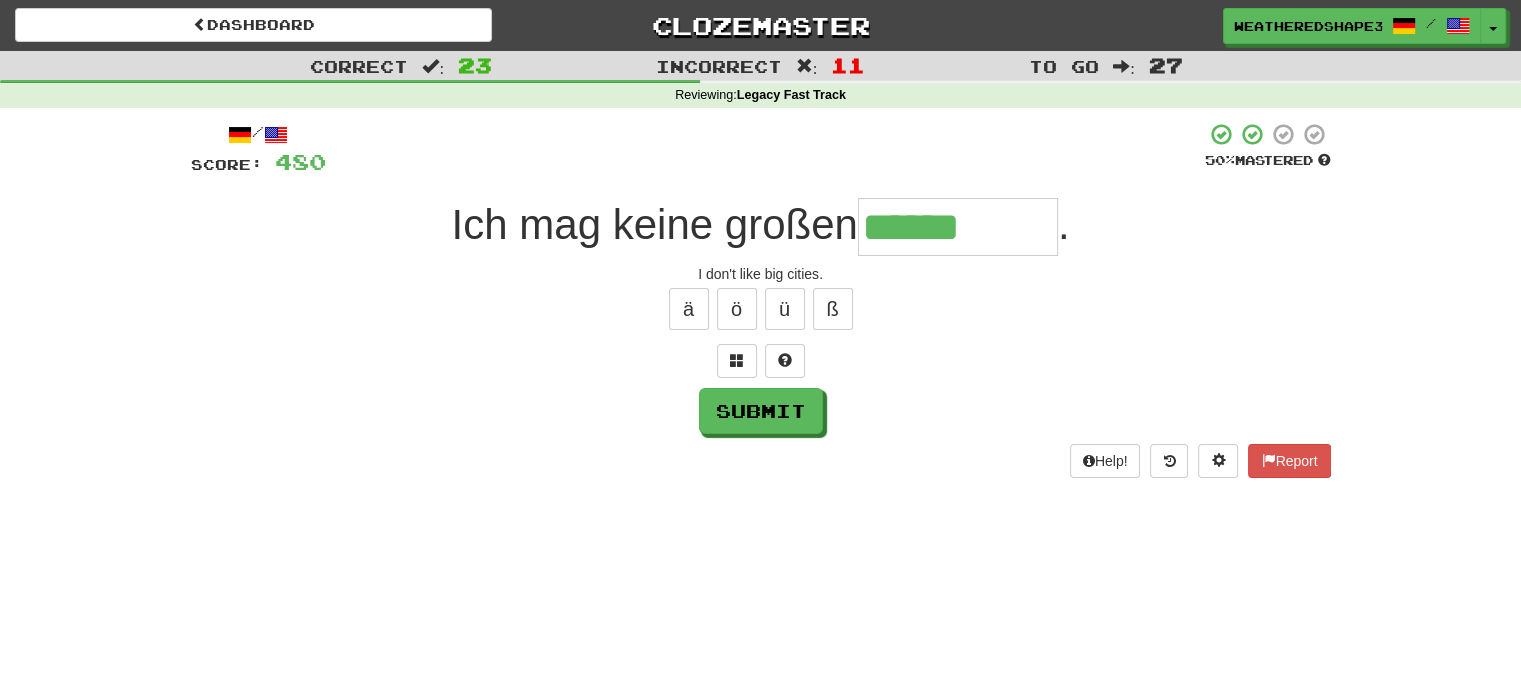 type on "******" 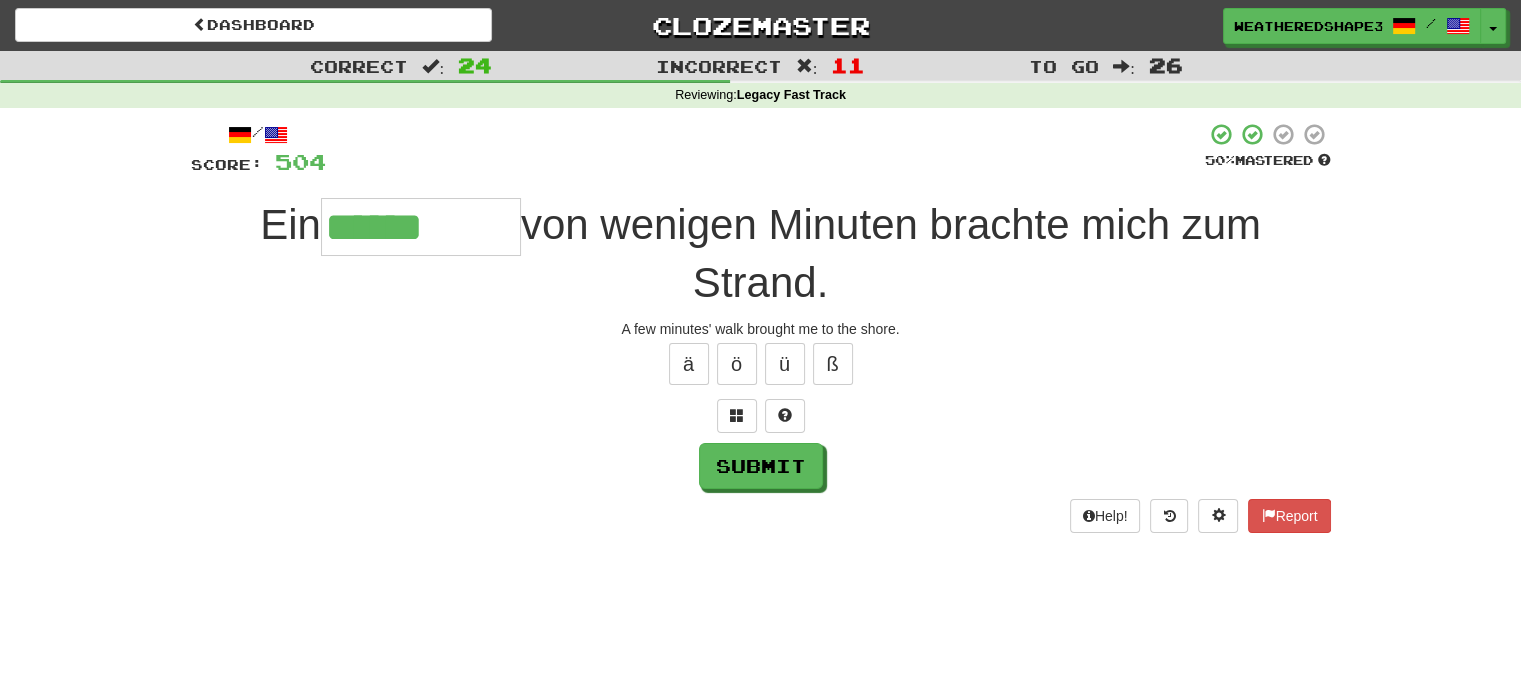 type on "******" 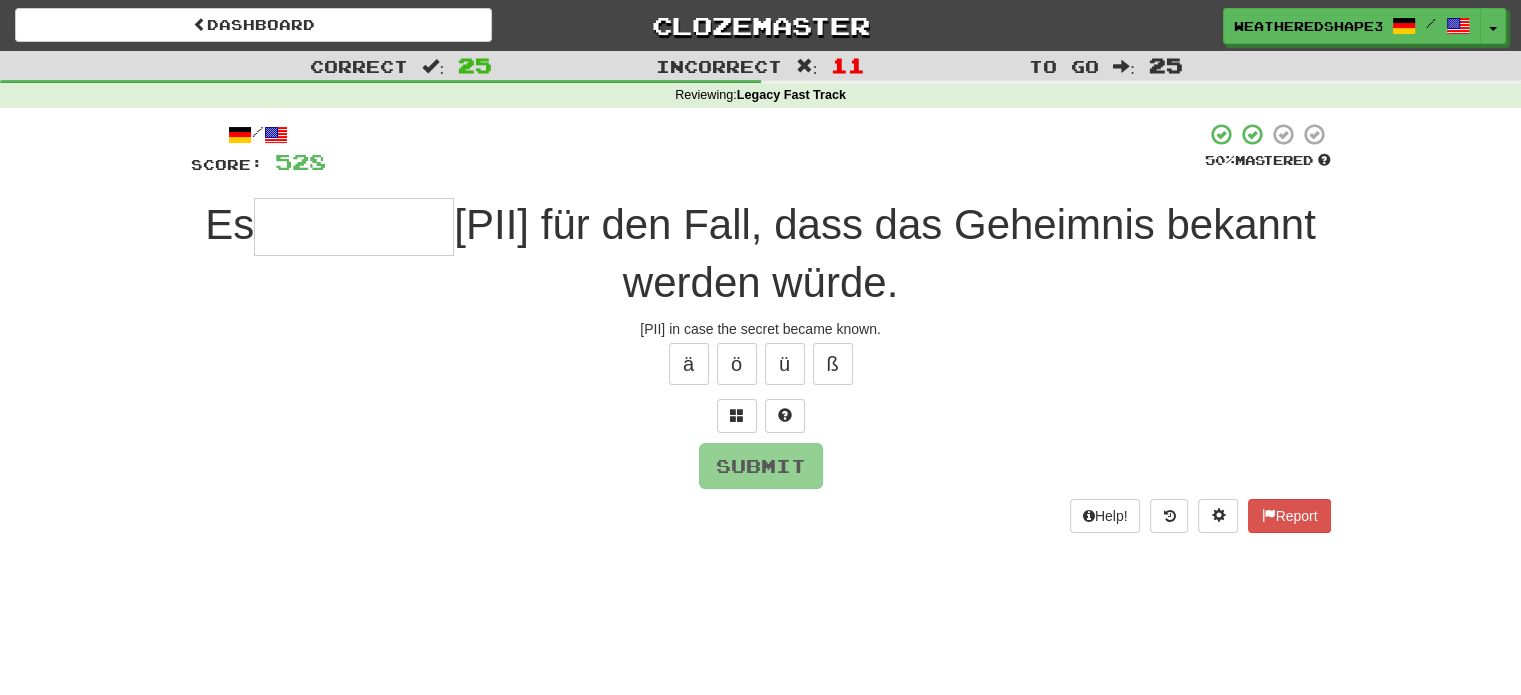 type on "*" 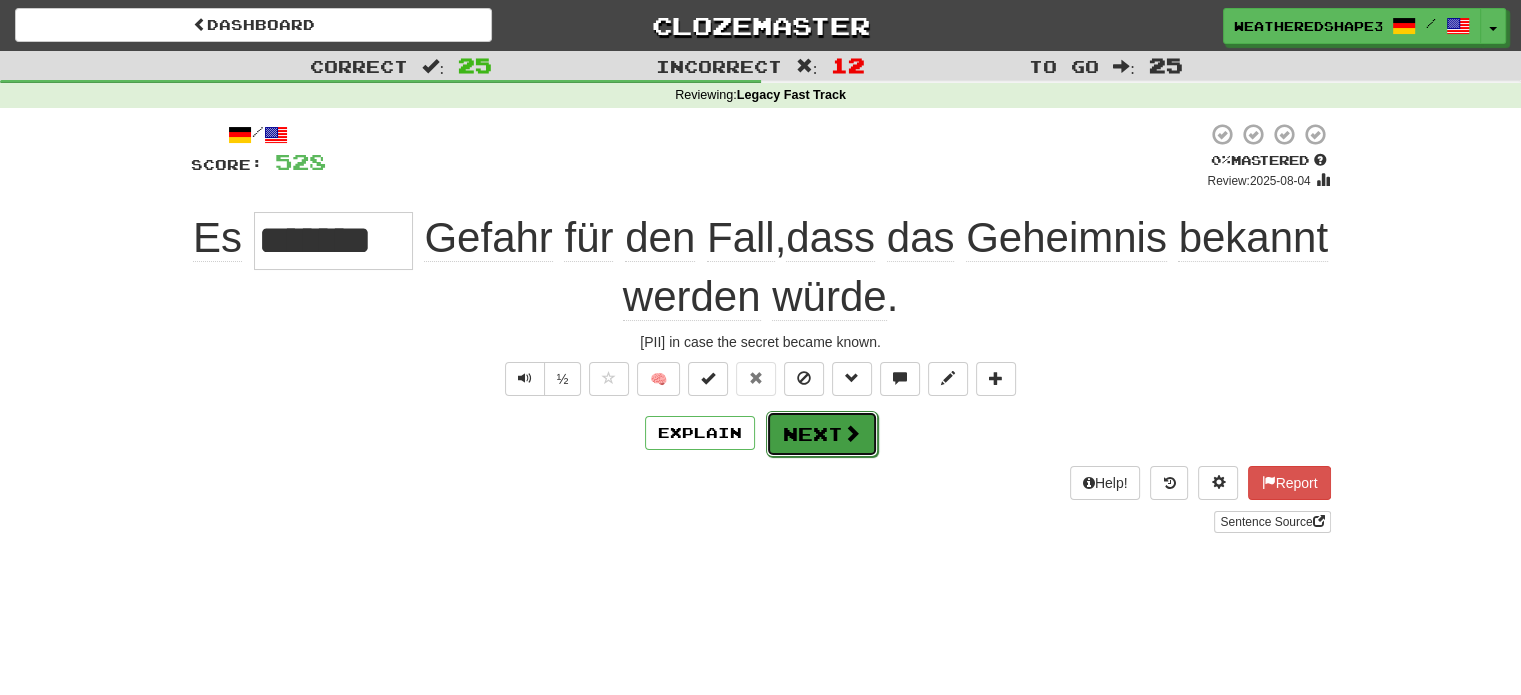 click on "Next" at bounding box center (822, 434) 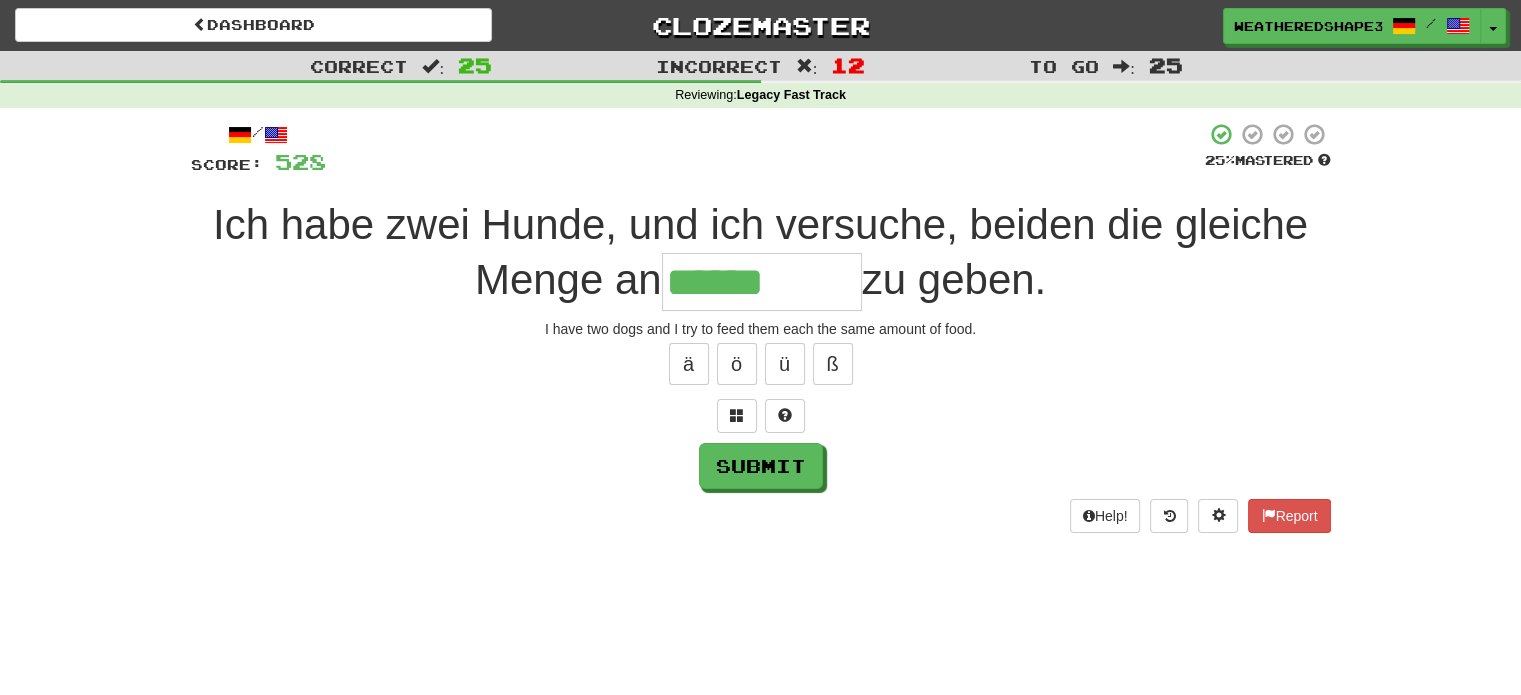 type on "******" 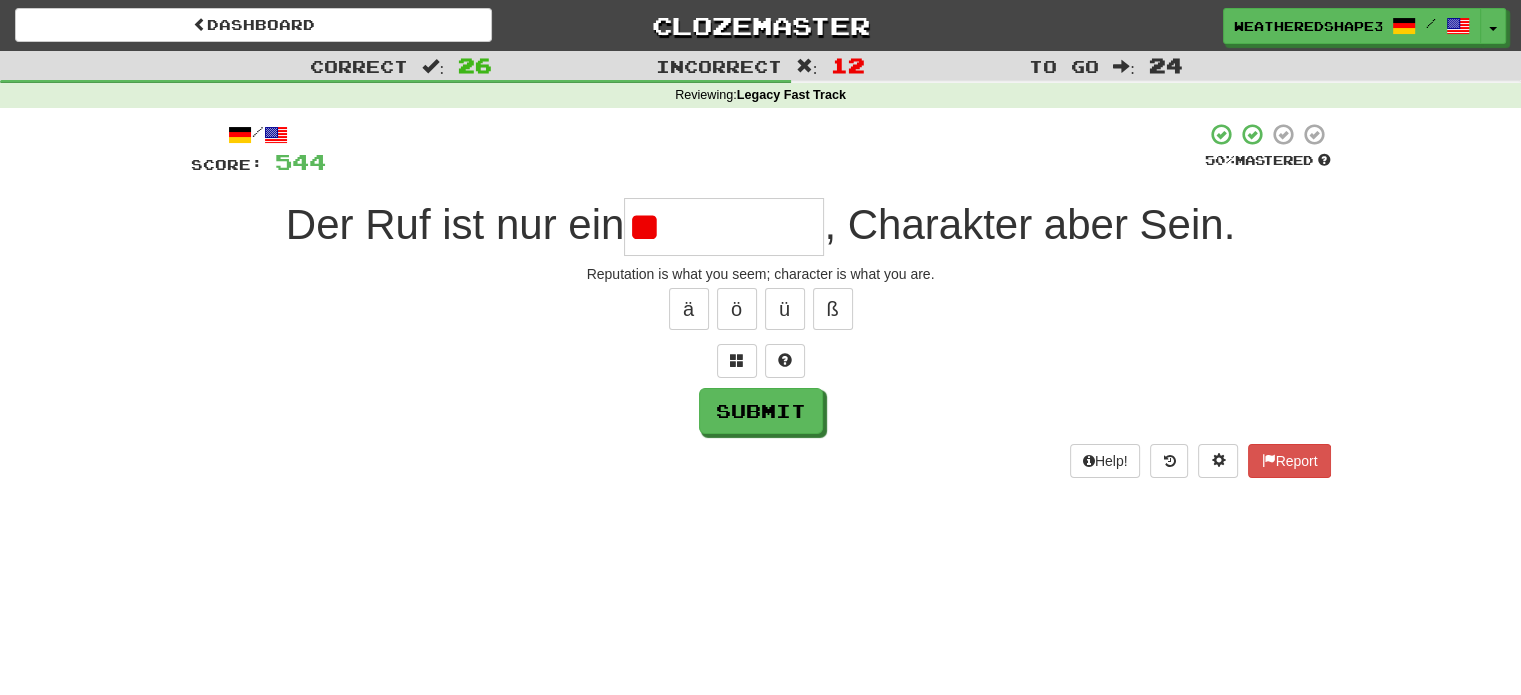 type on "*" 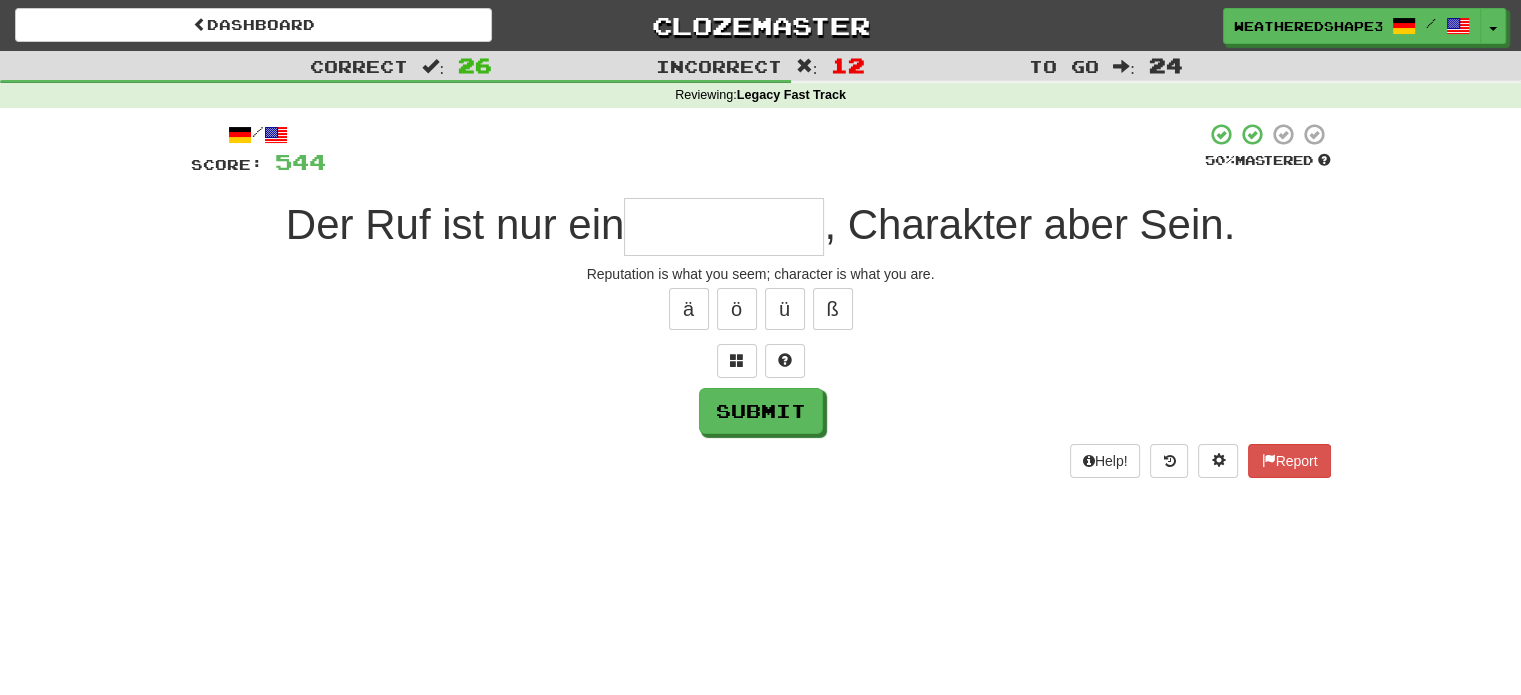 type on "*" 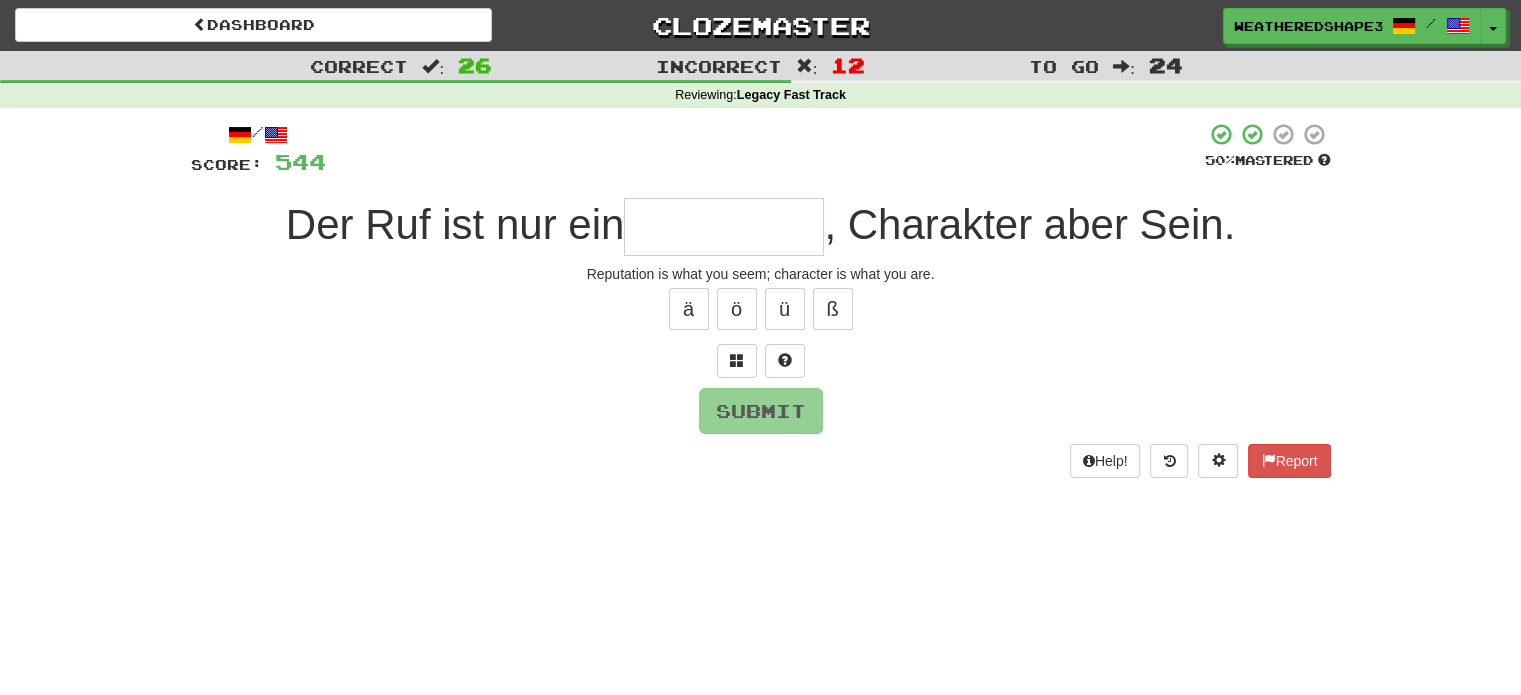 type on "*" 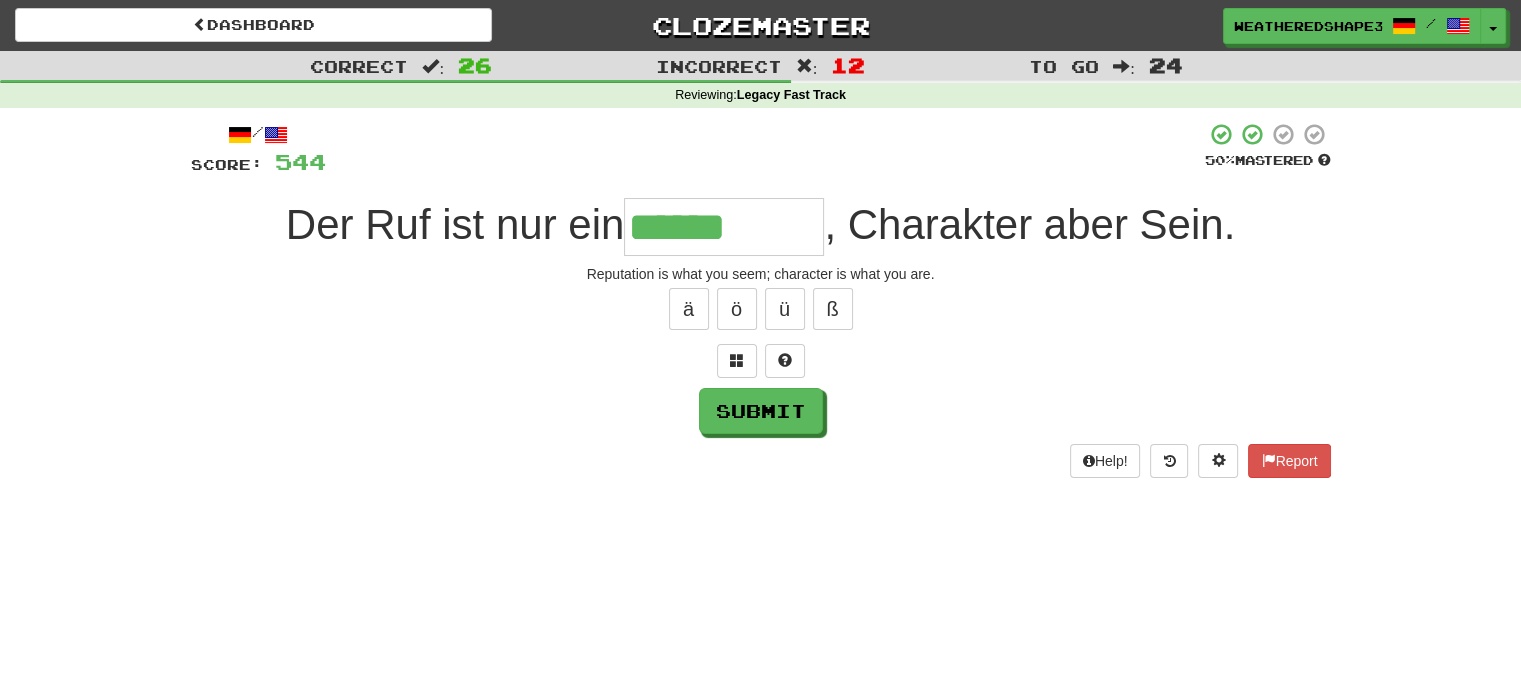 type on "******" 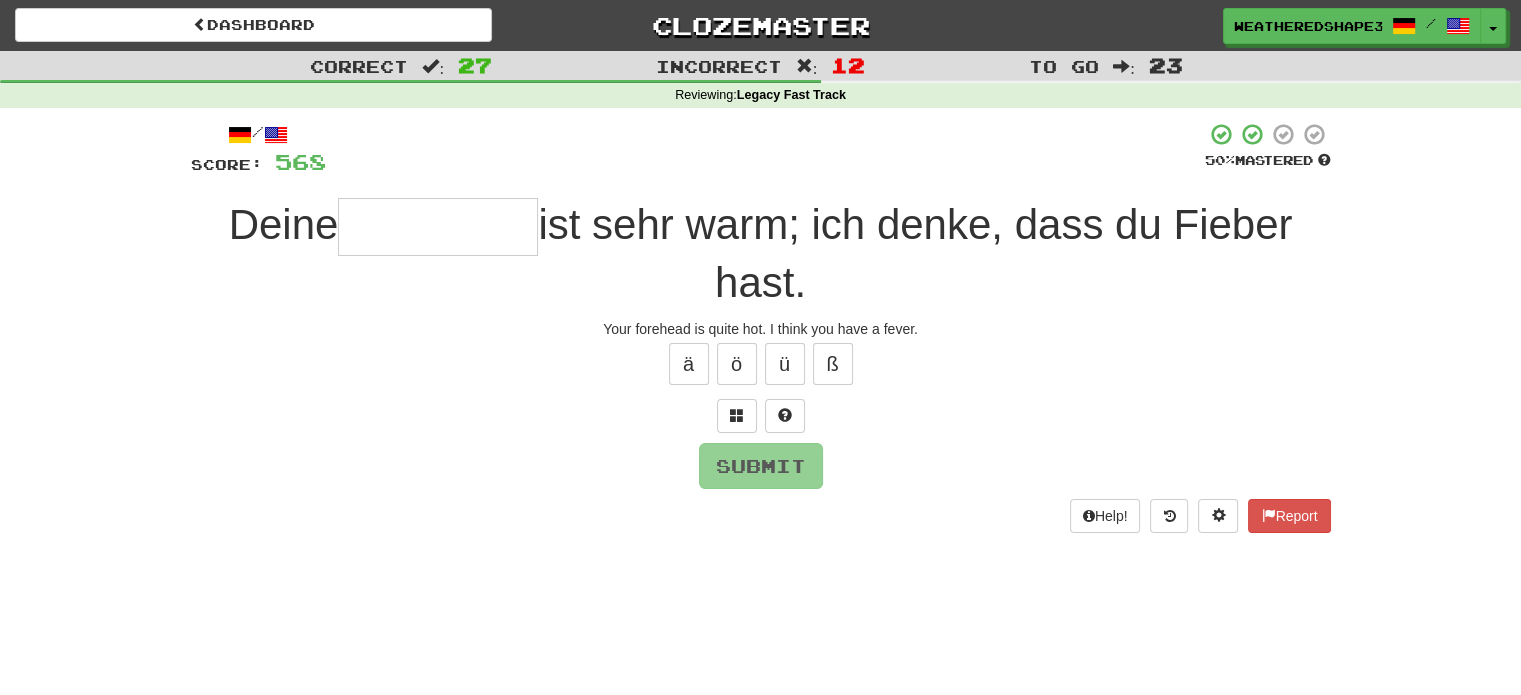 type on "*" 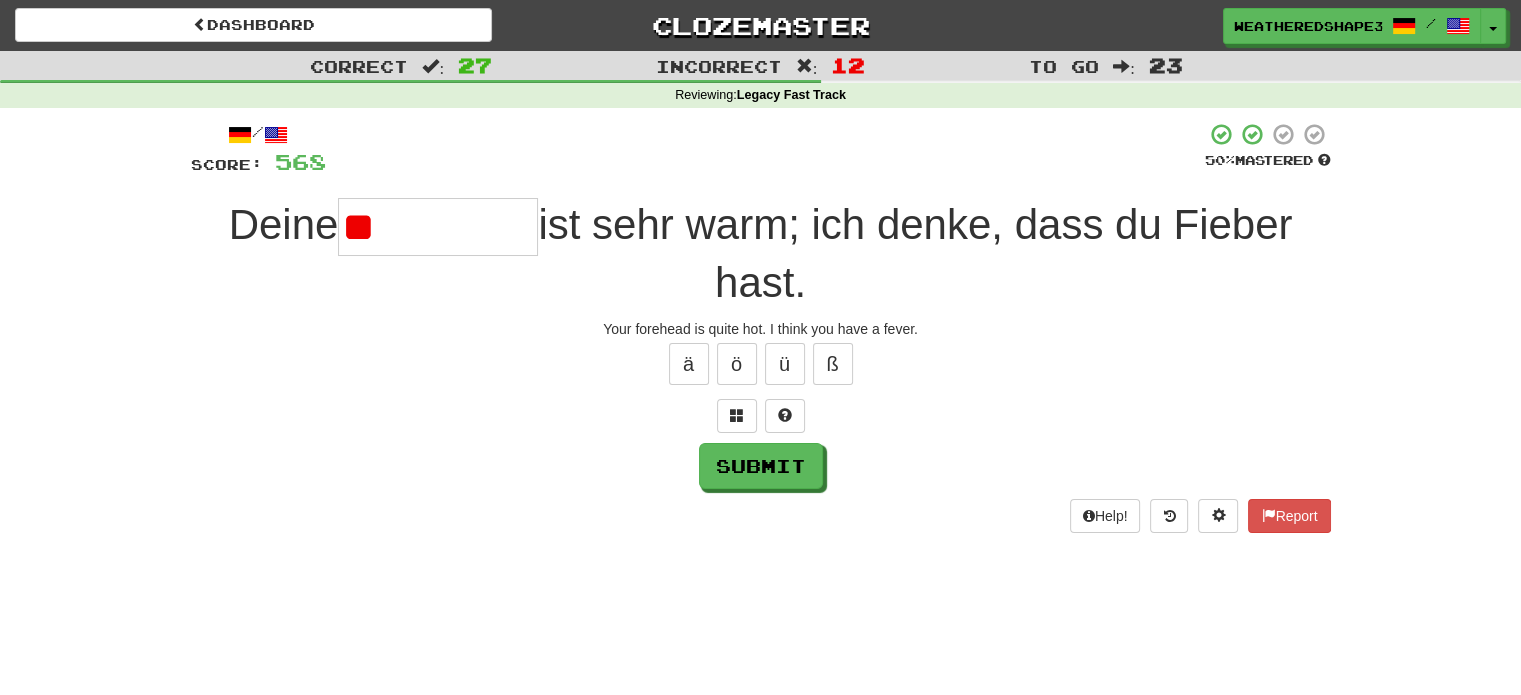 type on "*****" 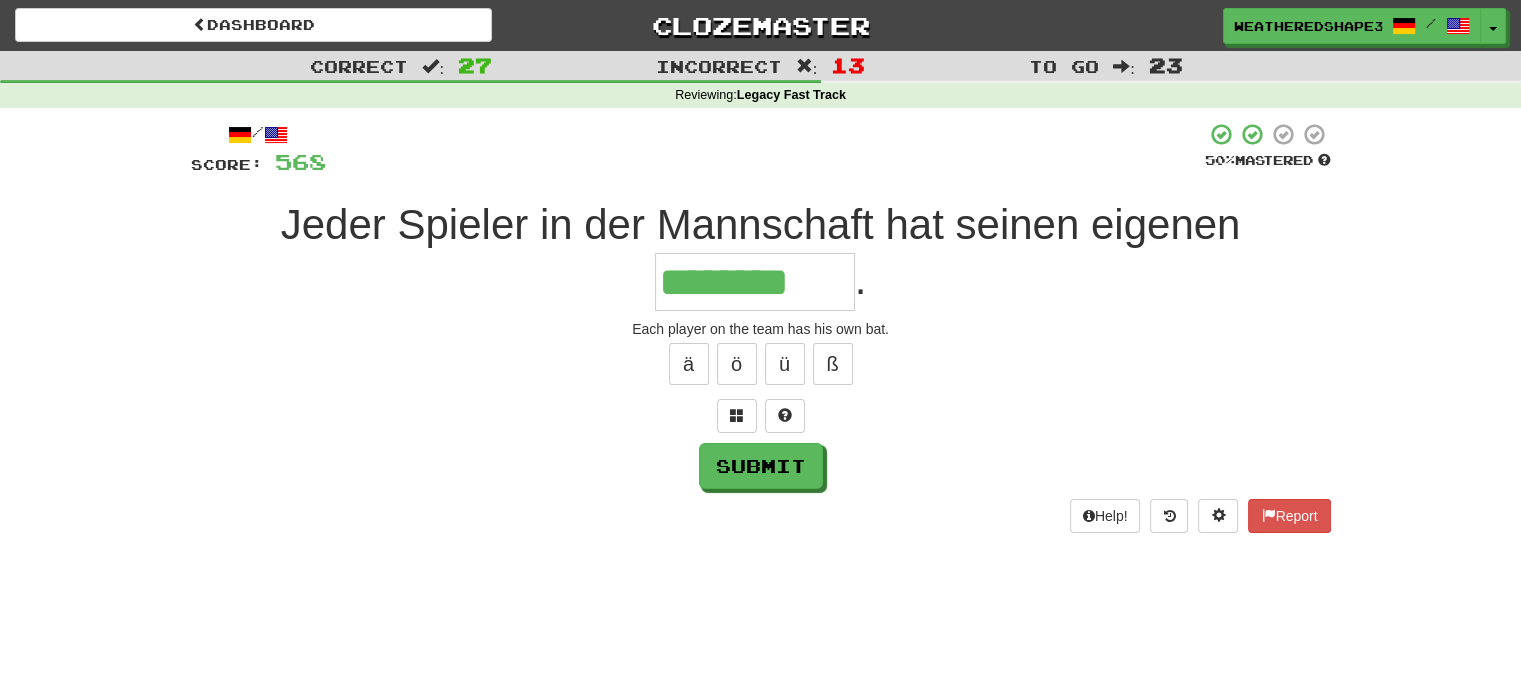 type on "********" 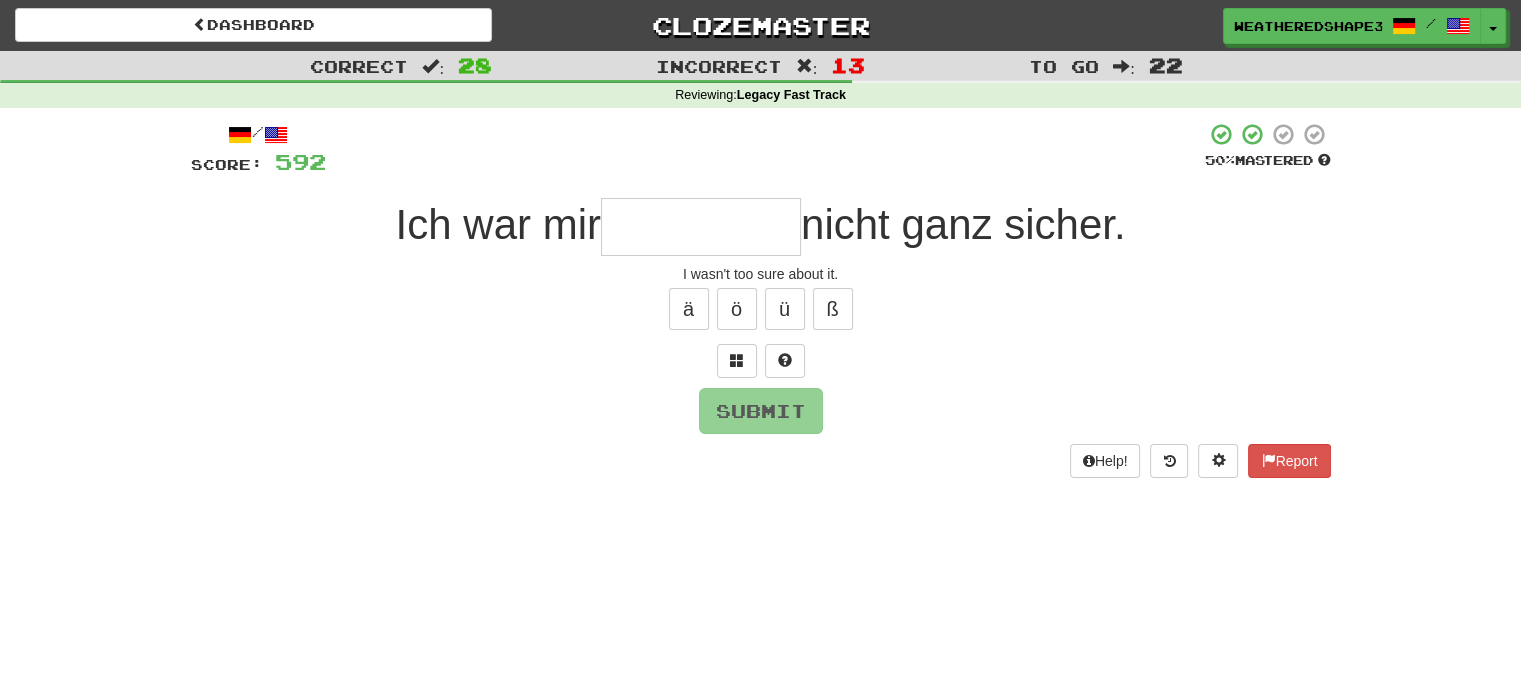 type on "*" 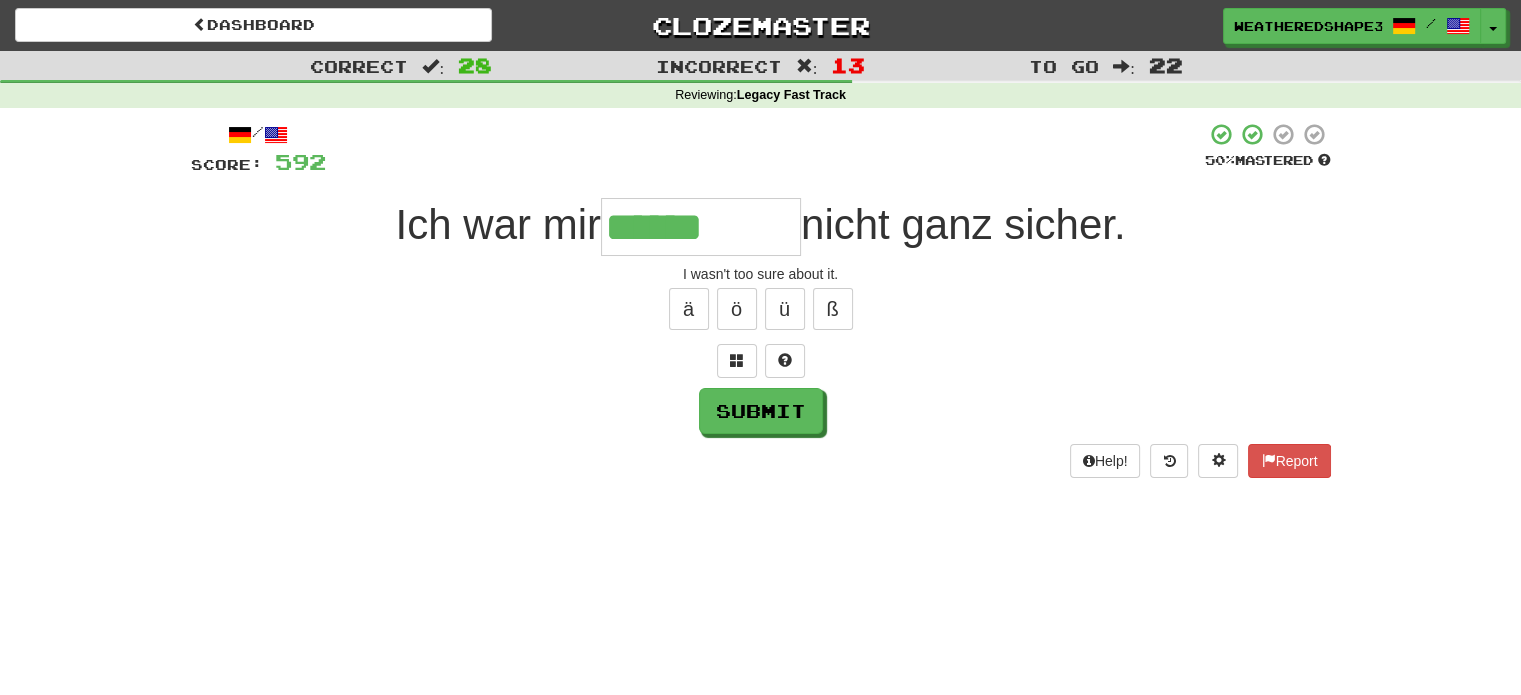 type on "******" 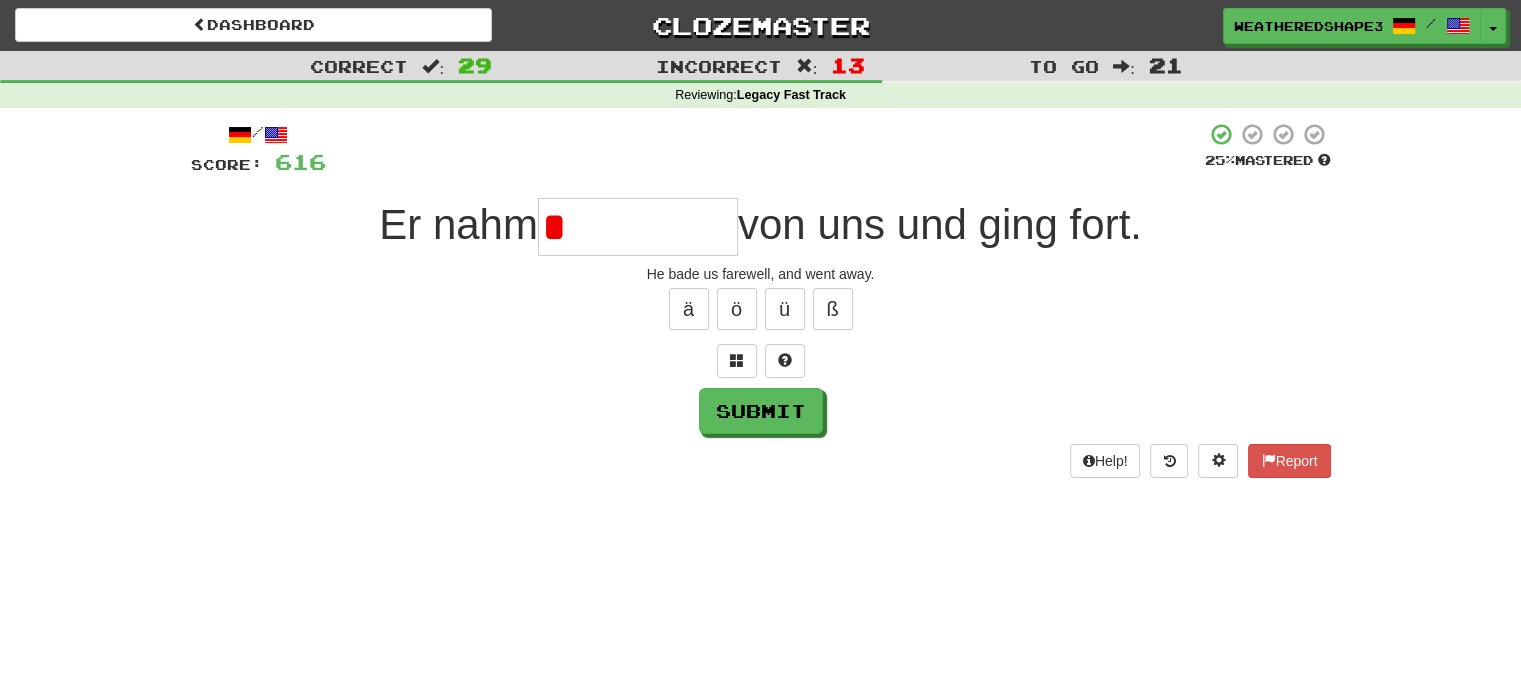type on "********" 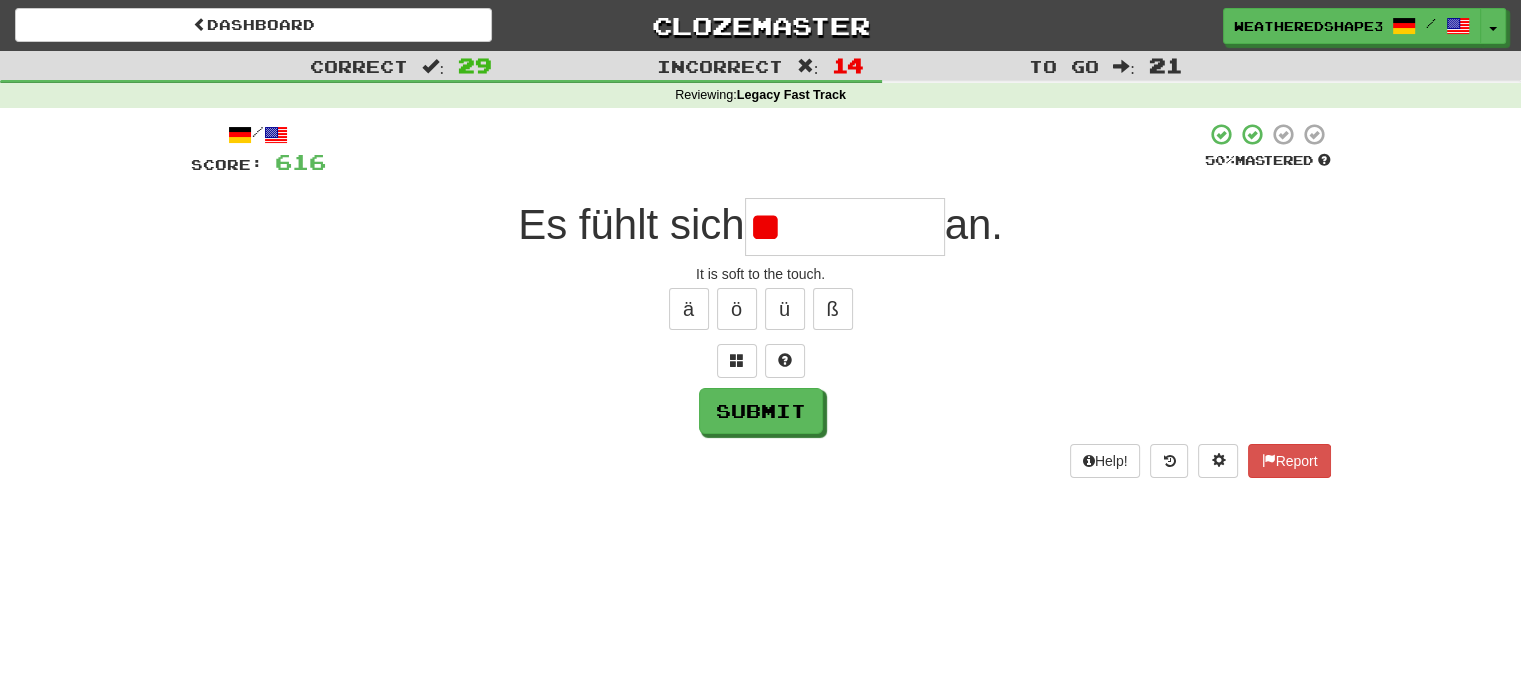 type on "*" 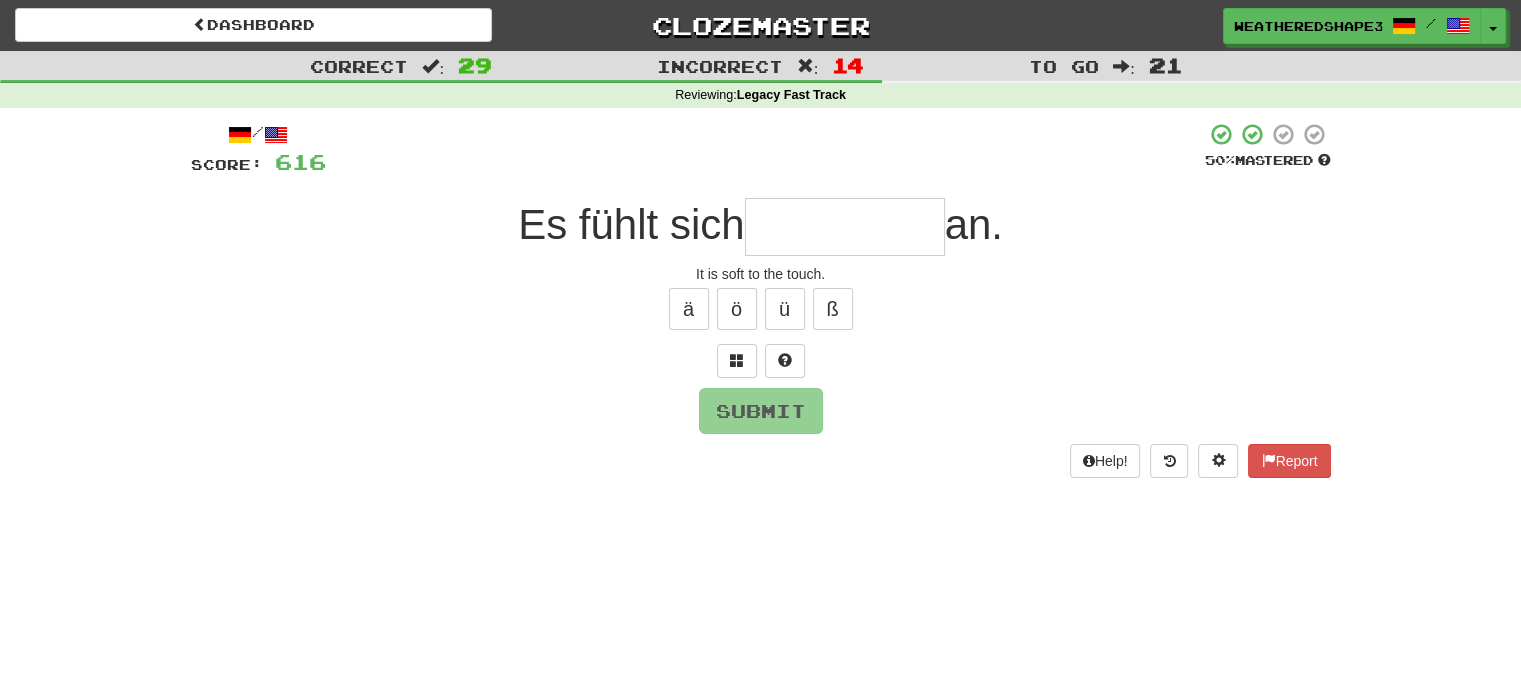 type on "*" 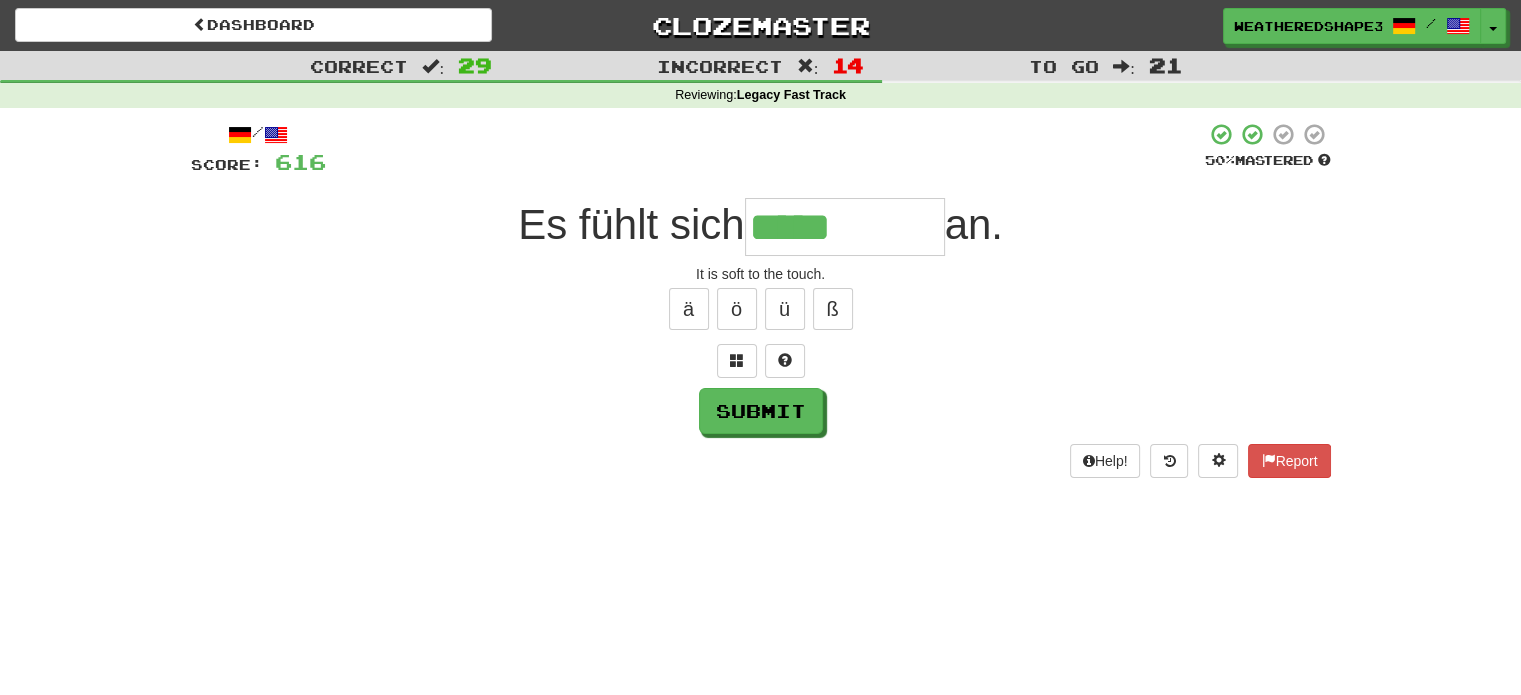 type on "*****" 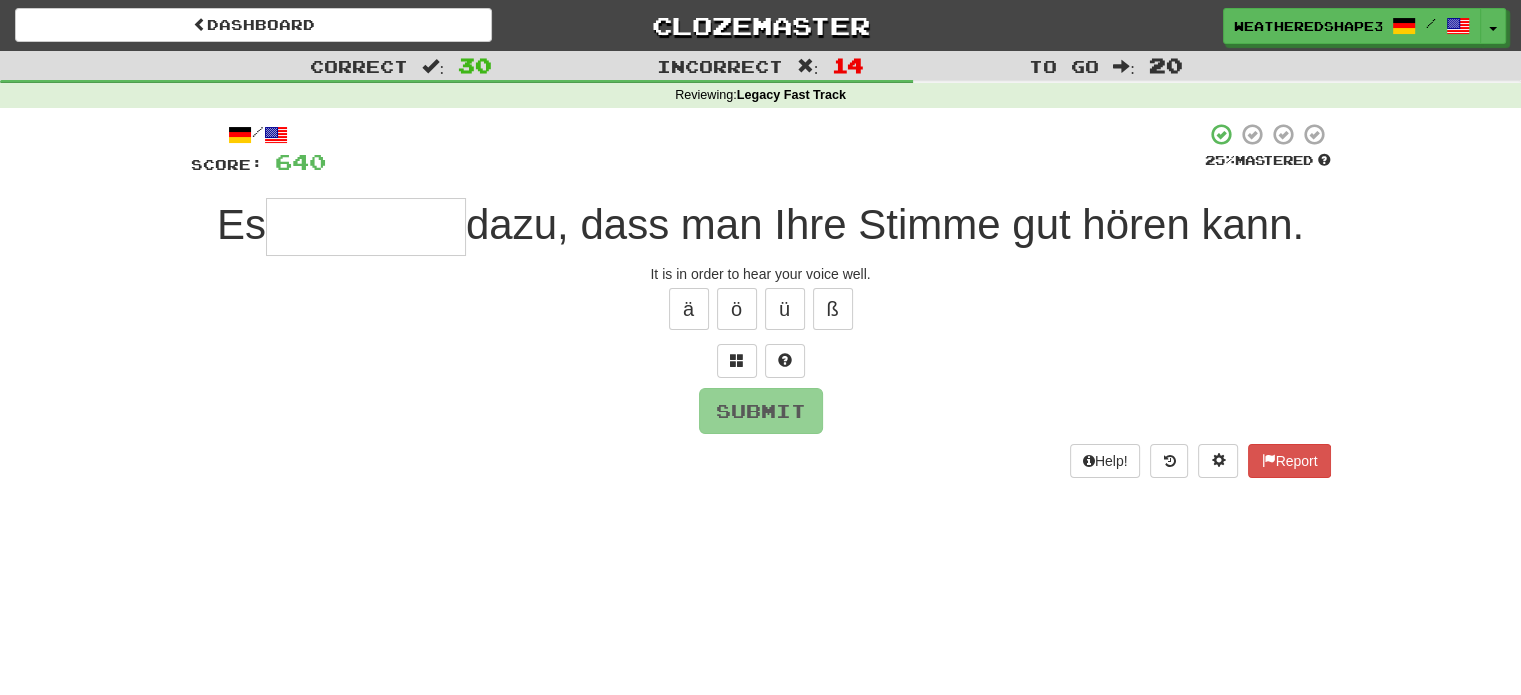 type on "*" 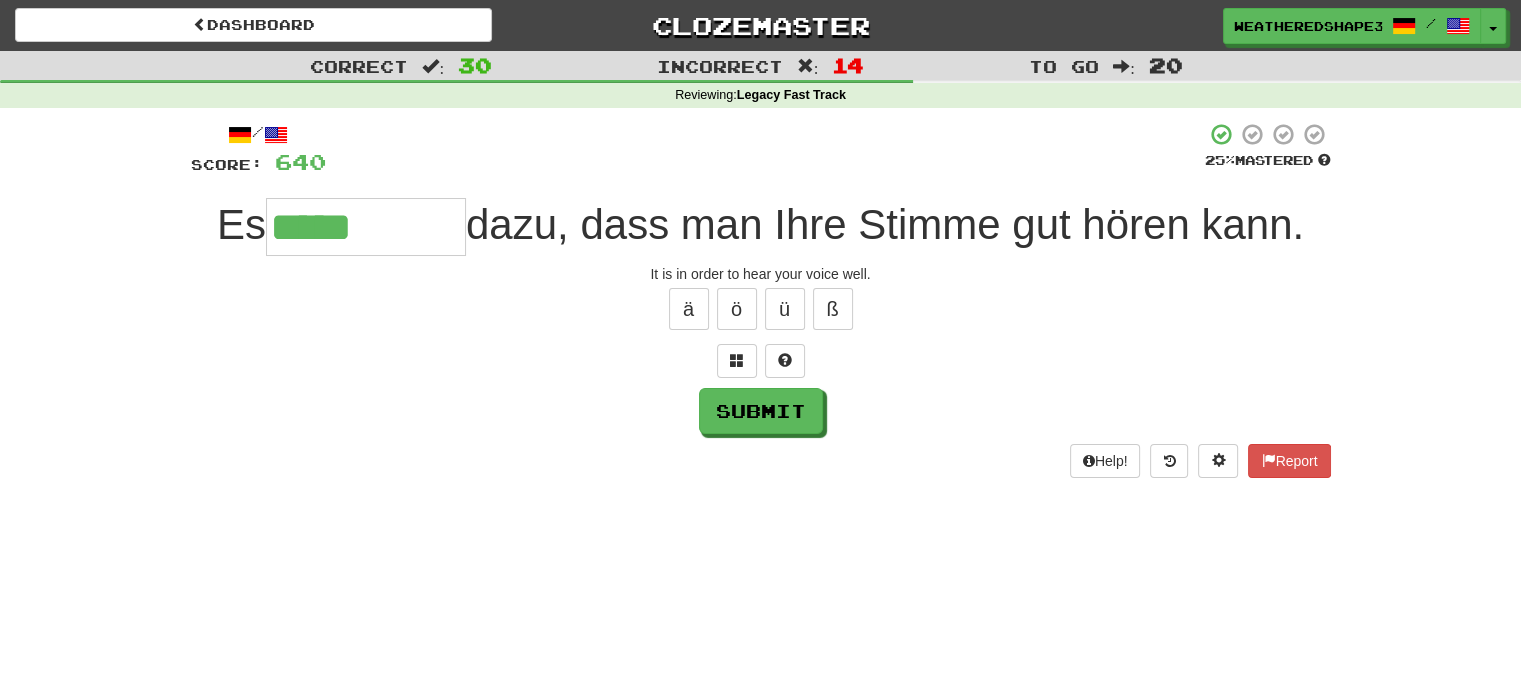 type on "*****" 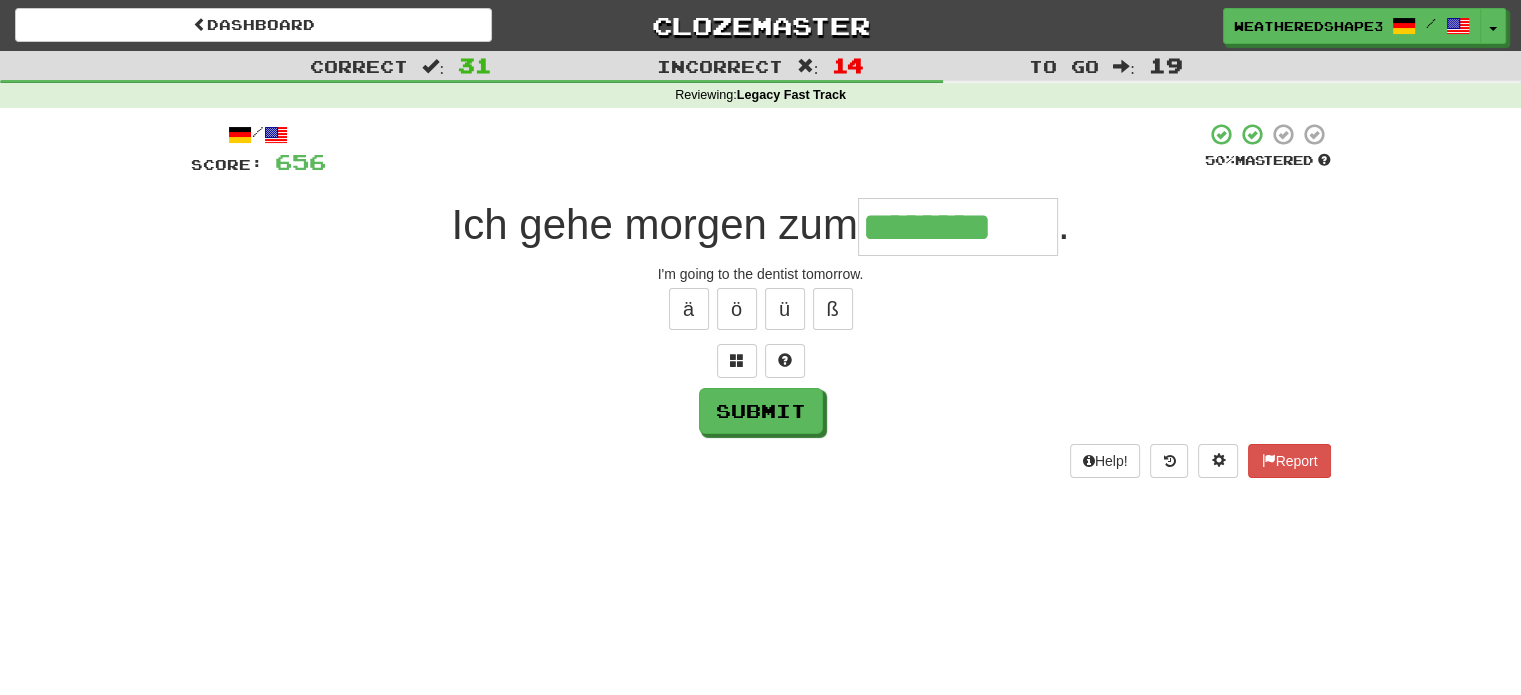 type on "********" 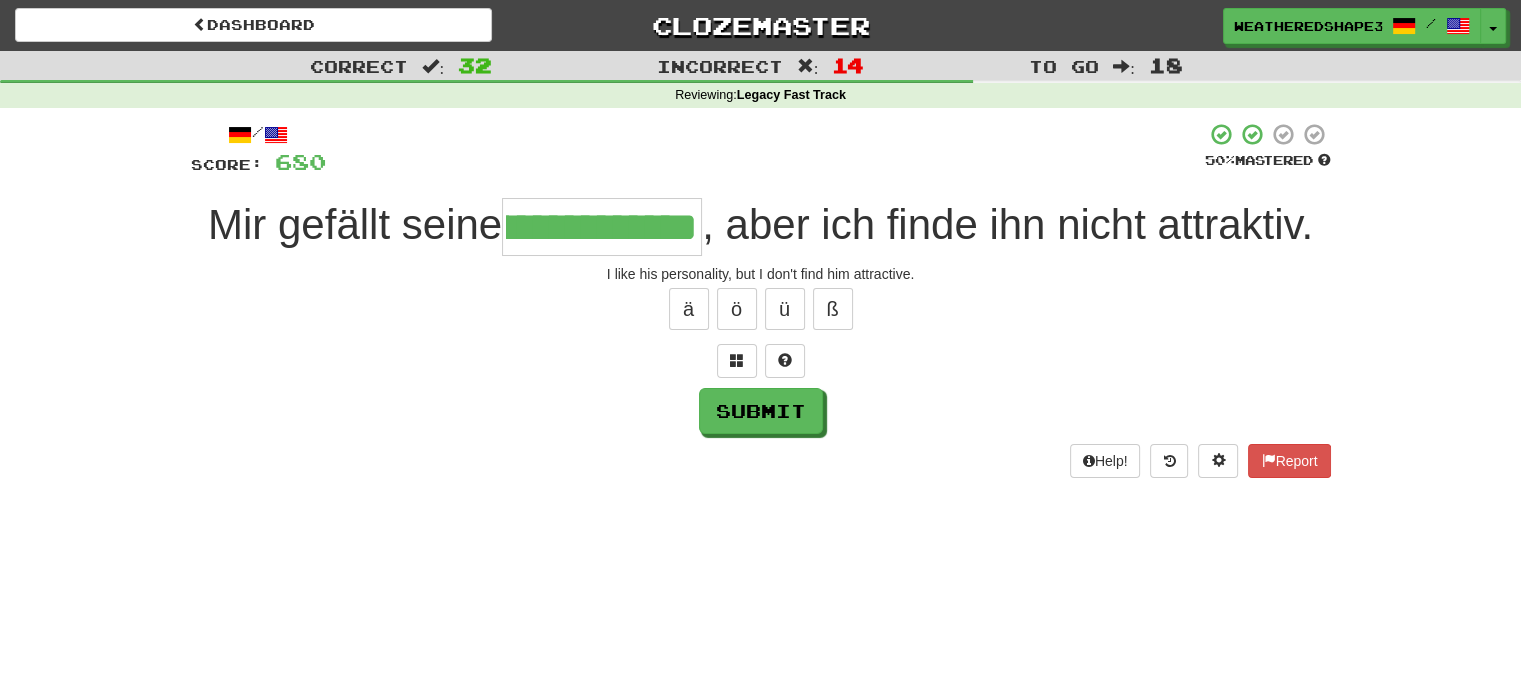 scroll, scrollTop: 0, scrollLeft: 64, axis: horizontal 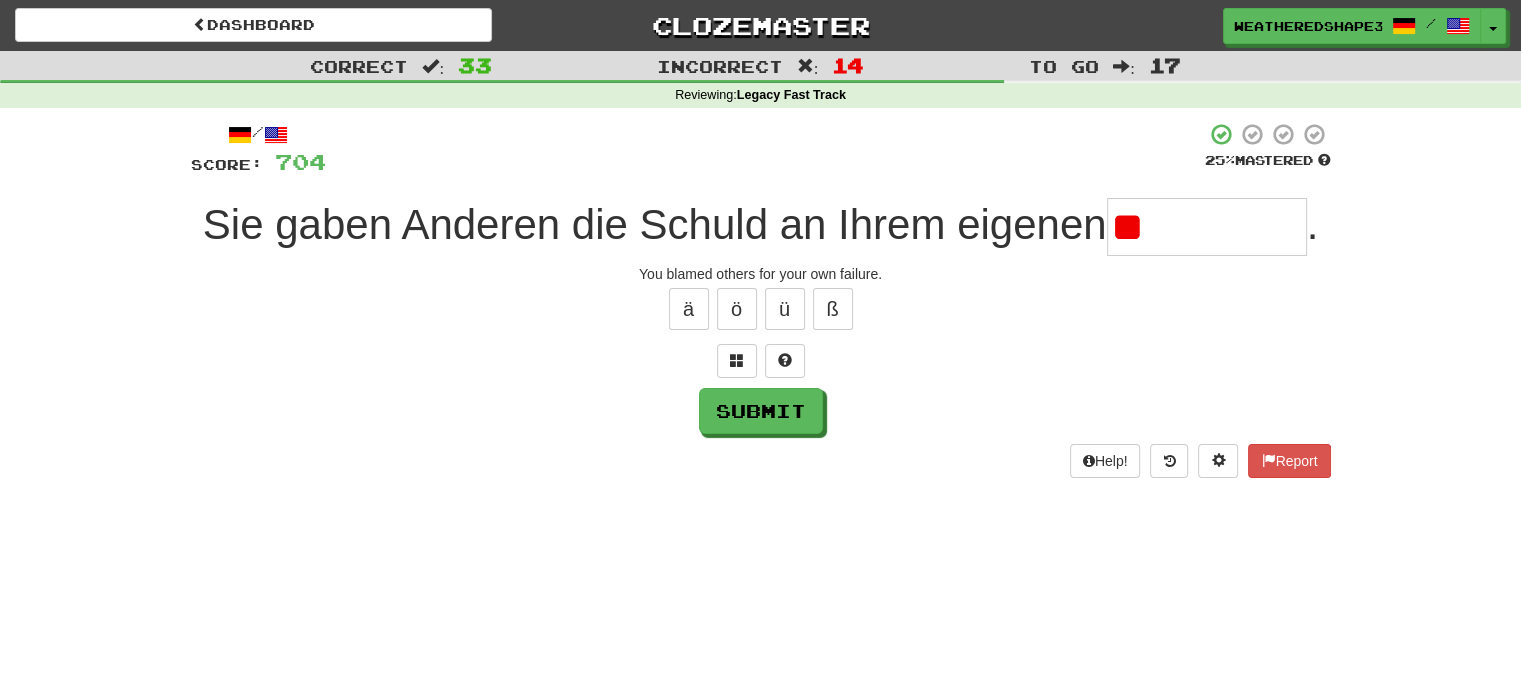 type on "*" 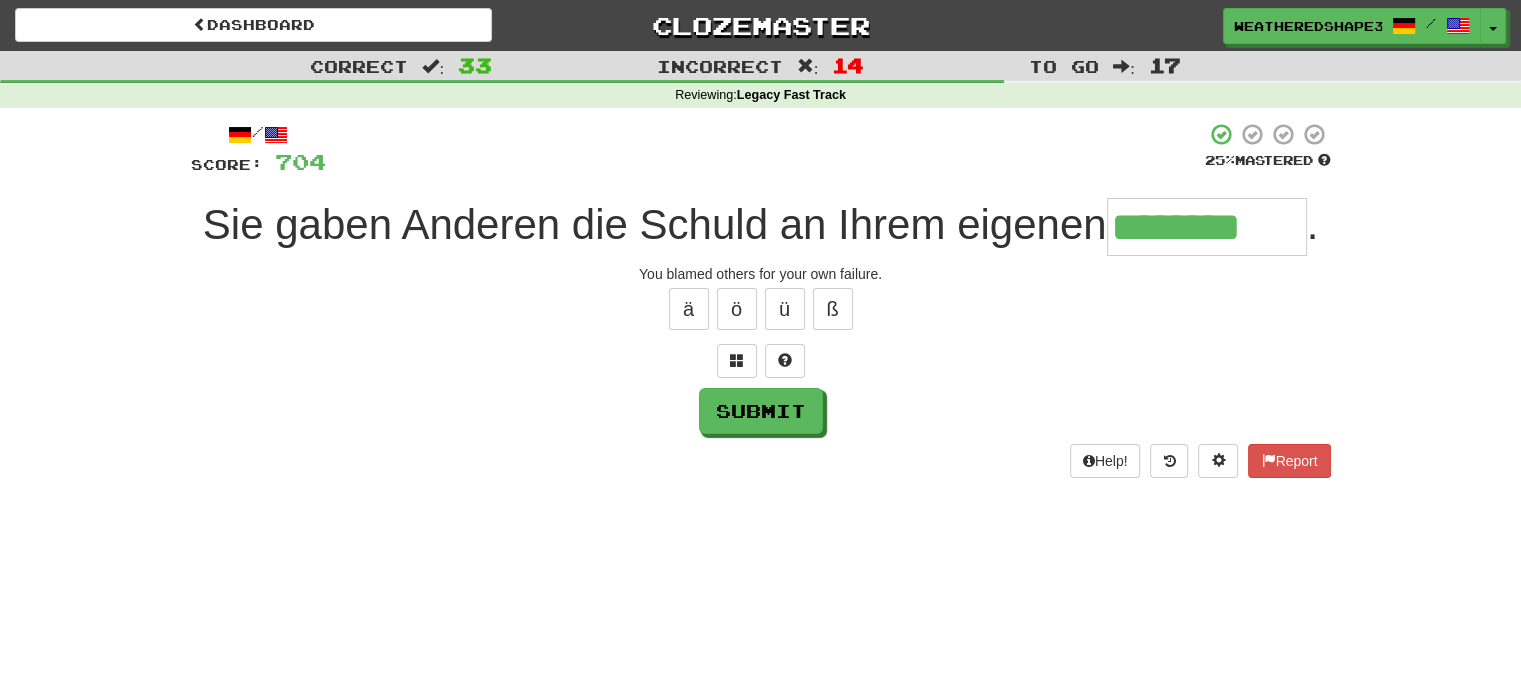 type on "********" 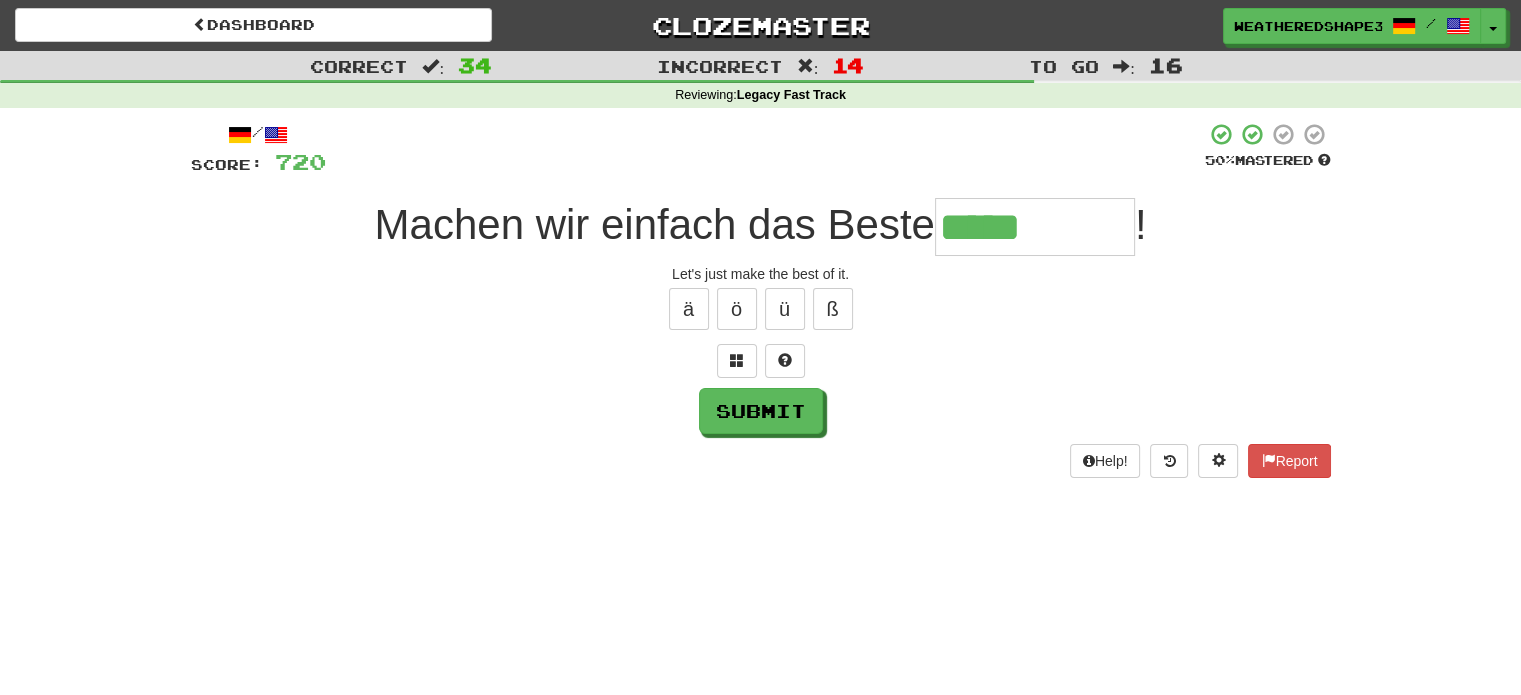 type on "*****" 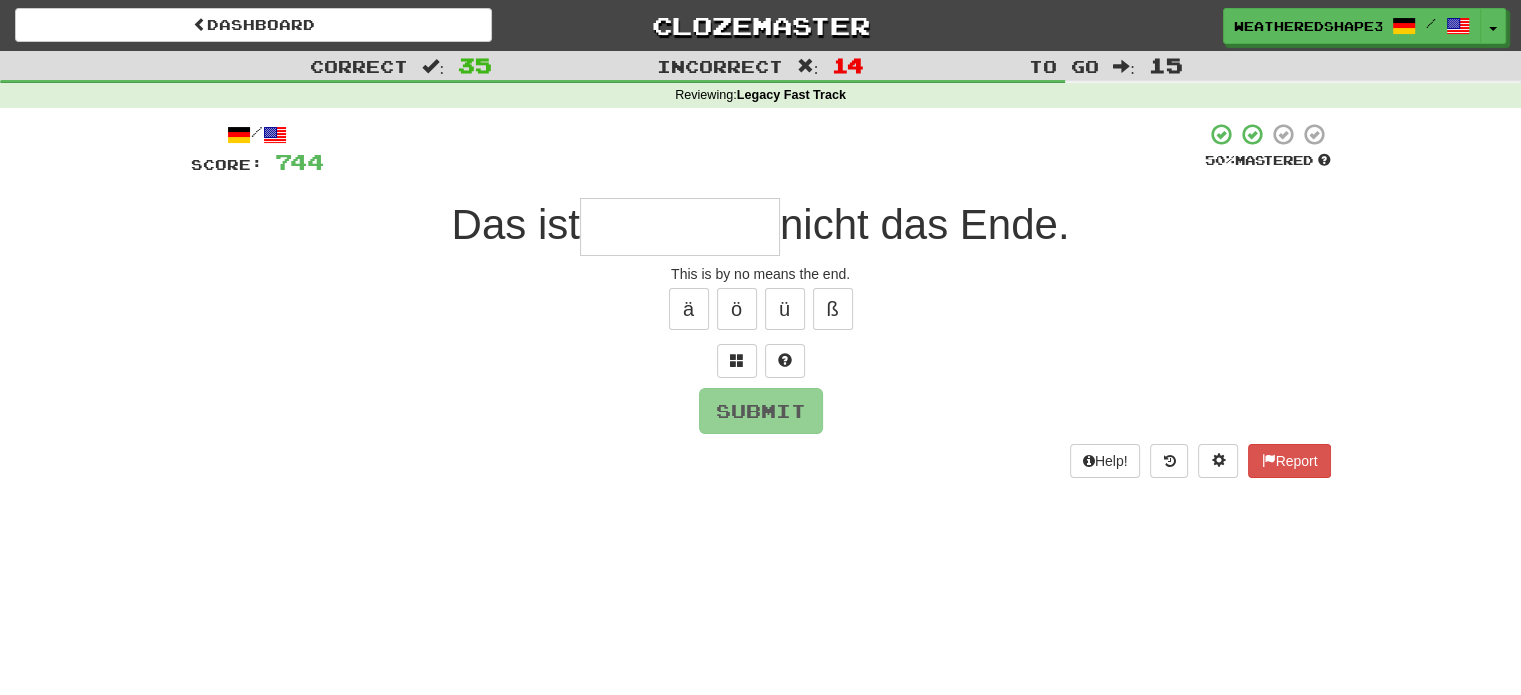 type on "*" 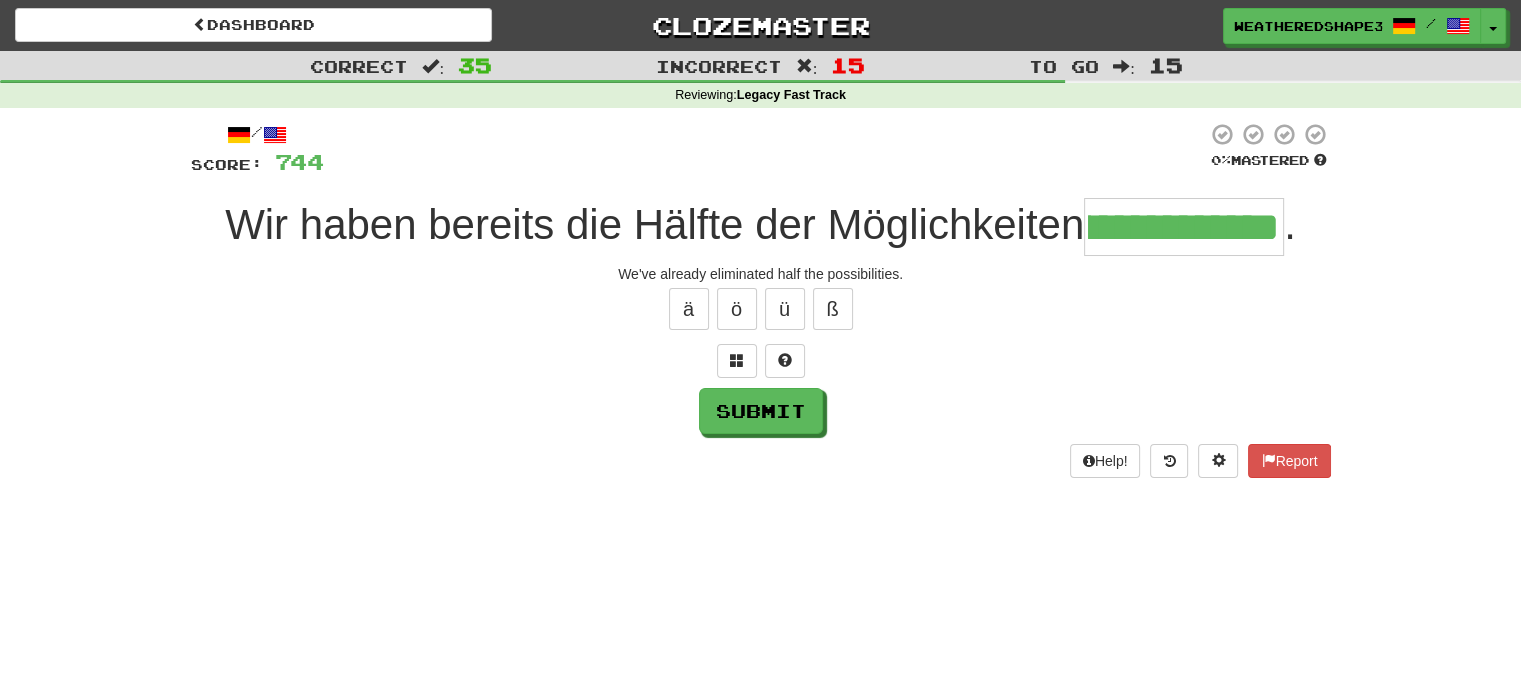 scroll, scrollTop: 0, scrollLeft: 108, axis: horizontal 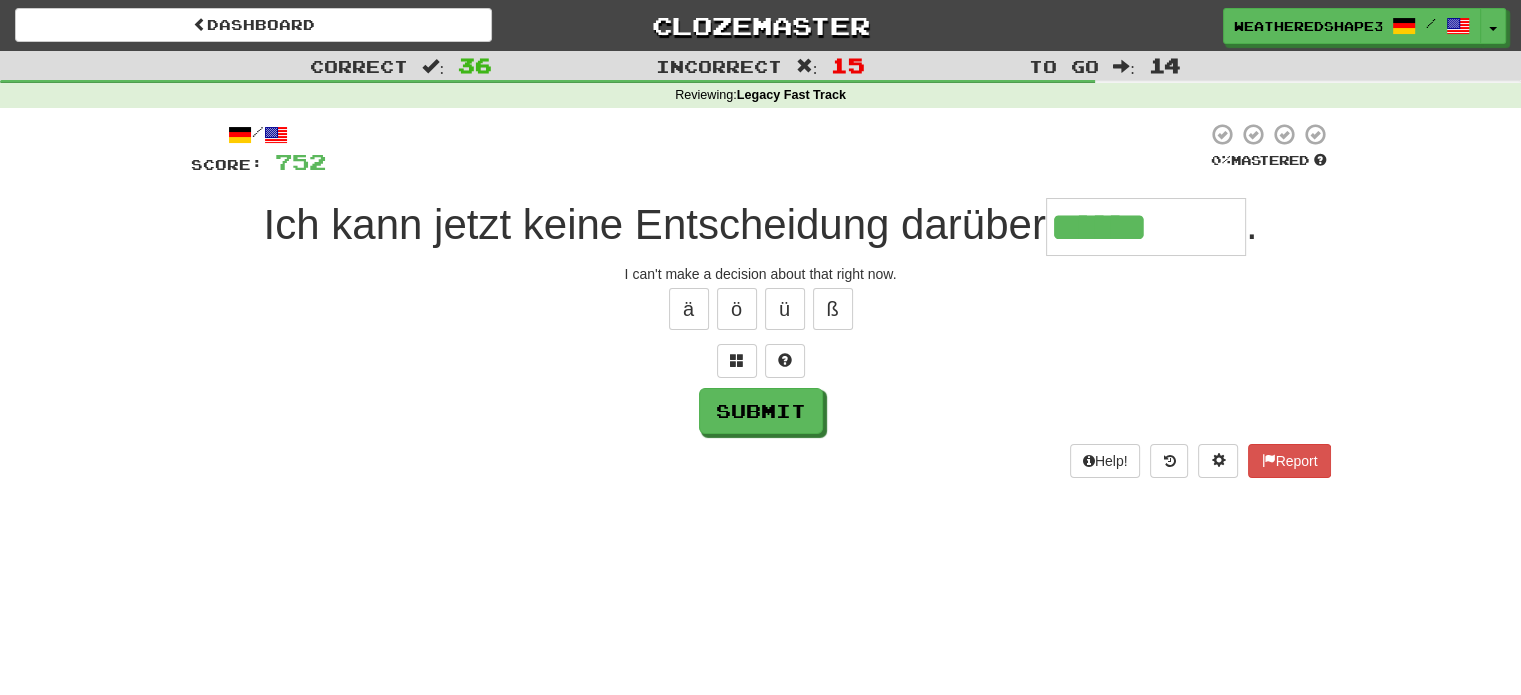 type on "******" 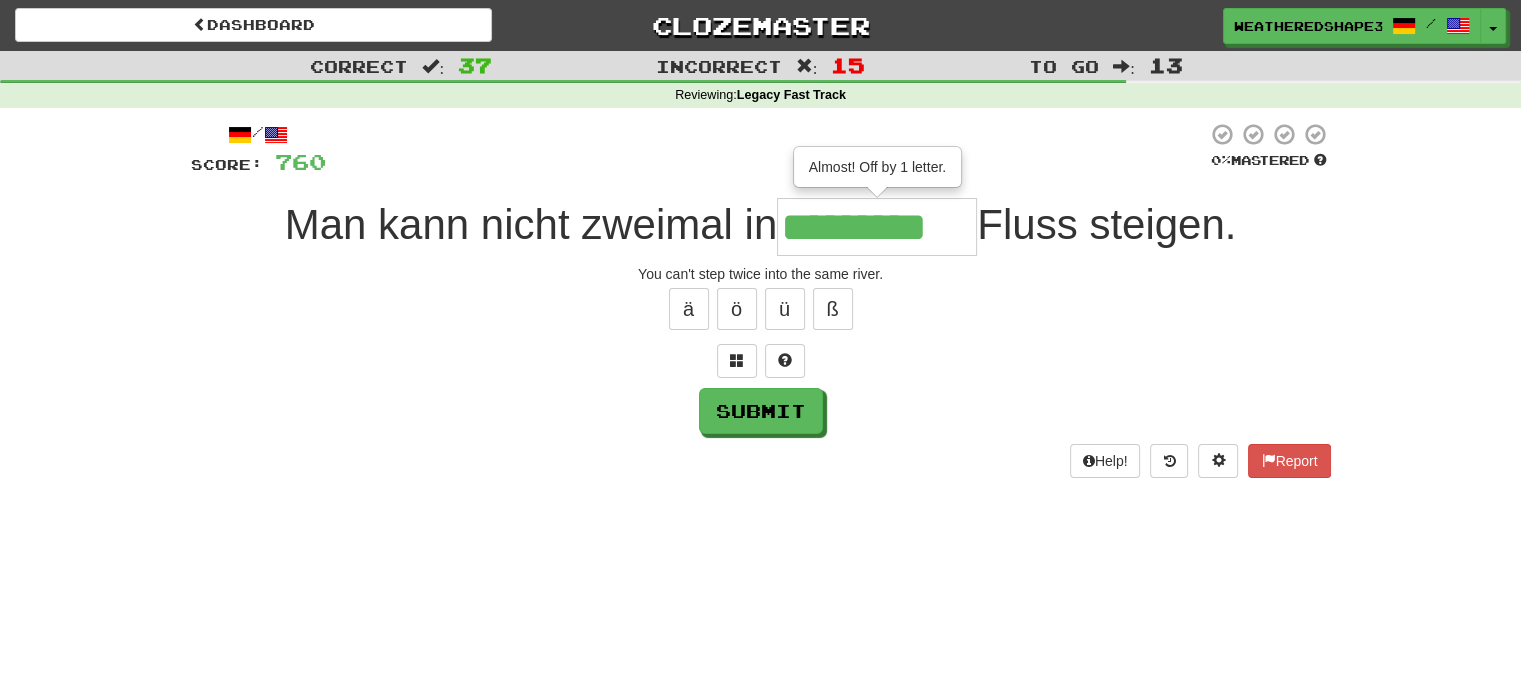 type on "*********" 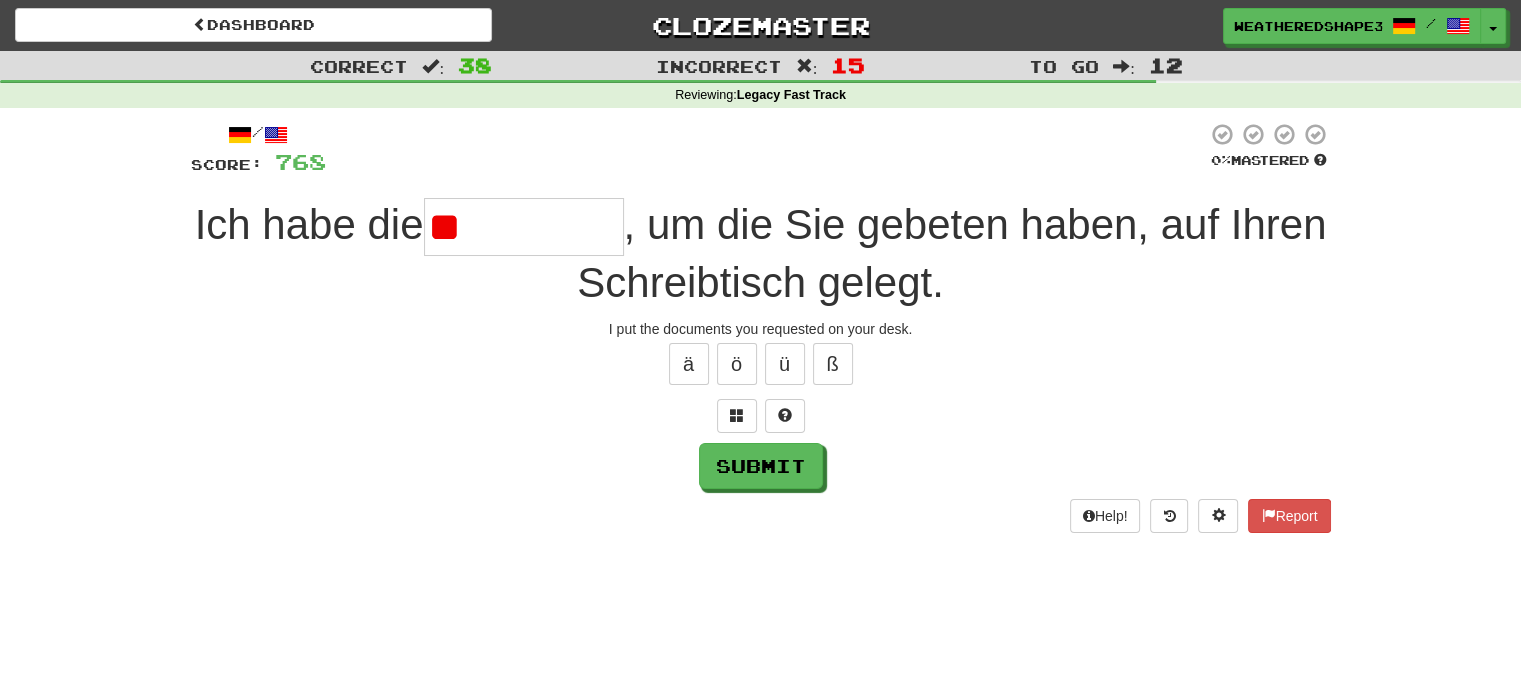 type on "*" 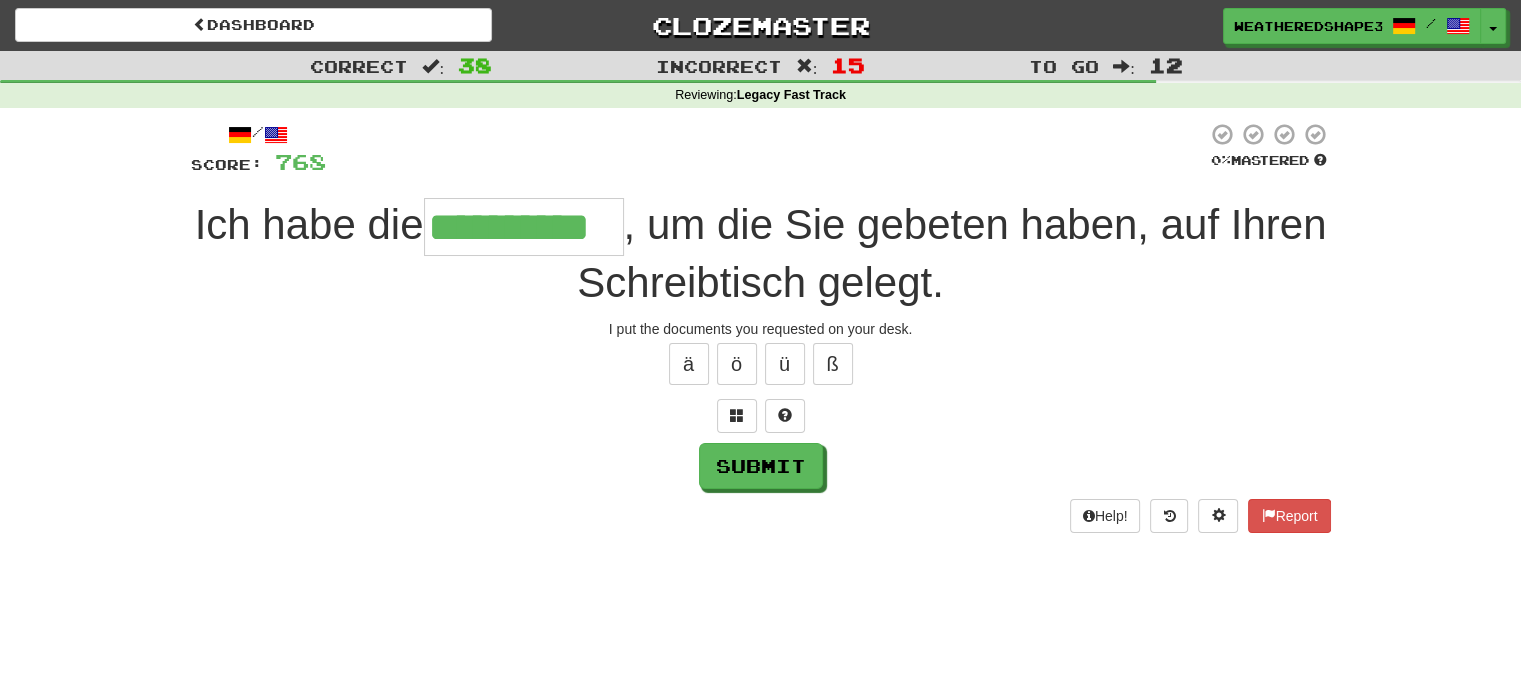 scroll, scrollTop: 0, scrollLeft: 5, axis: horizontal 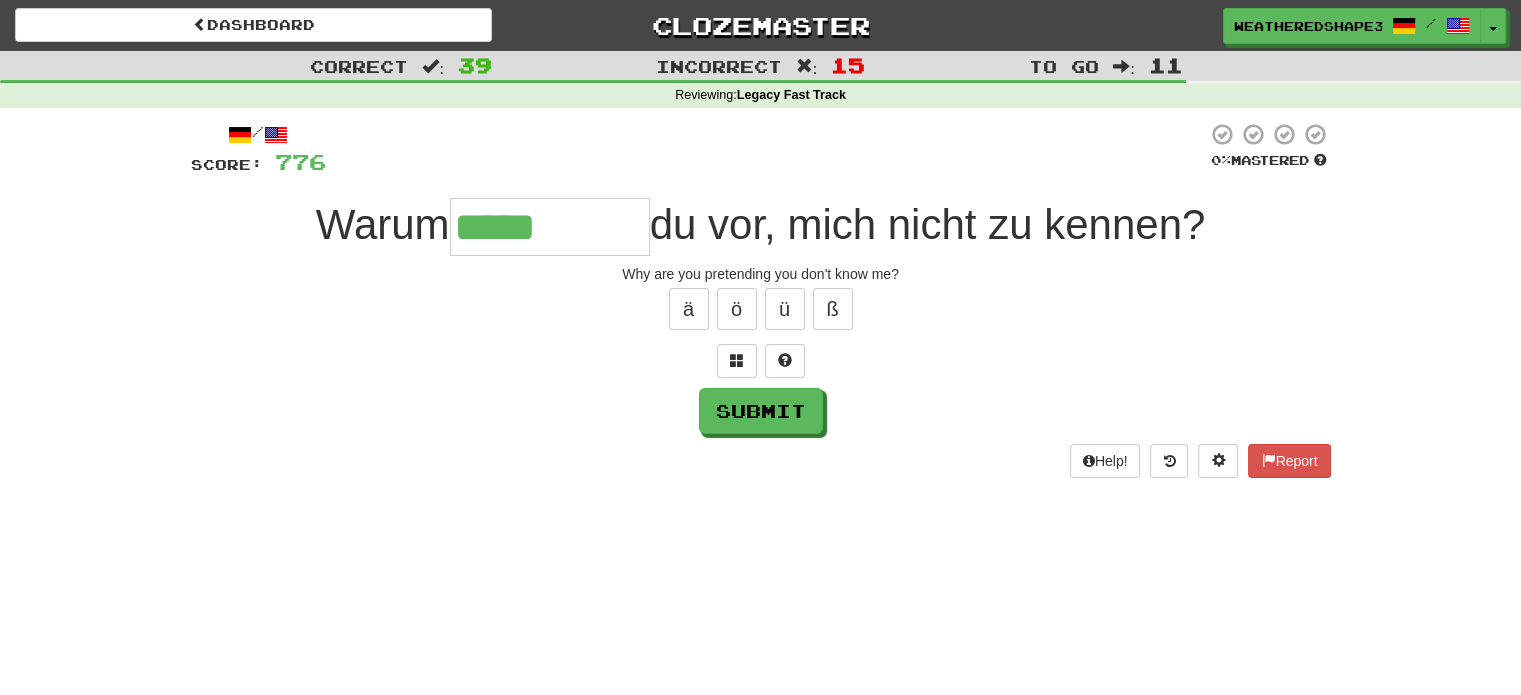 type on "*****" 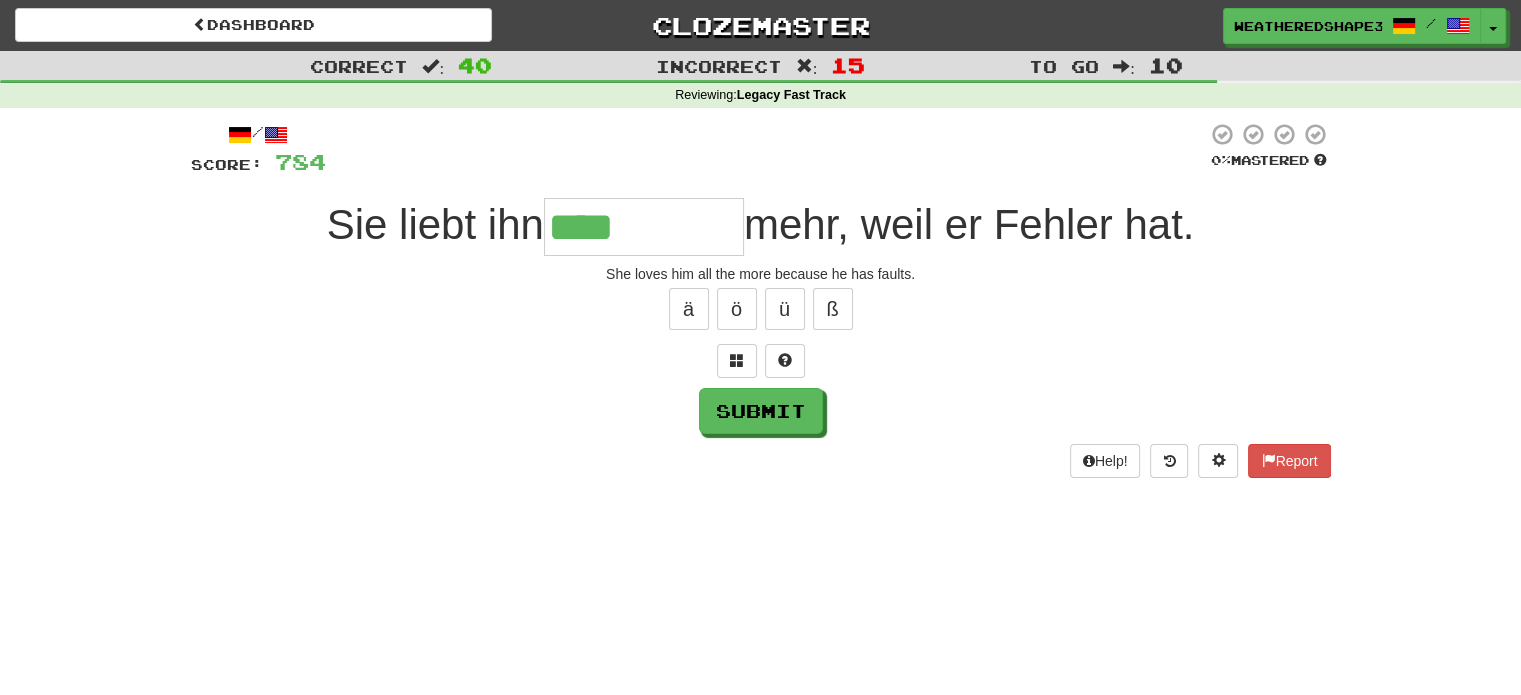 type on "****" 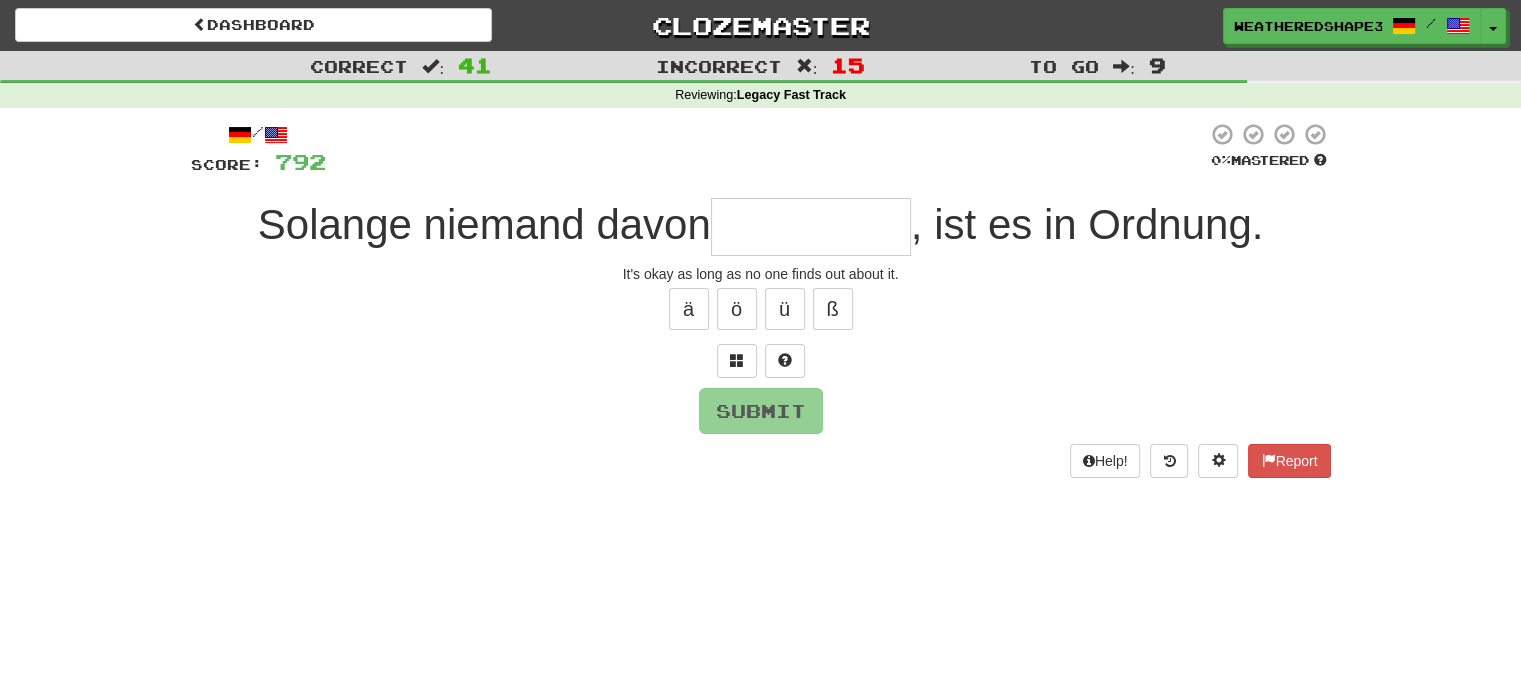 type on "*" 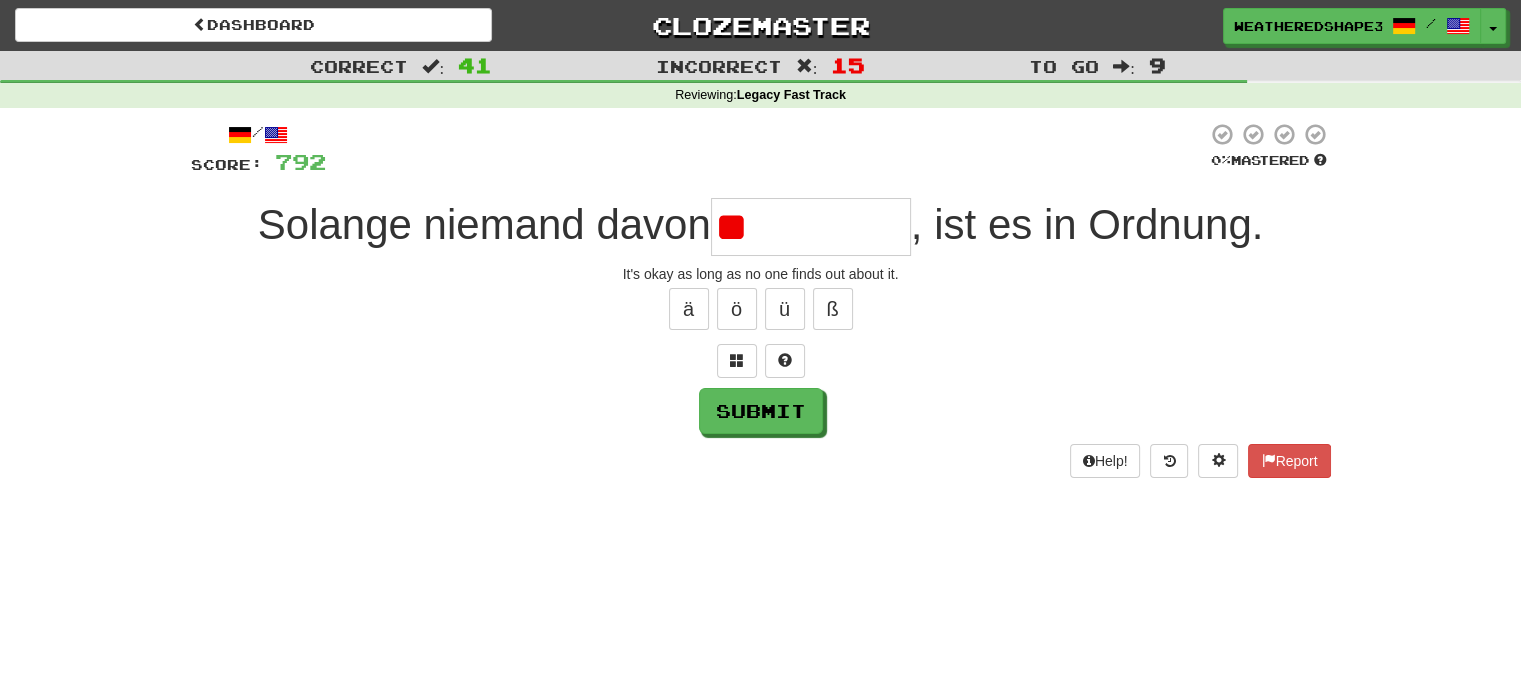 type on "*" 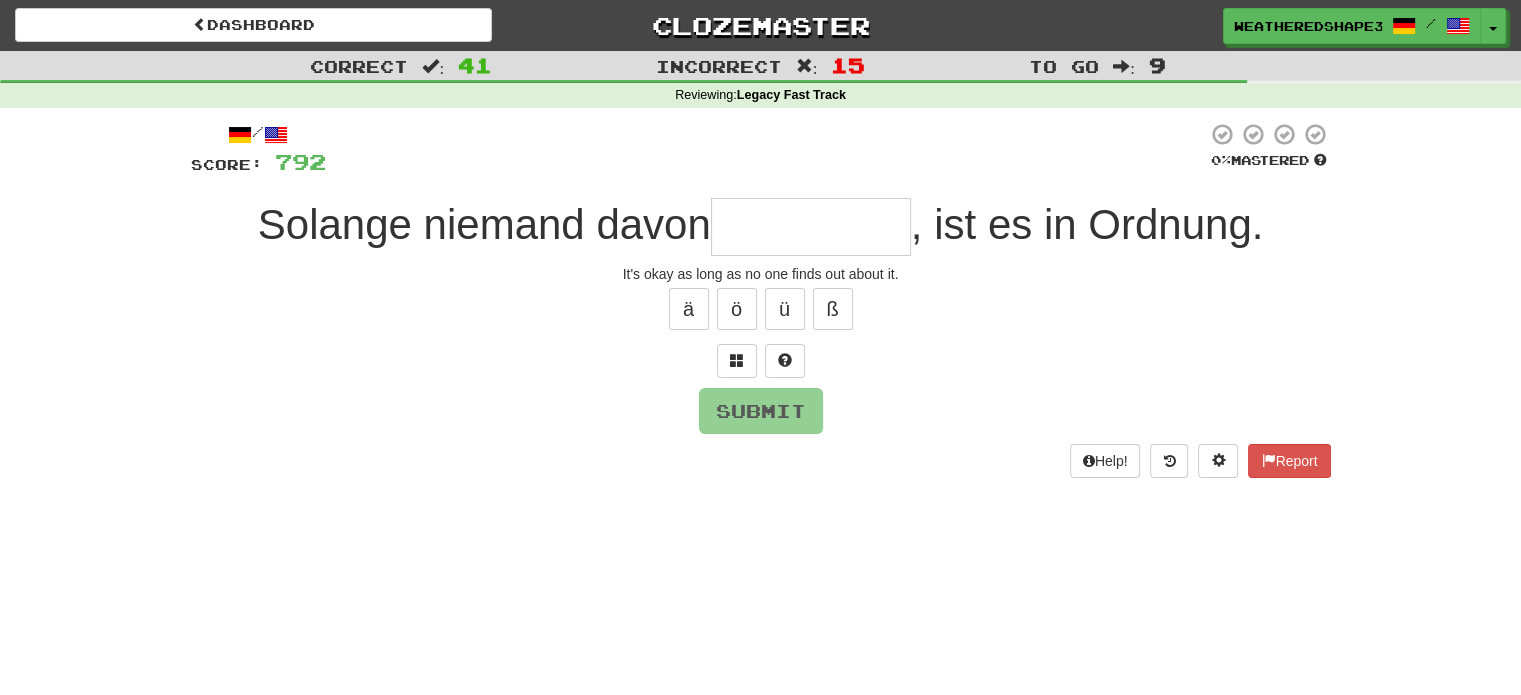 type on "*" 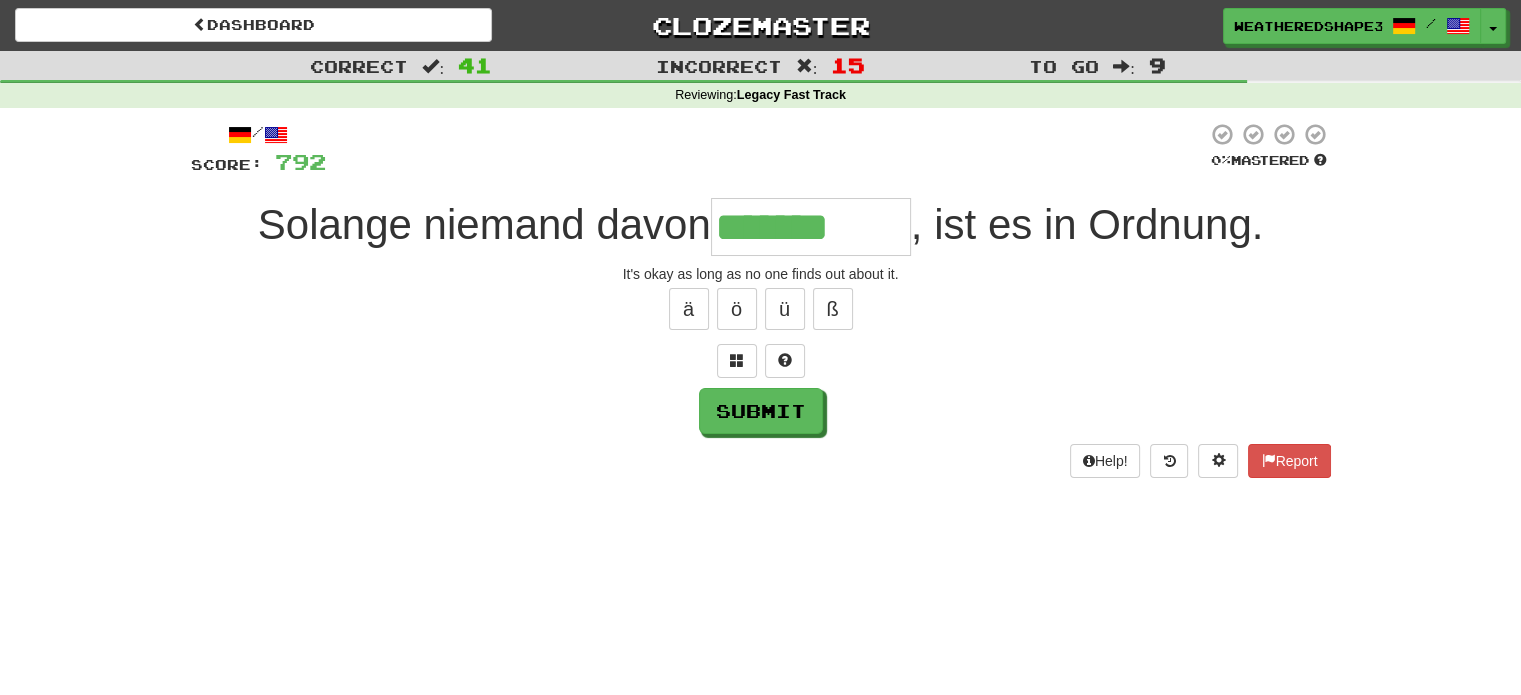 type on "*******" 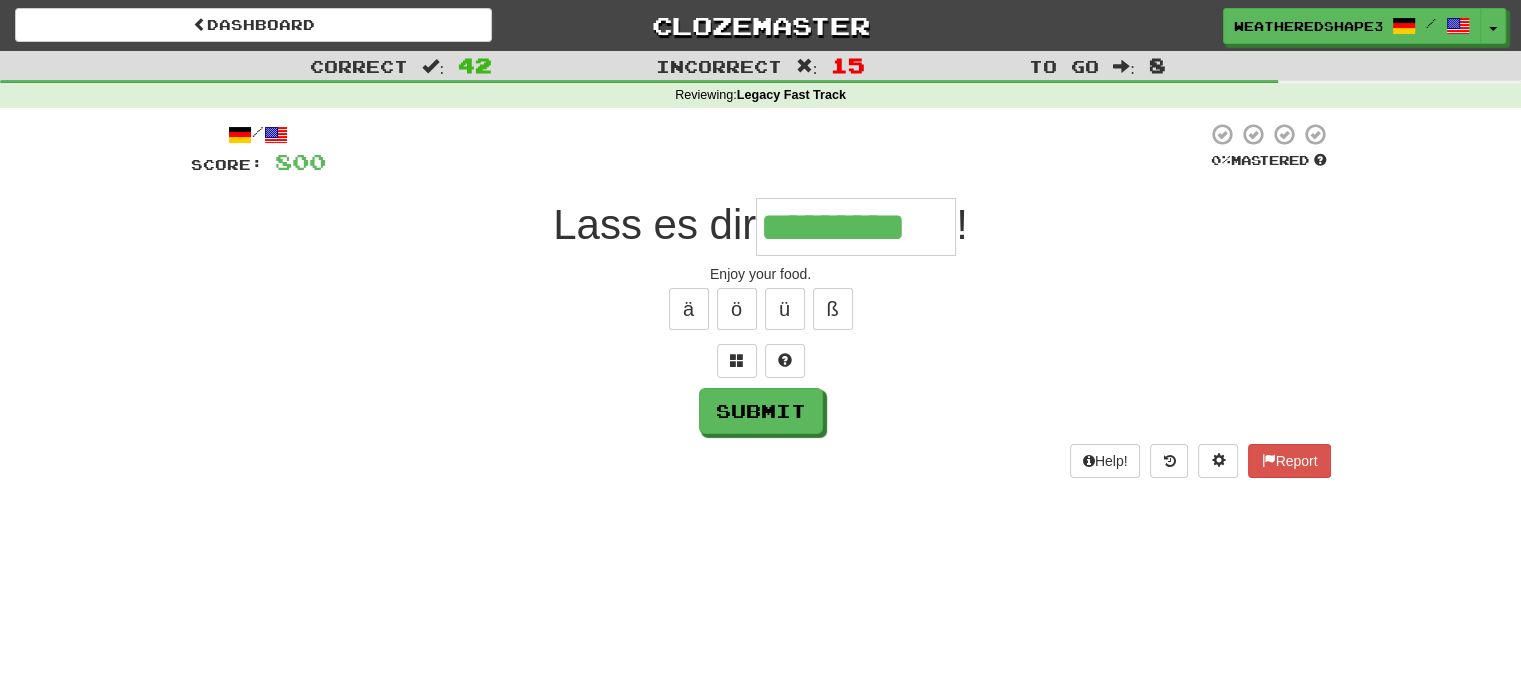 type on "*********" 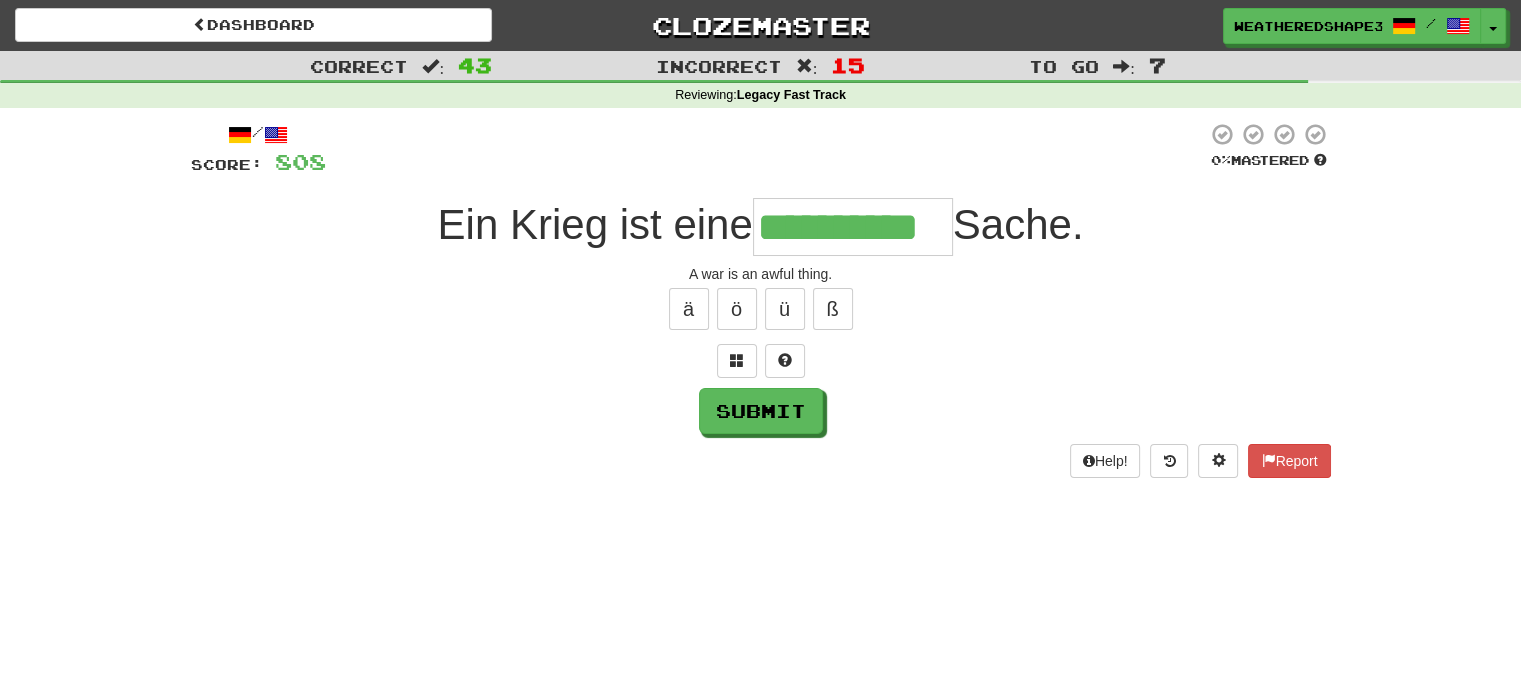 type on "**********" 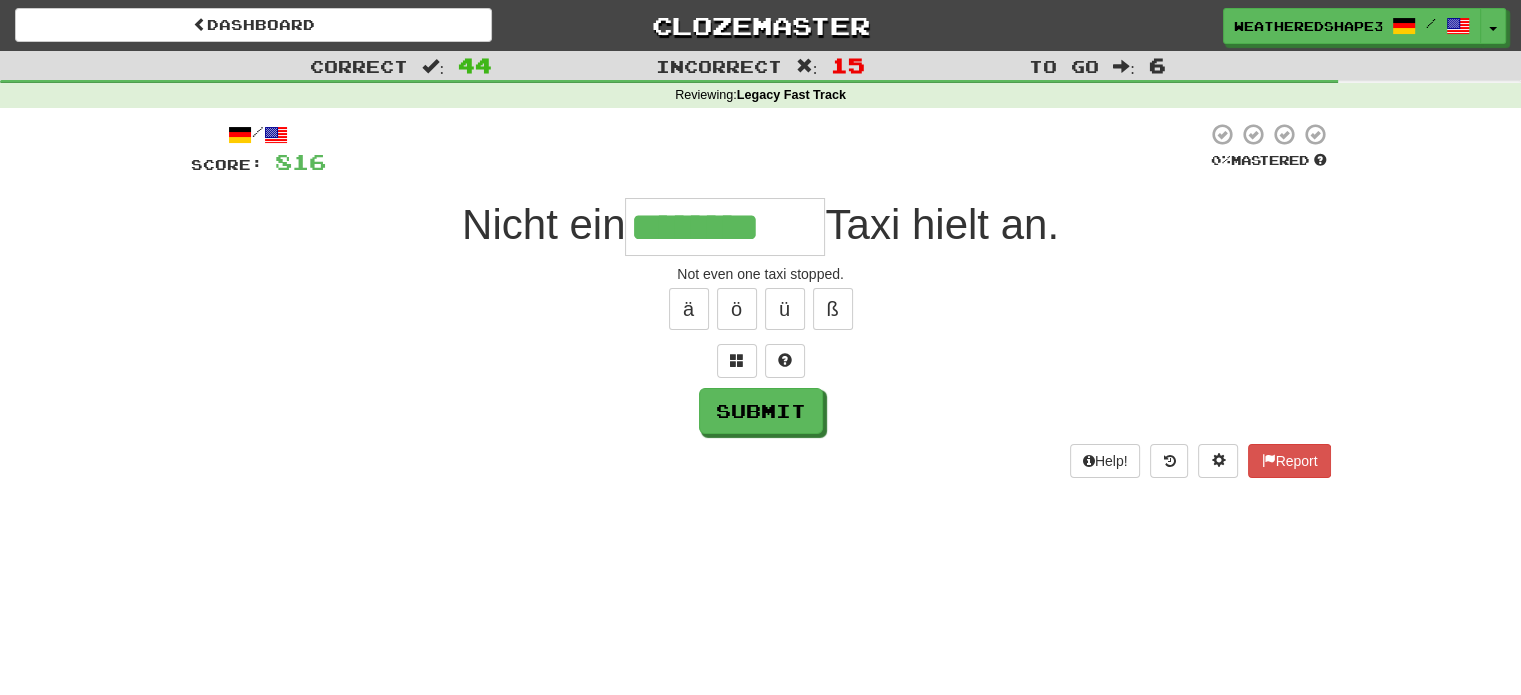 type on "********" 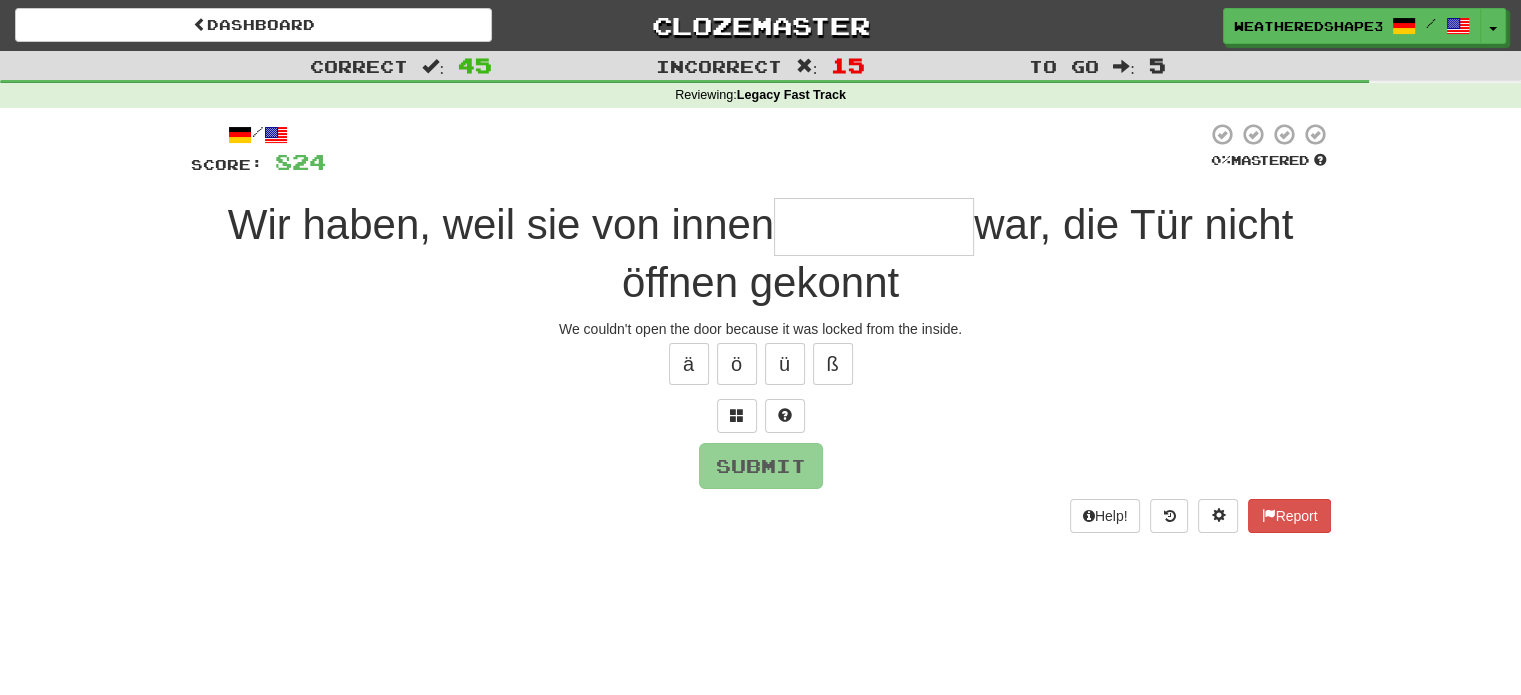 type on "*" 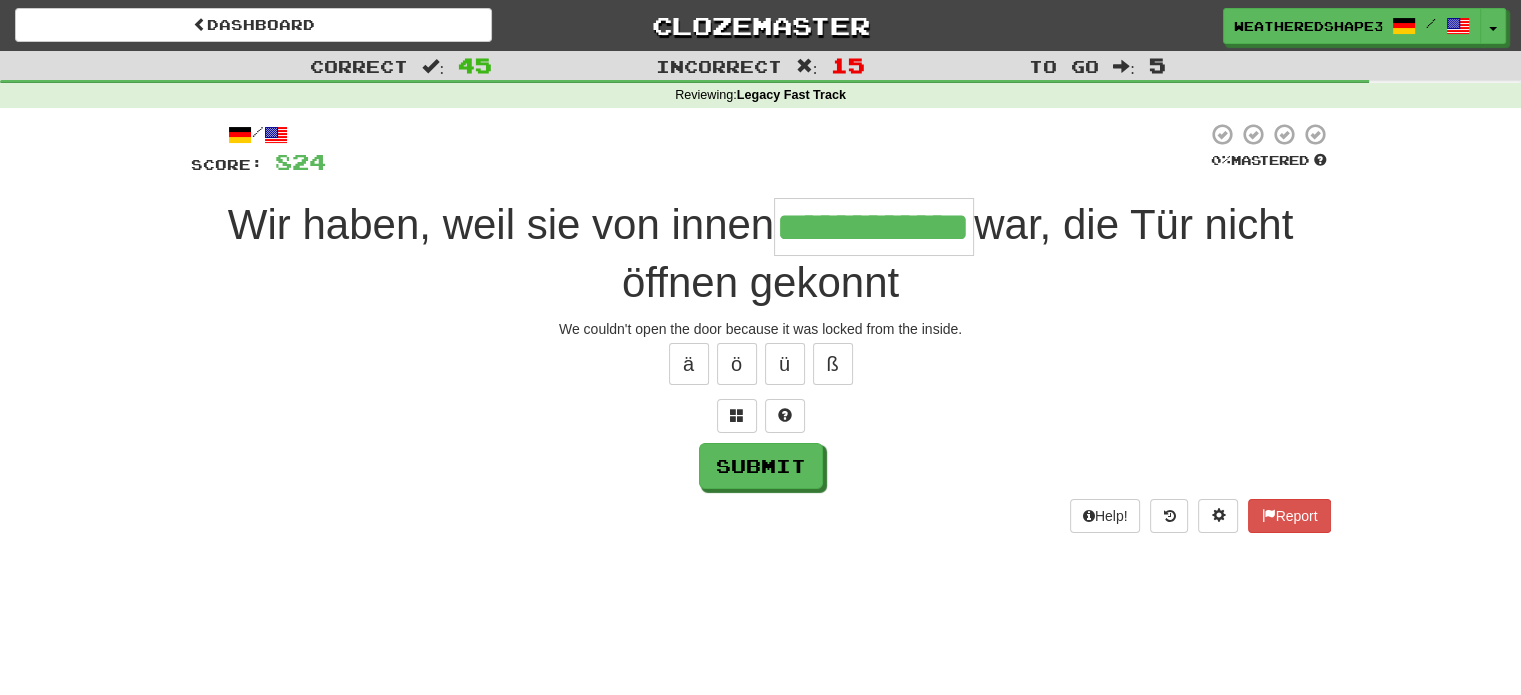 scroll, scrollTop: 0, scrollLeft: 52, axis: horizontal 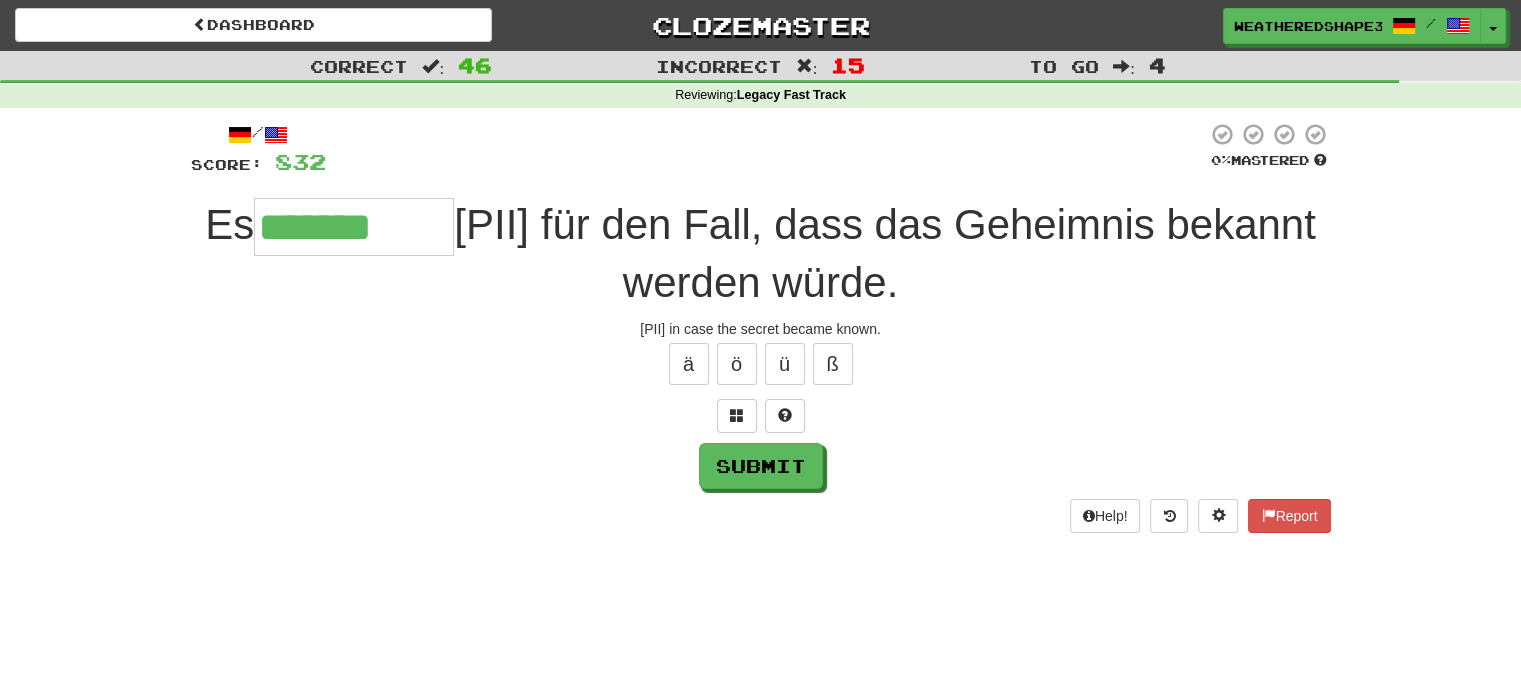 type on "*******" 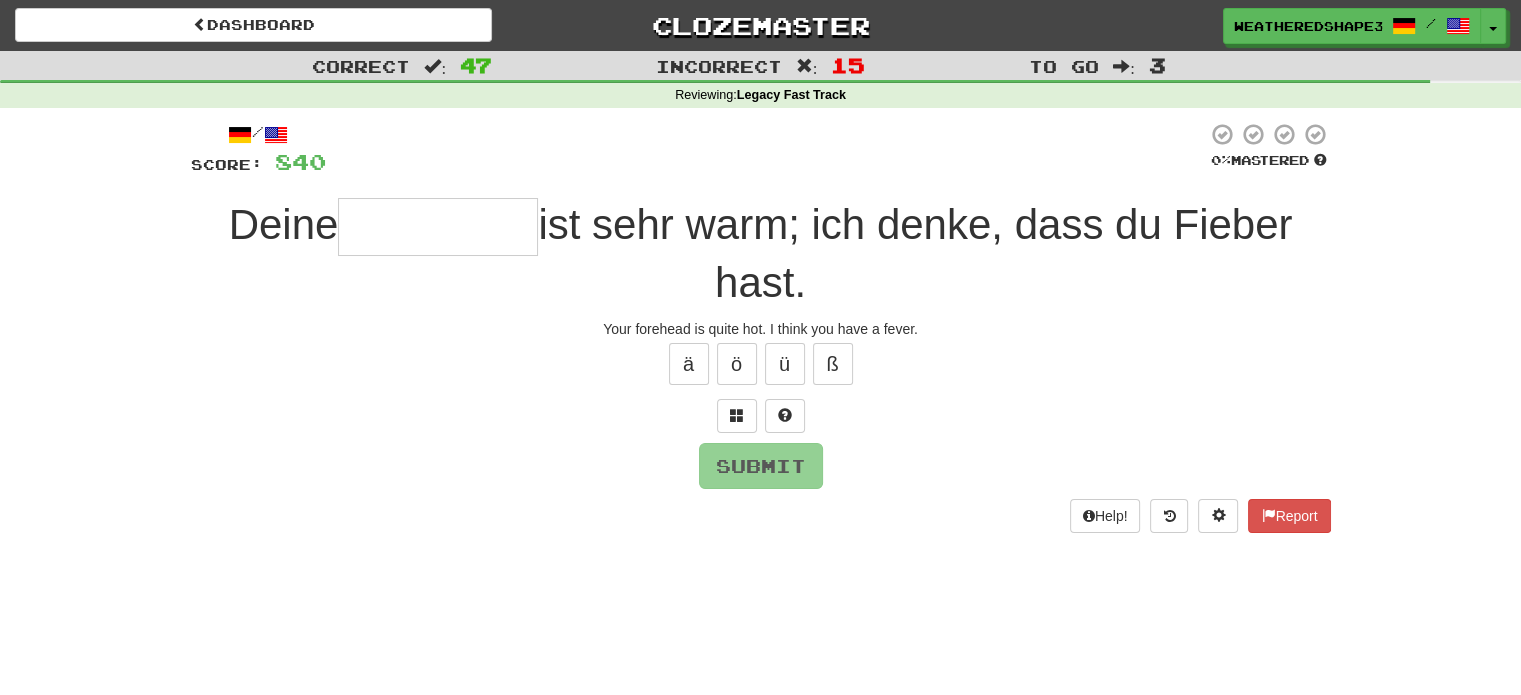 type on "*" 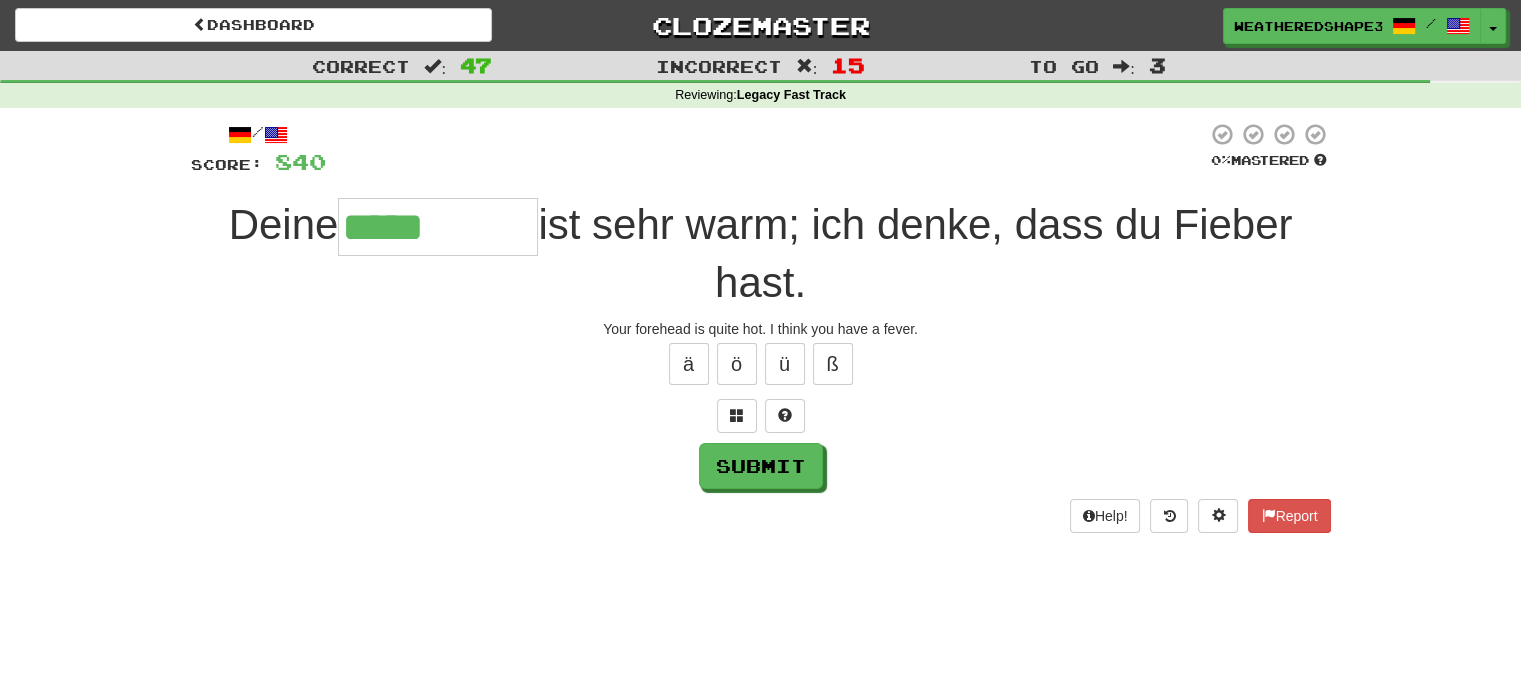 type on "*****" 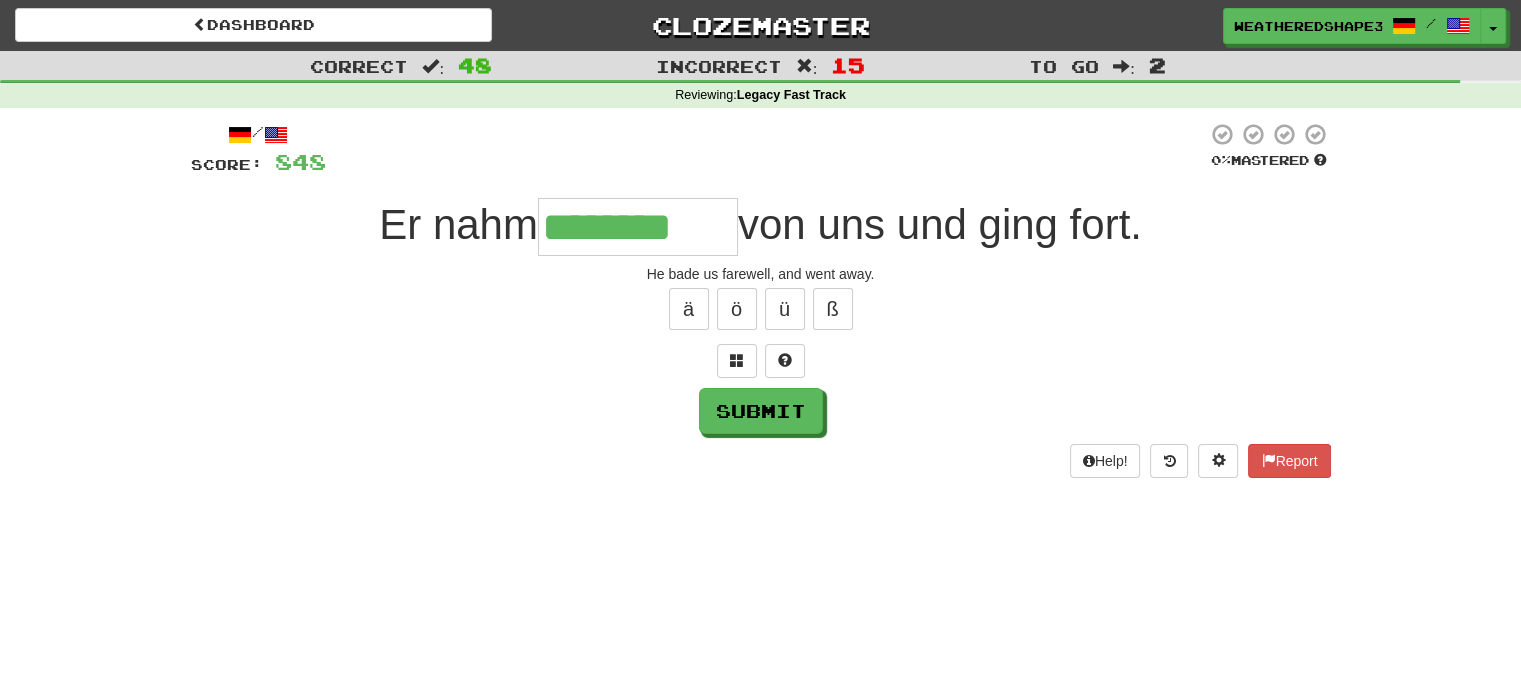 type on "********" 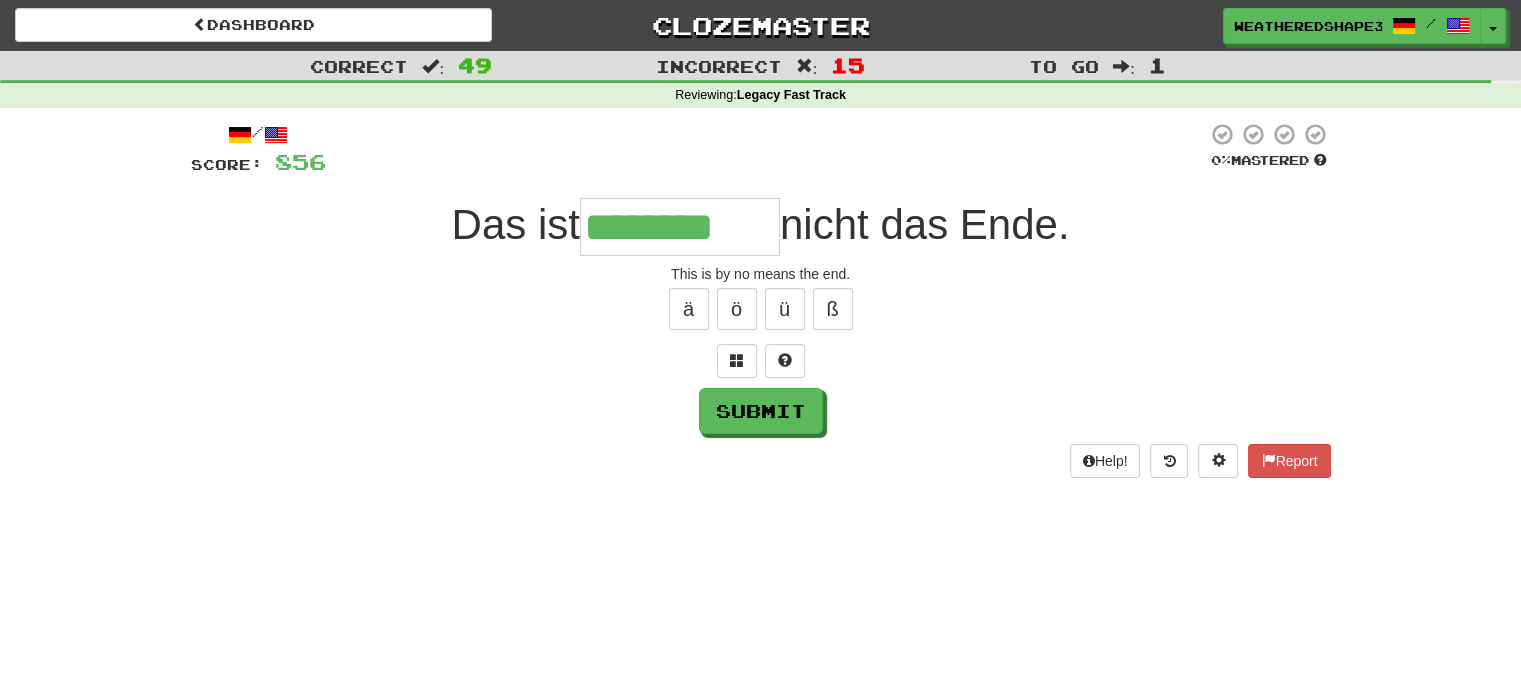 type on "********" 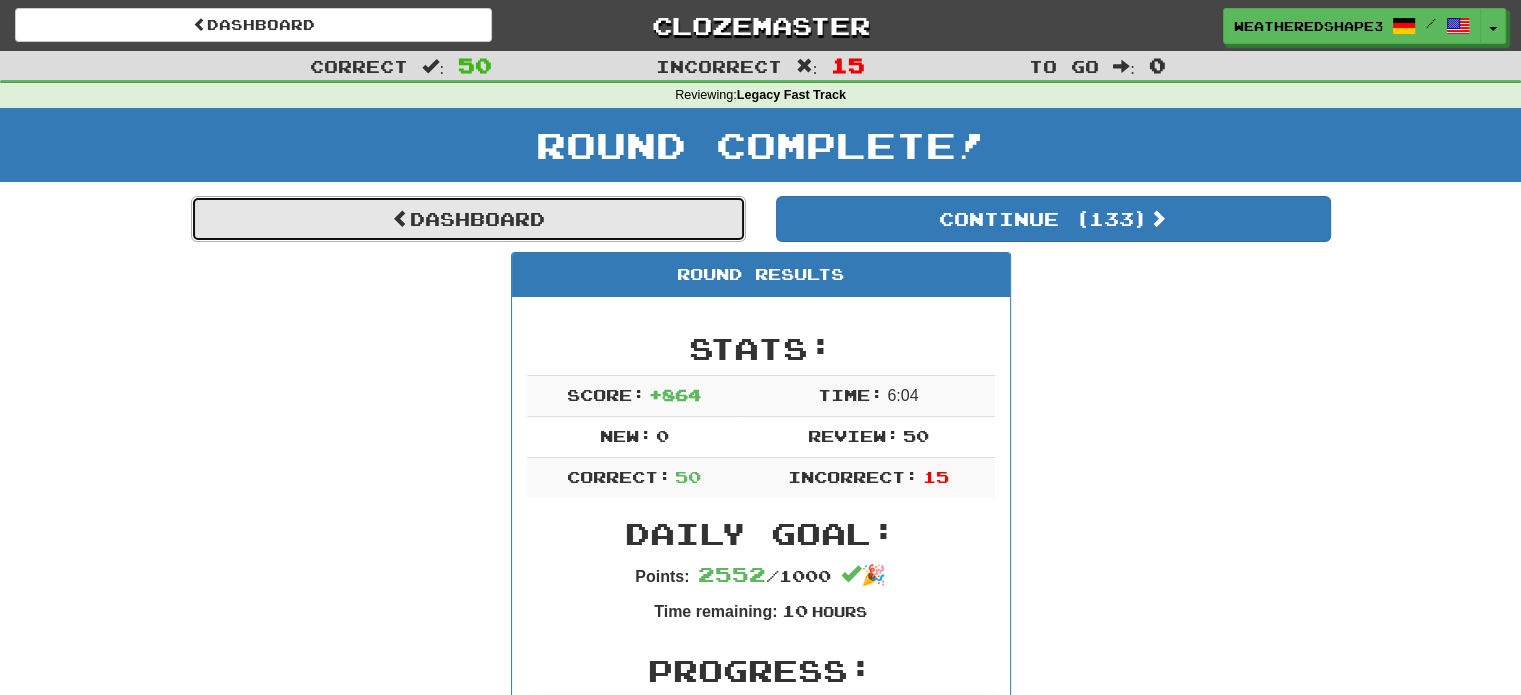 click on "Dashboard" at bounding box center [468, 219] 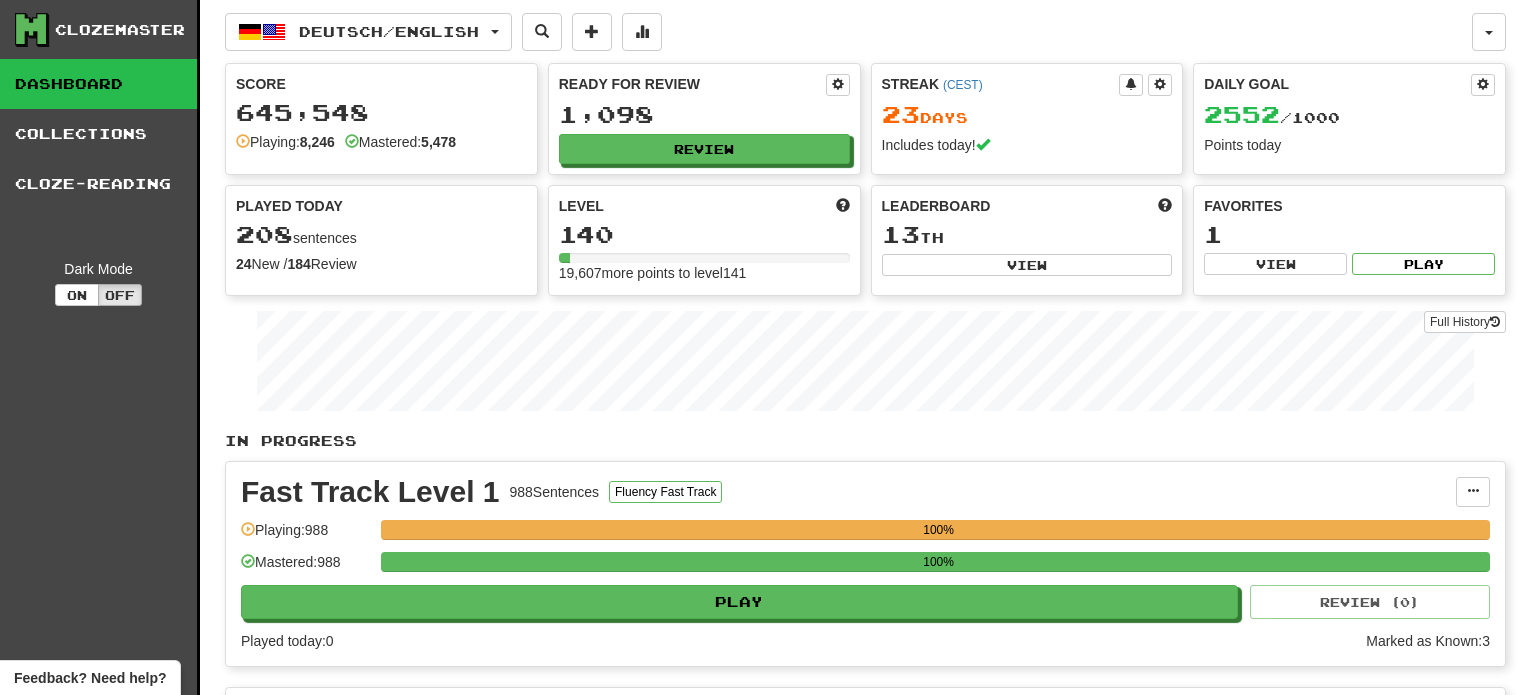 scroll, scrollTop: 0, scrollLeft: 0, axis: both 